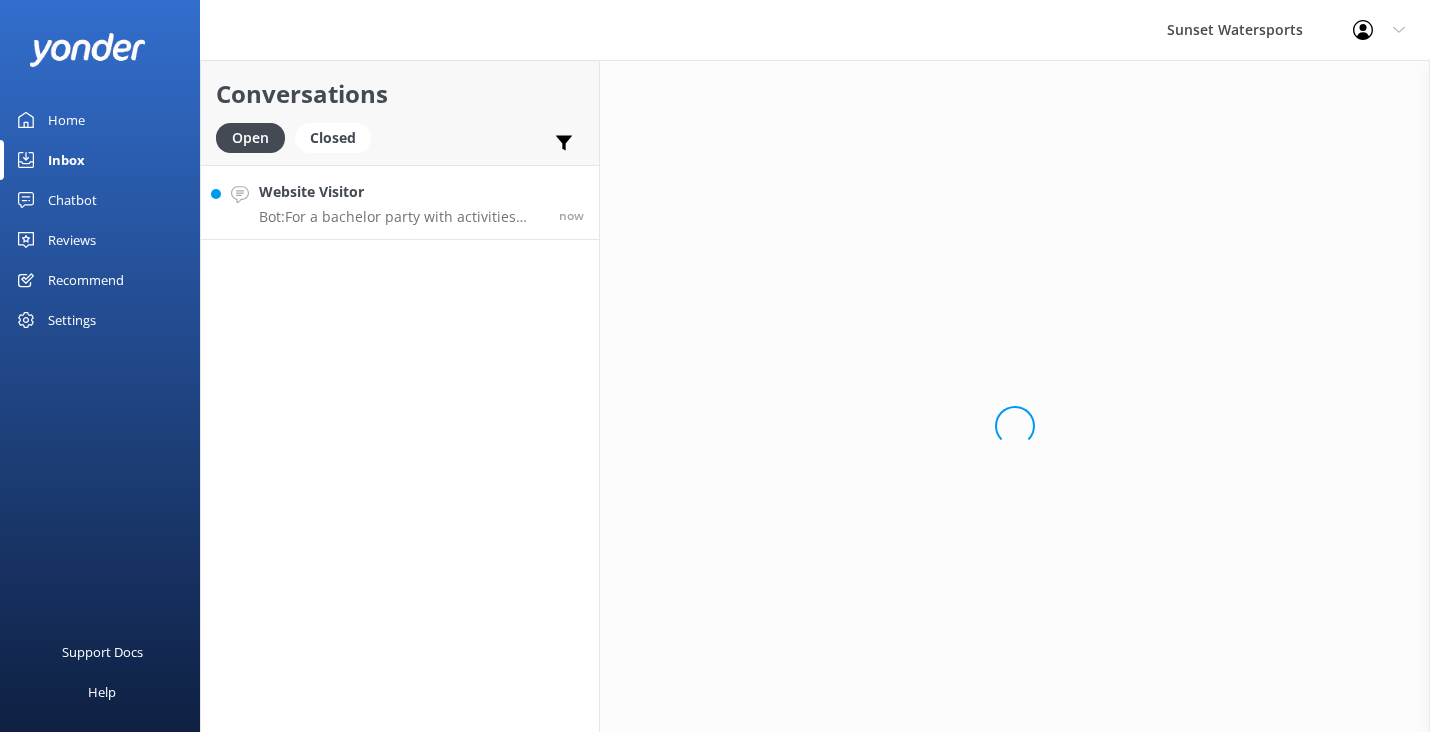 scroll, scrollTop: 0, scrollLeft: 0, axis: both 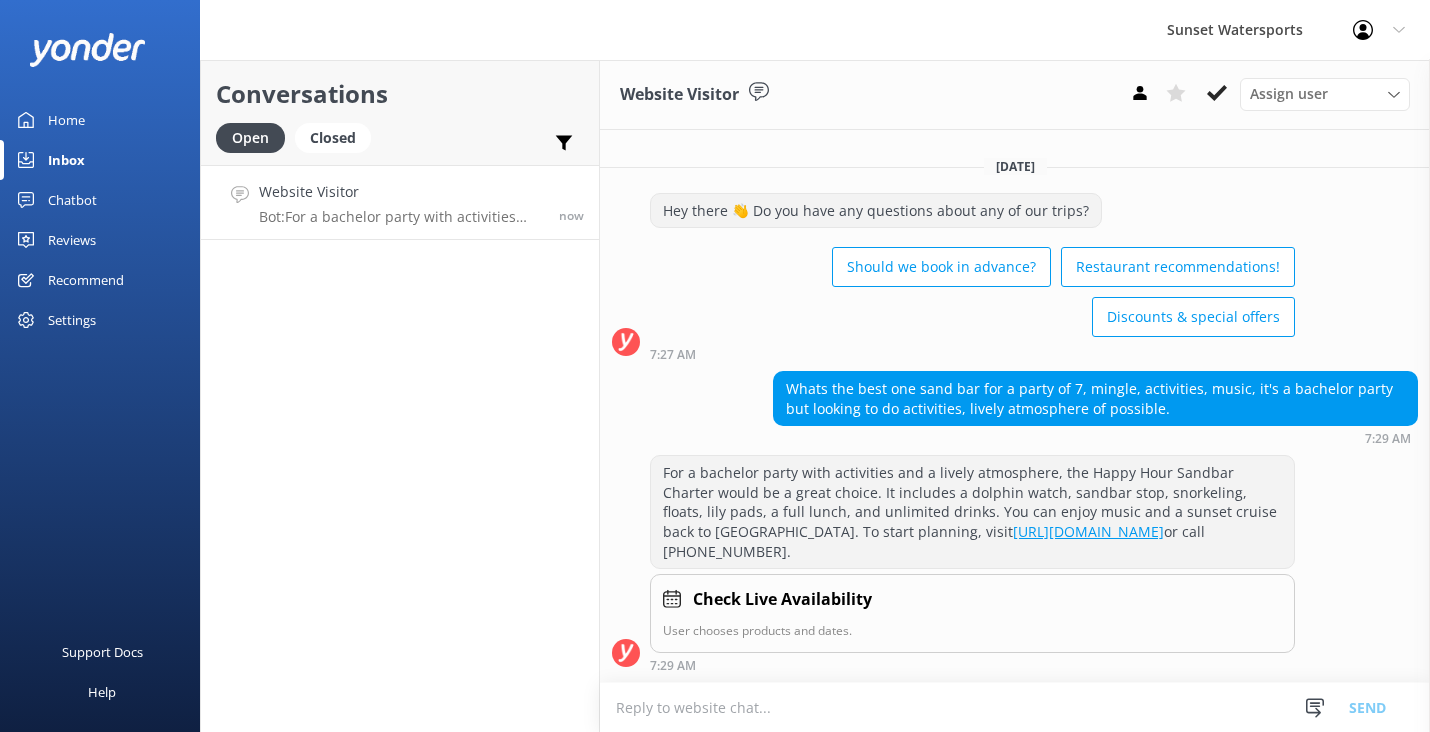 click at bounding box center [1015, 707] 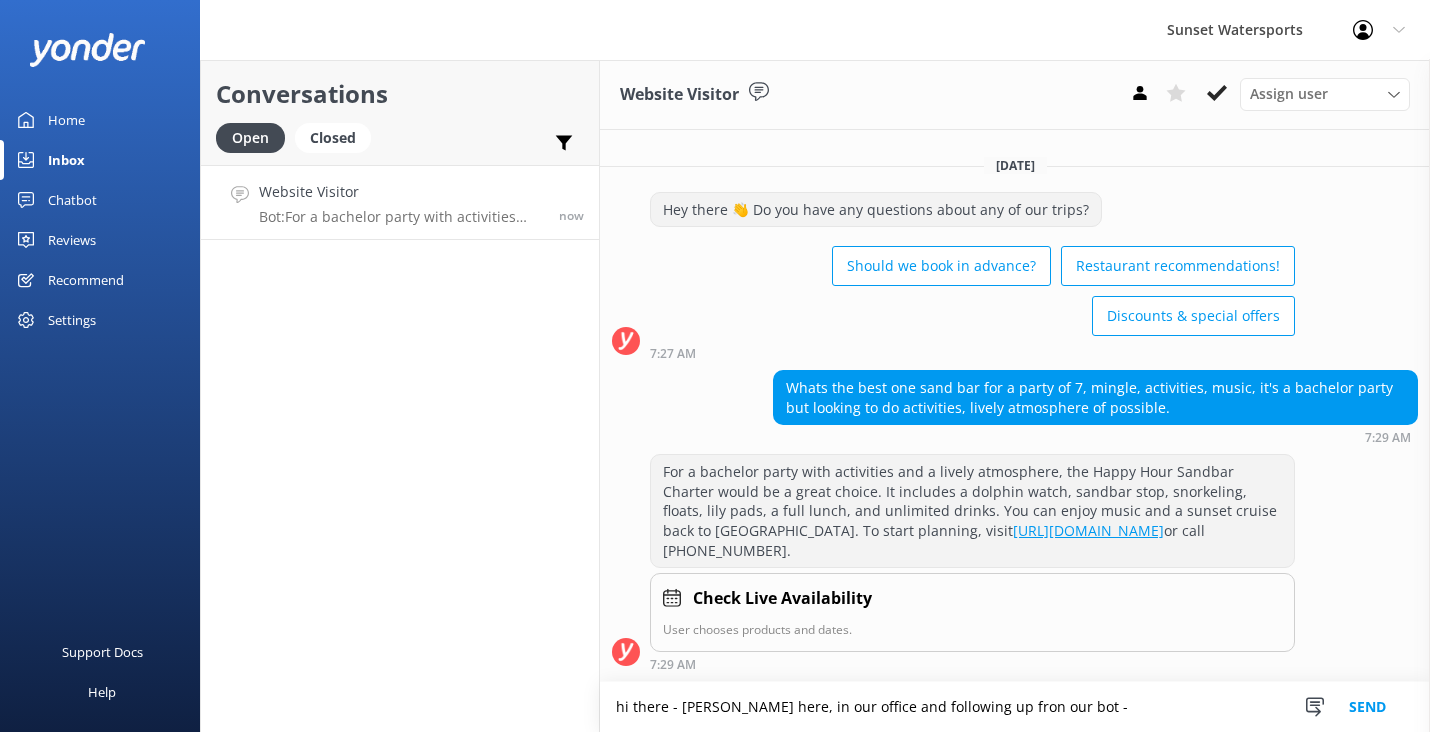 click on "hi there - [PERSON_NAME] here, in our office and following up fron our bot -" at bounding box center [1015, 707] 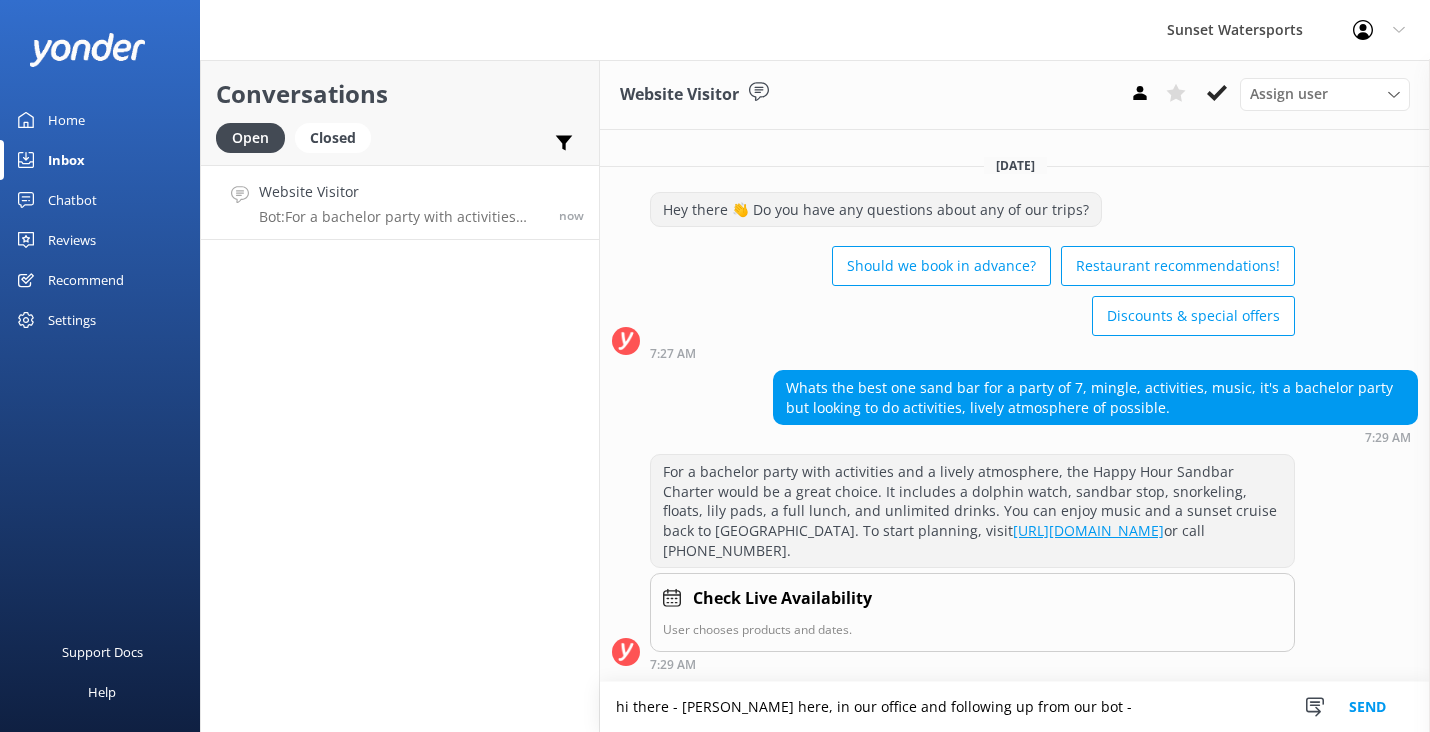type on "hi there - [PERSON_NAME] here, in our office and following up from our bot -" 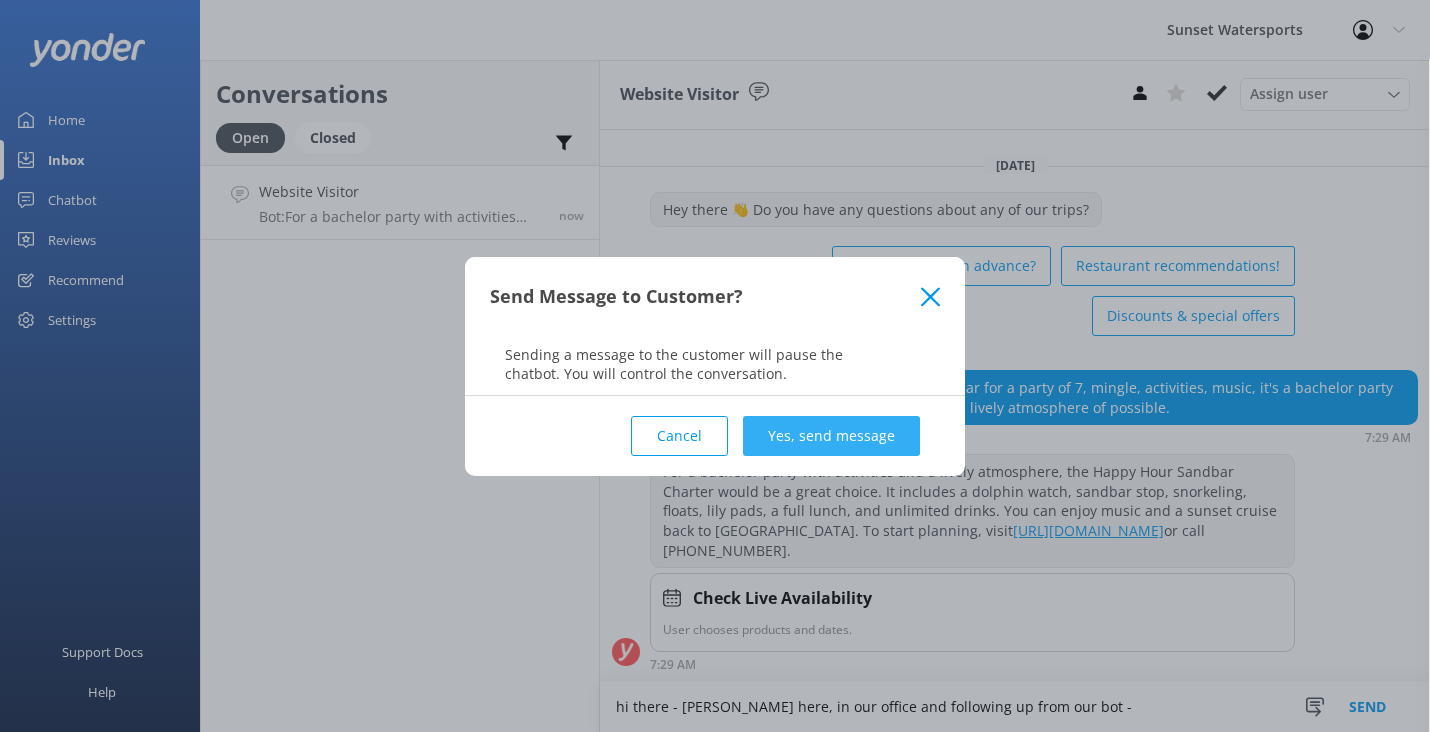 click on "Yes, send message" at bounding box center (831, 436) 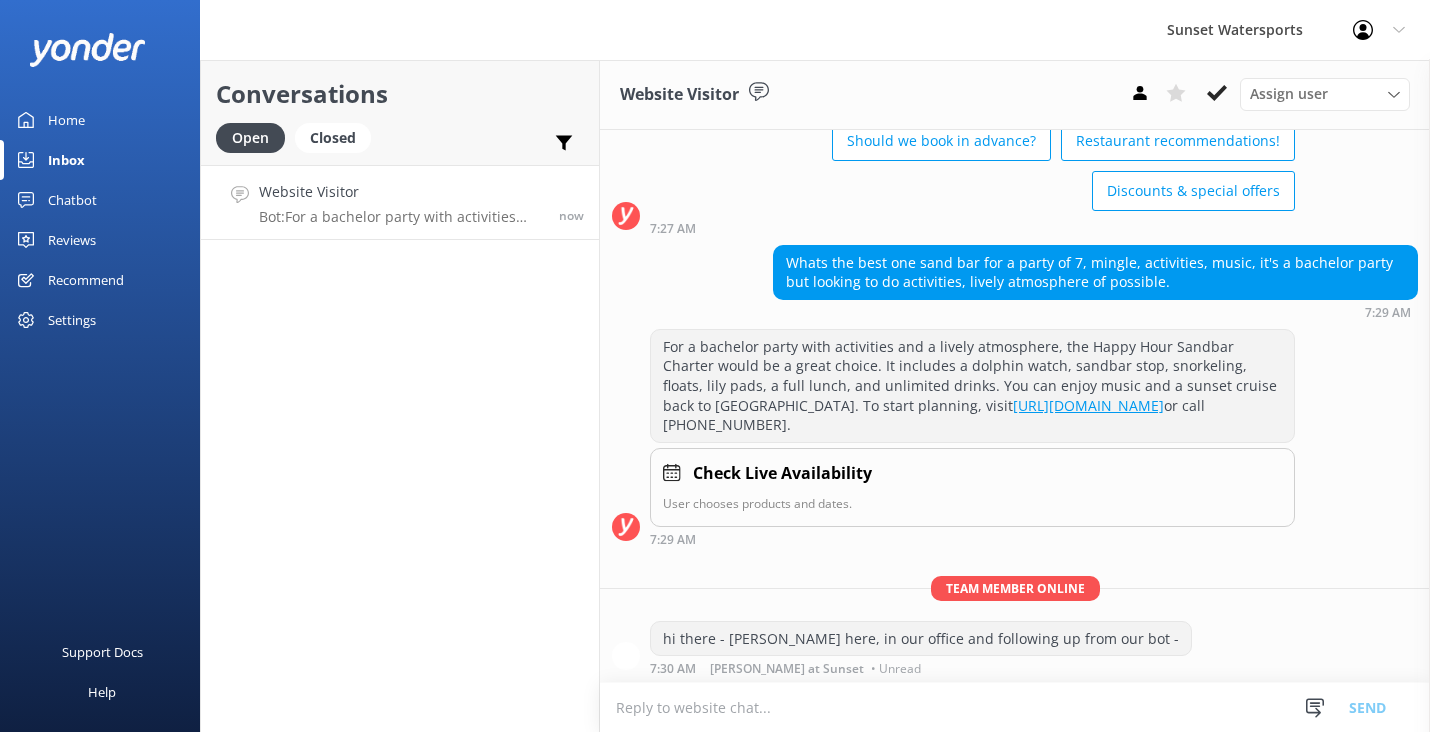 scroll, scrollTop: 118, scrollLeft: 0, axis: vertical 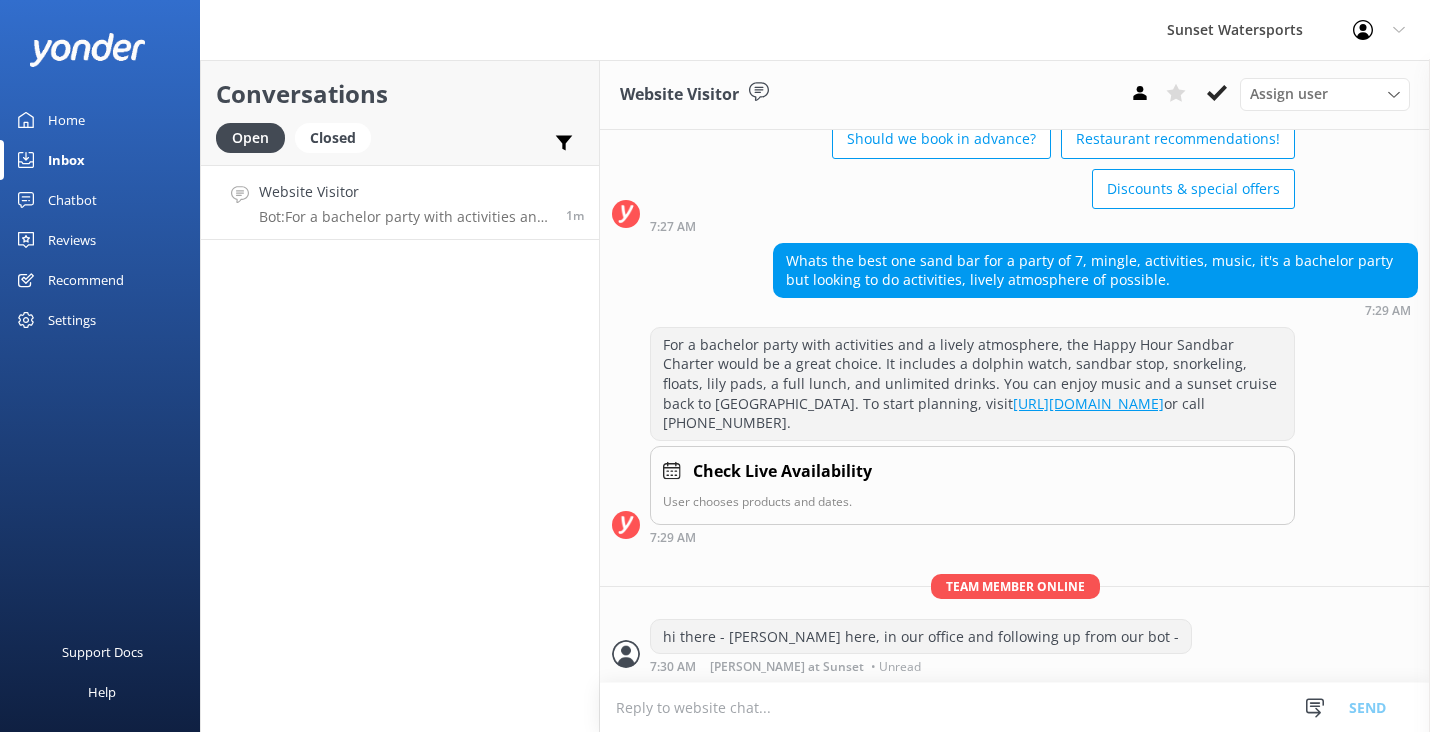 click at bounding box center (1015, 707) 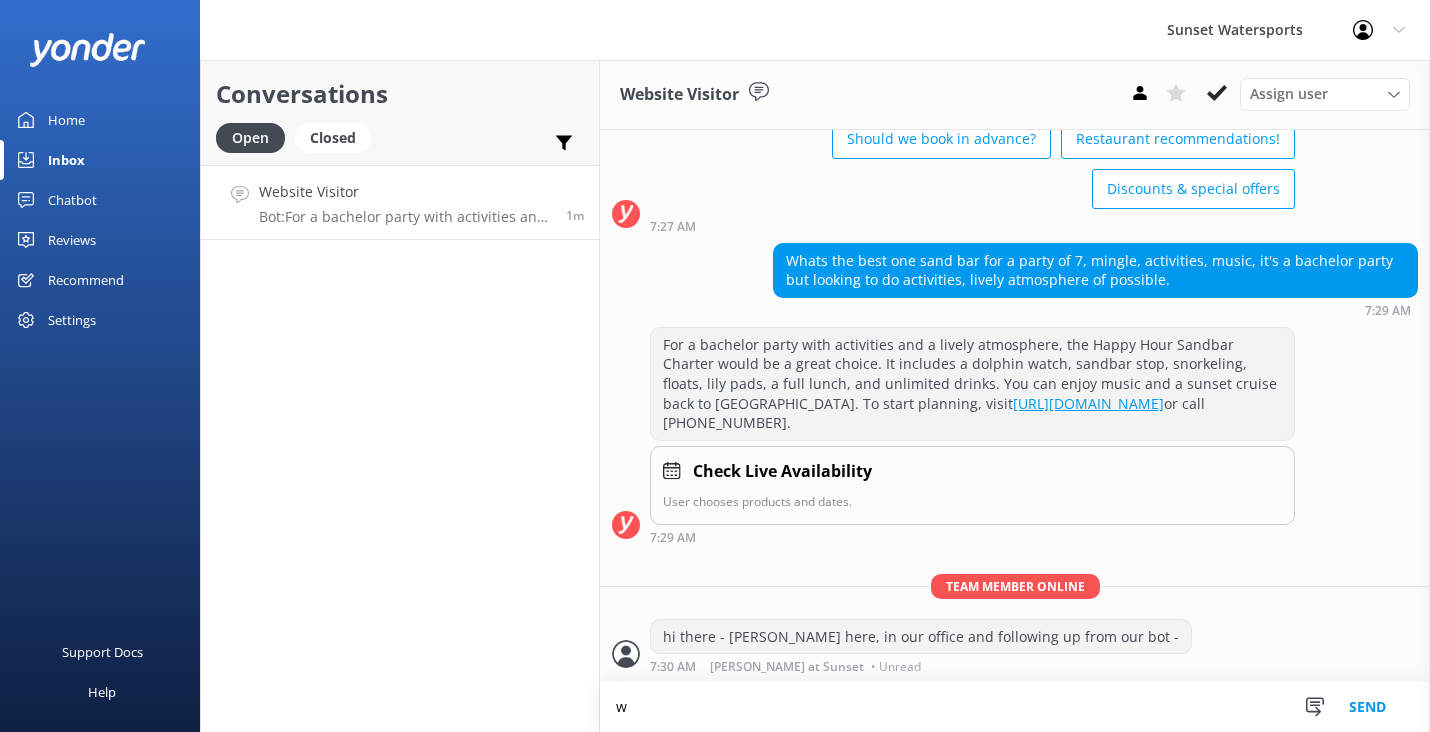 scroll, scrollTop: 119, scrollLeft: 0, axis: vertical 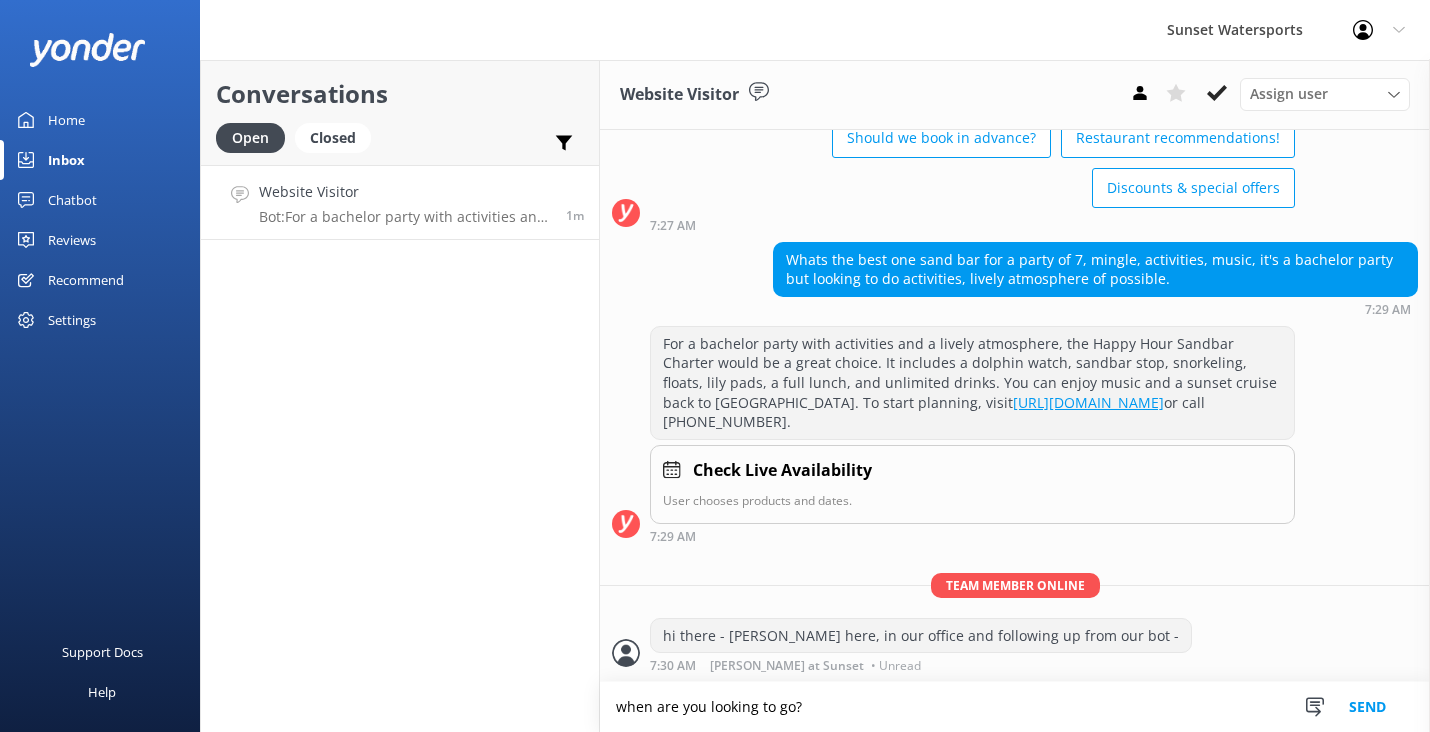 type on "when are you looking to go?" 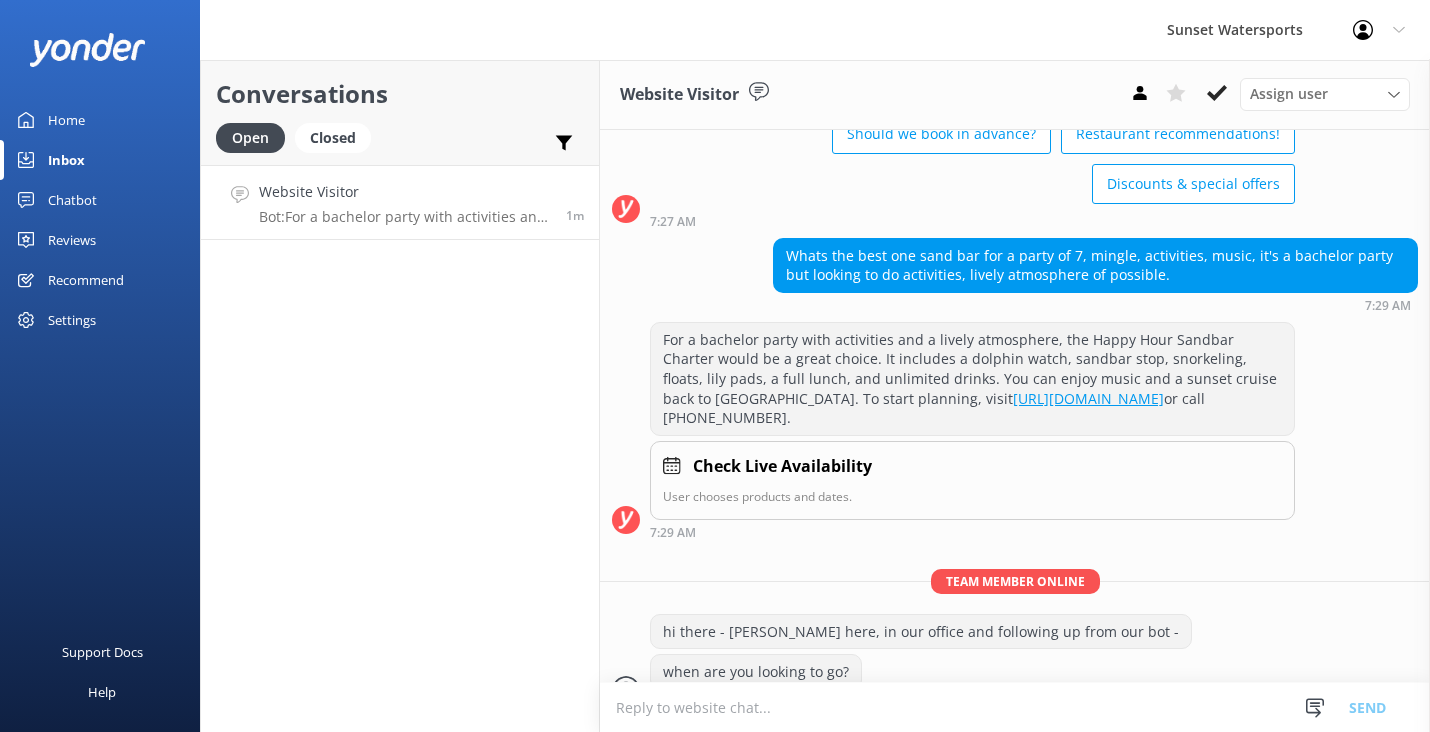 scroll, scrollTop: 159, scrollLeft: 0, axis: vertical 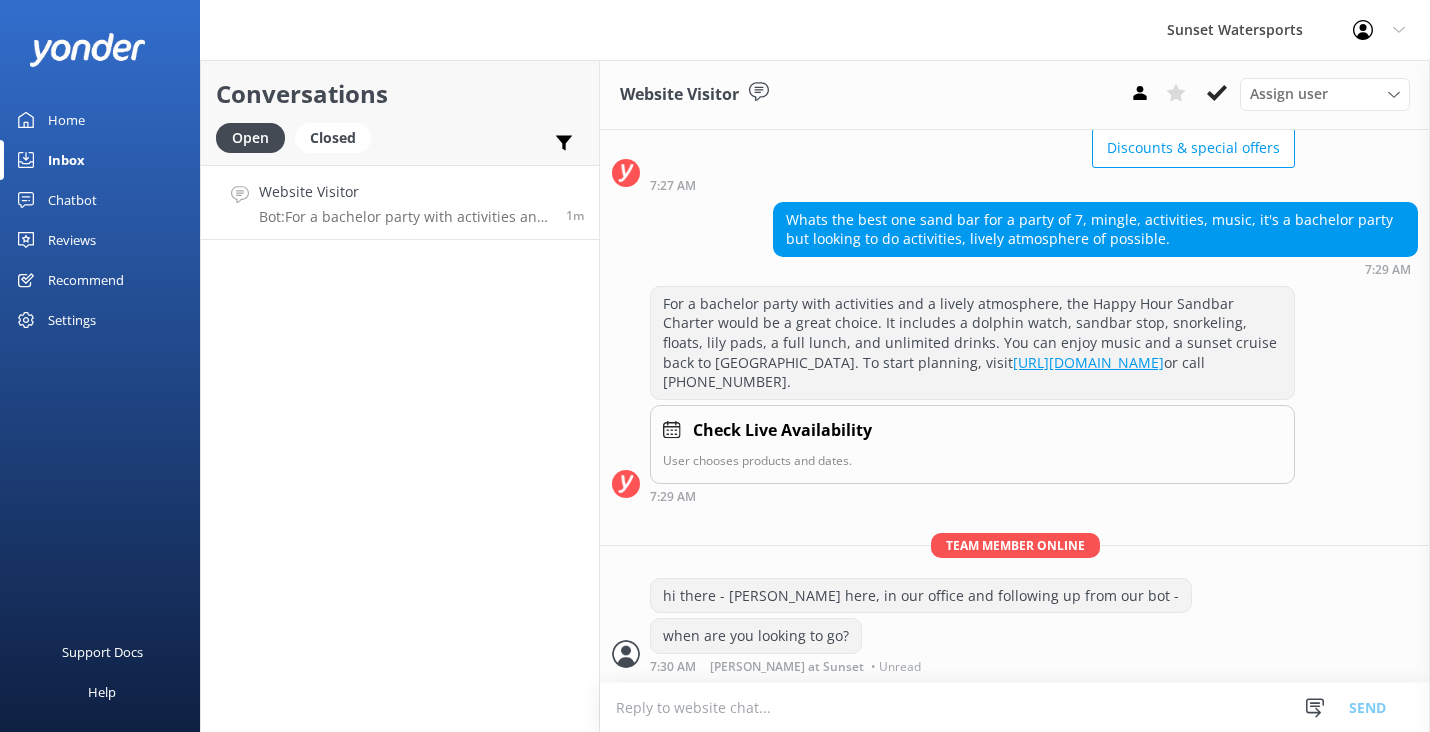 click at bounding box center (1015, 707) 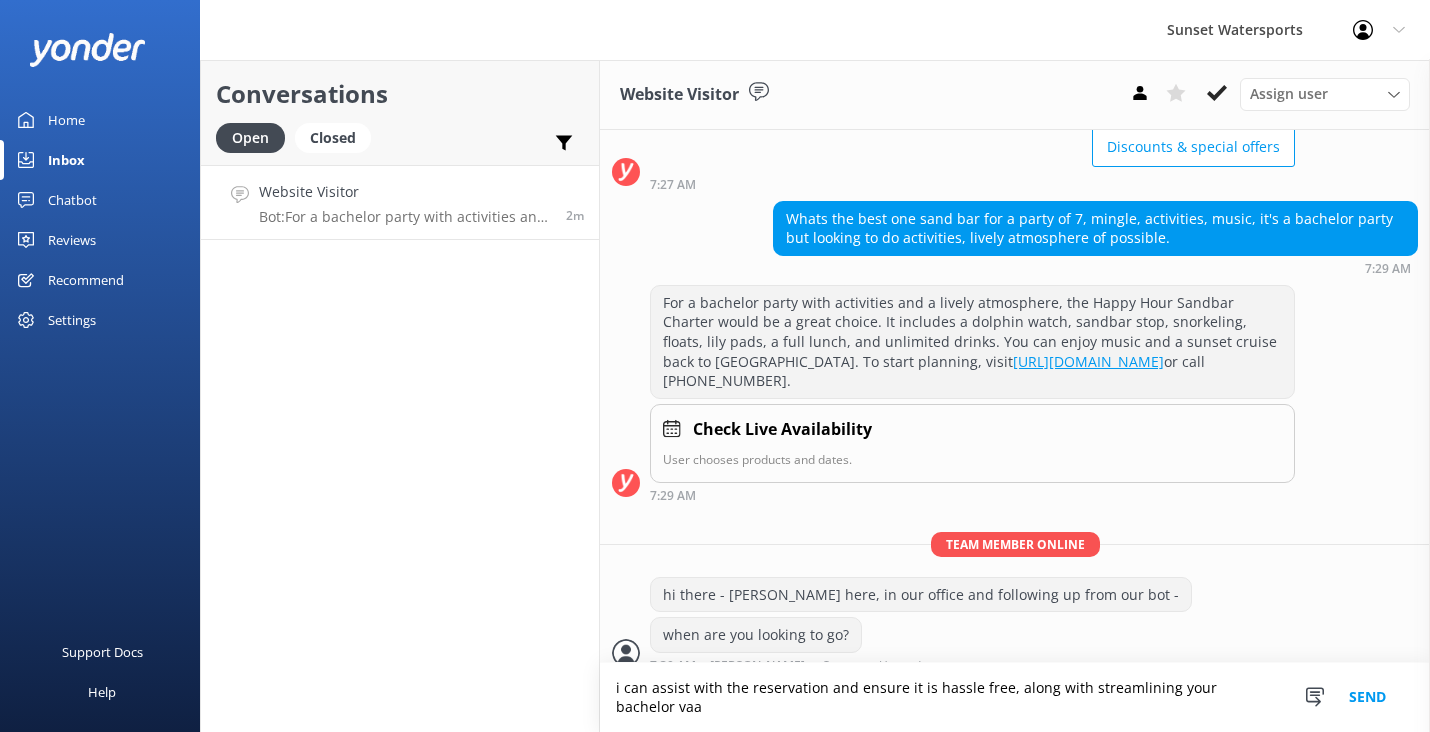 scroll, scrollTop: 179, scrollLeft: 0, axis: vertical 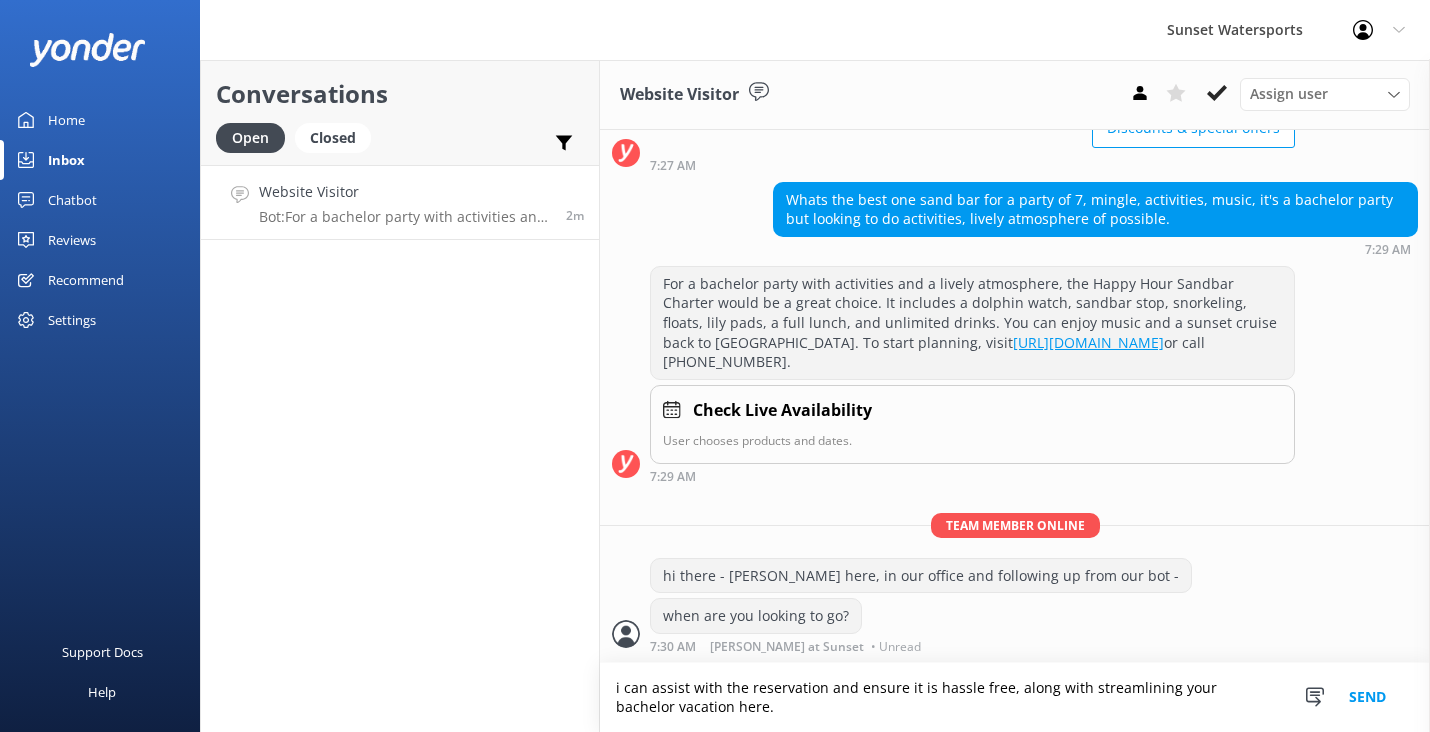 type on "i can assist with the reservation and ensure it is hassle free, along with streamlining your bachelor vacation here." 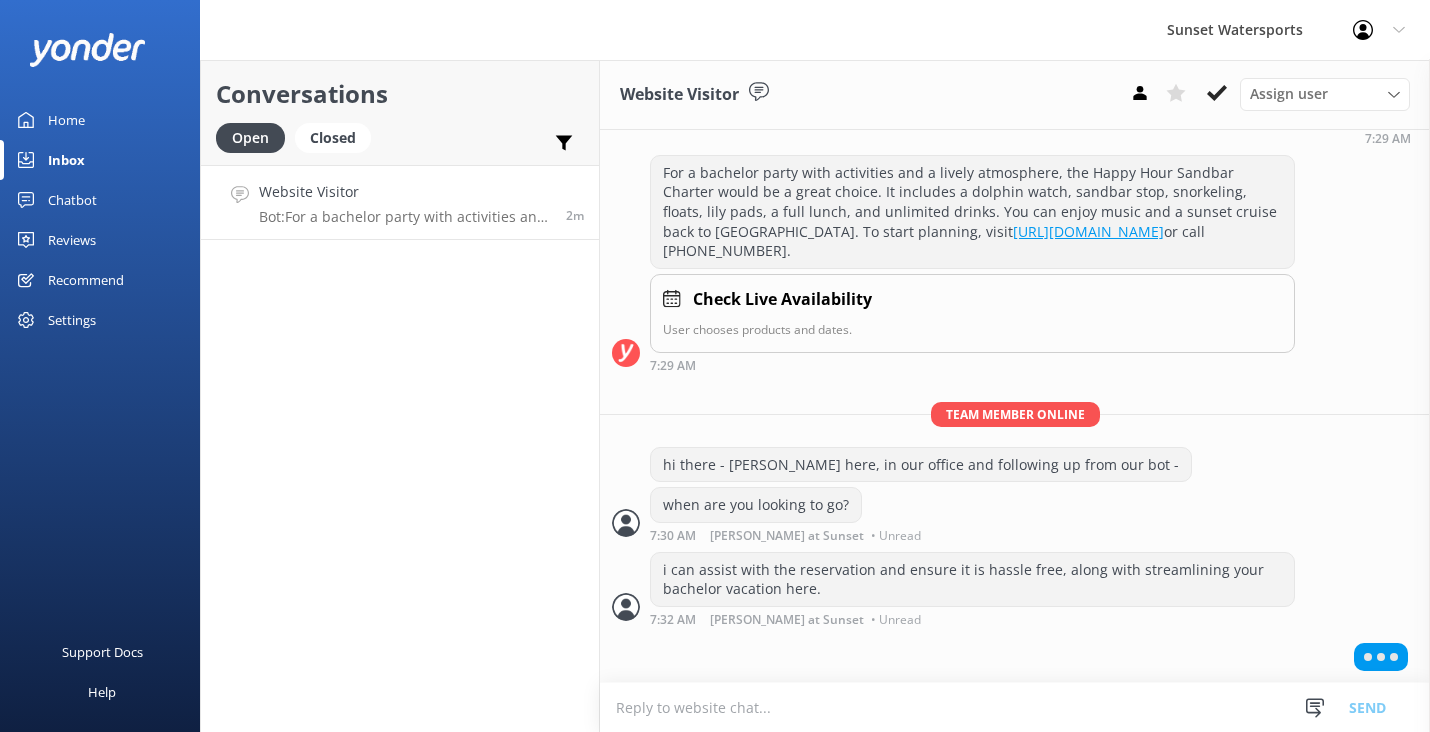 scroll, scrollTop: 292, scrollLeft: 0, axis: vertical 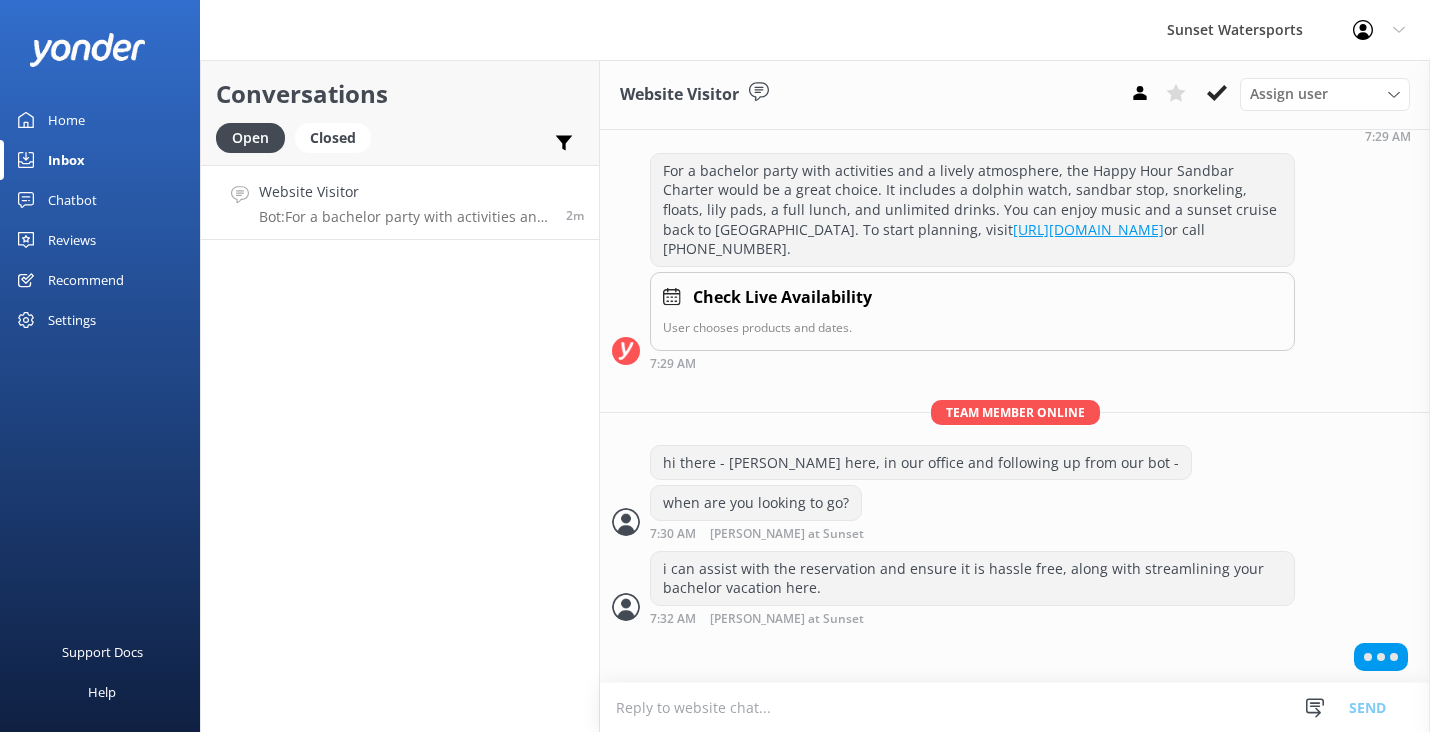 click at bounding box center [1015, 707] 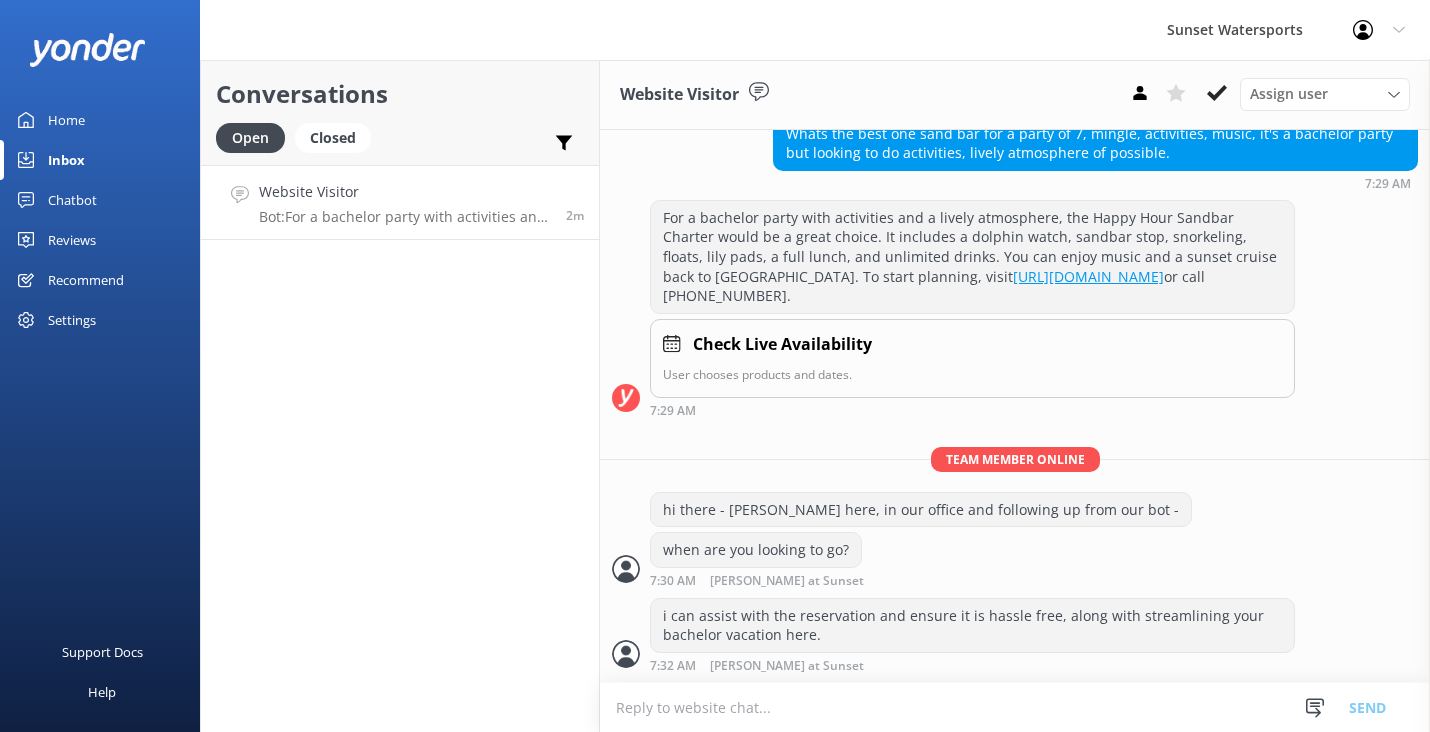scroll, scrollTop: 292, scrollLeft: 0, axis: vertical 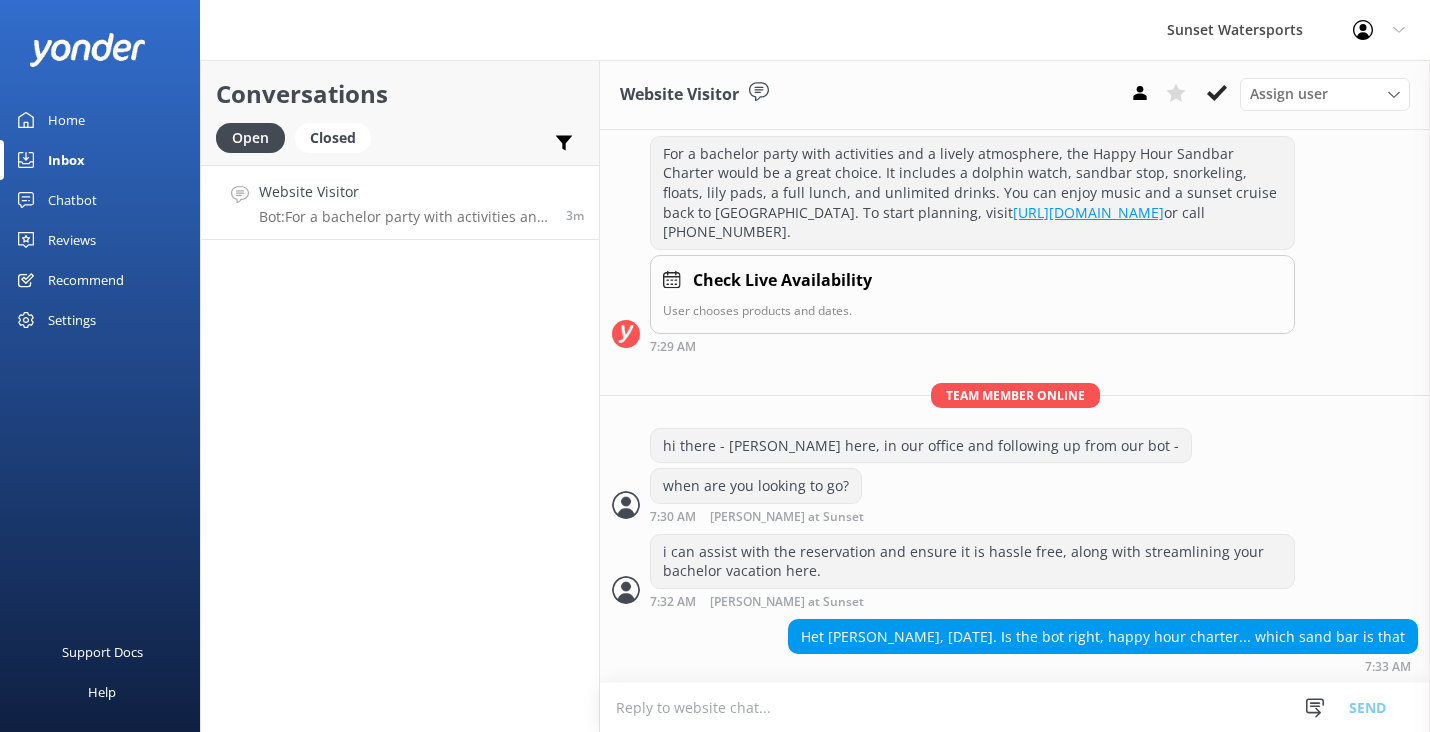 click at bounding box center (1015, 707) 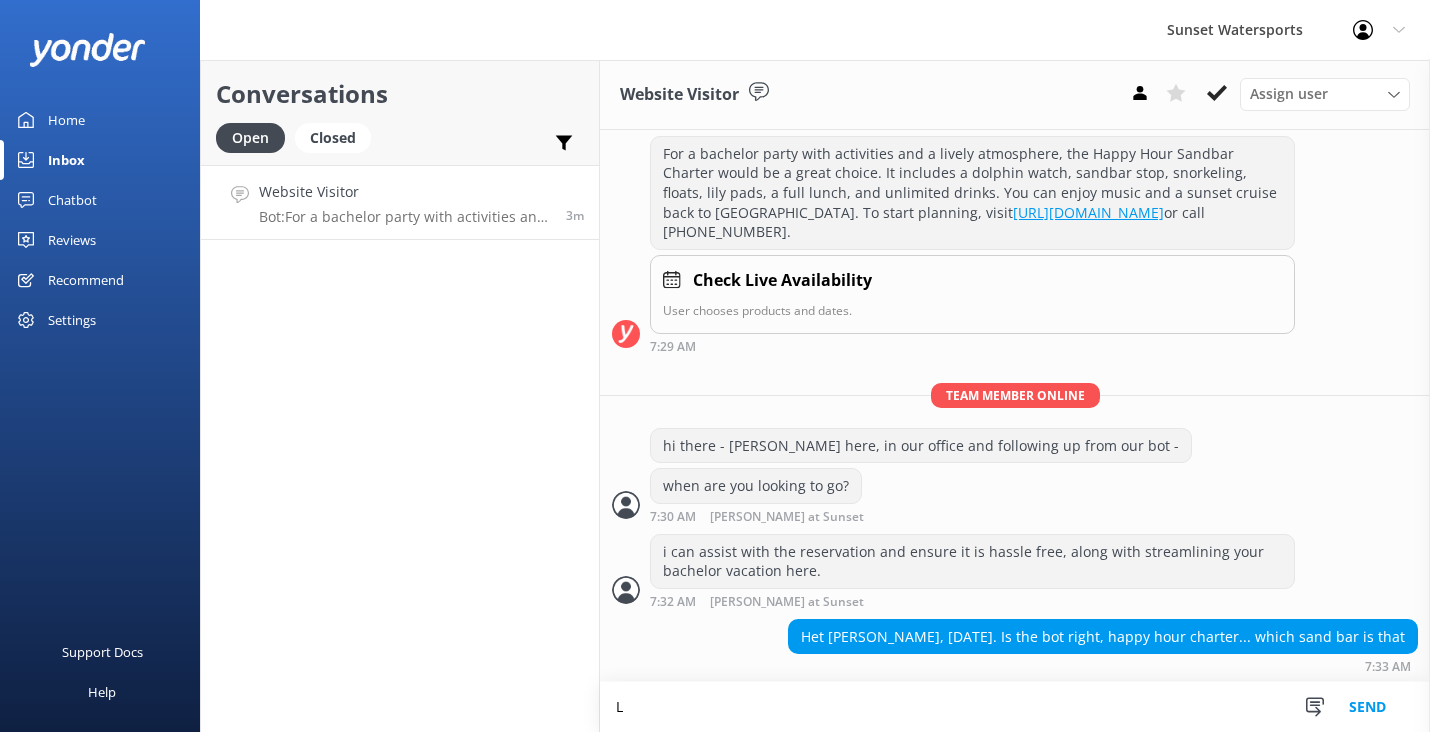 scroll, scrollTop: 0, scrollLeft: 0, axis: both 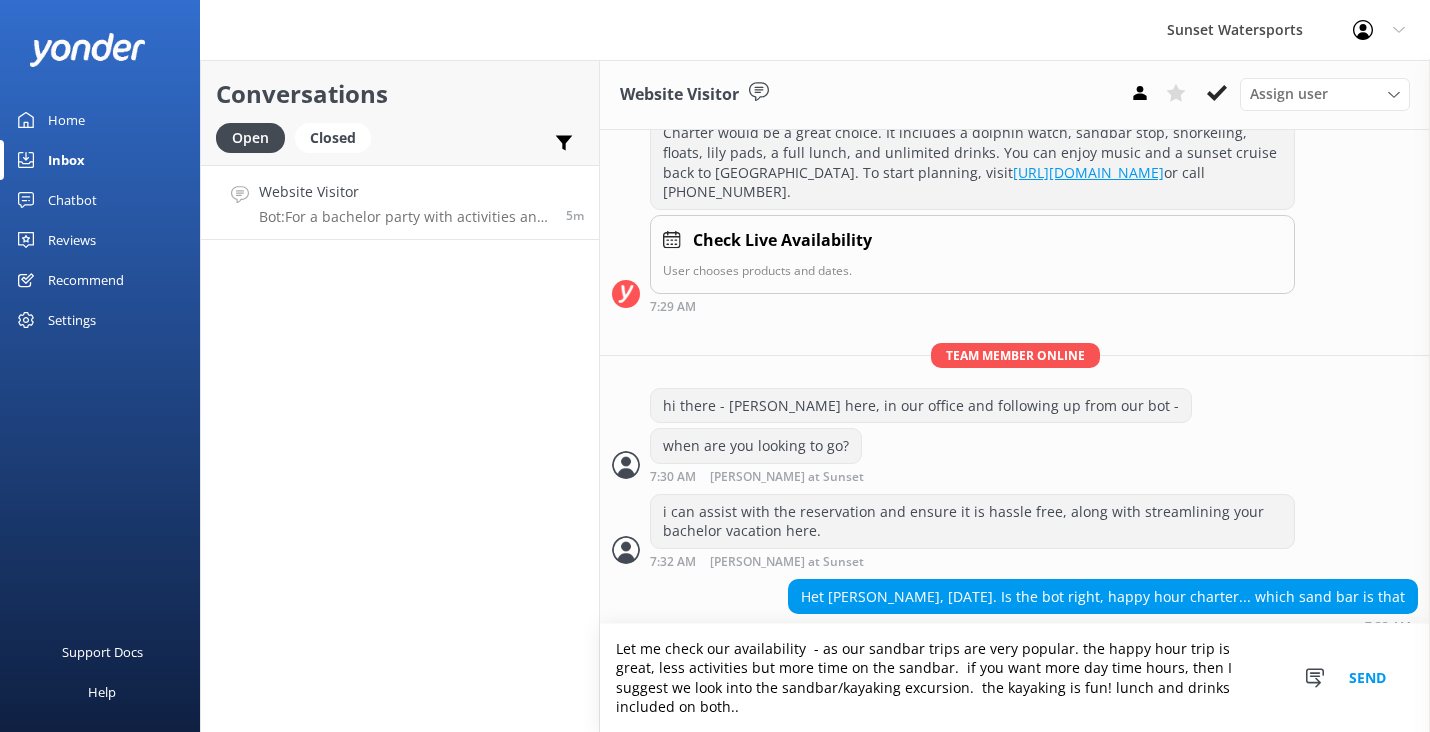 type on "Let me check our availability  - as our sandbar trips are very popular. the happy hour trip is great, less activities but more time on the sandbar.  if you want more day time hours, then I suggest we look into the sandbar/kayaking excursion.  the kayaking is fun! lunch and drinks included on both.." 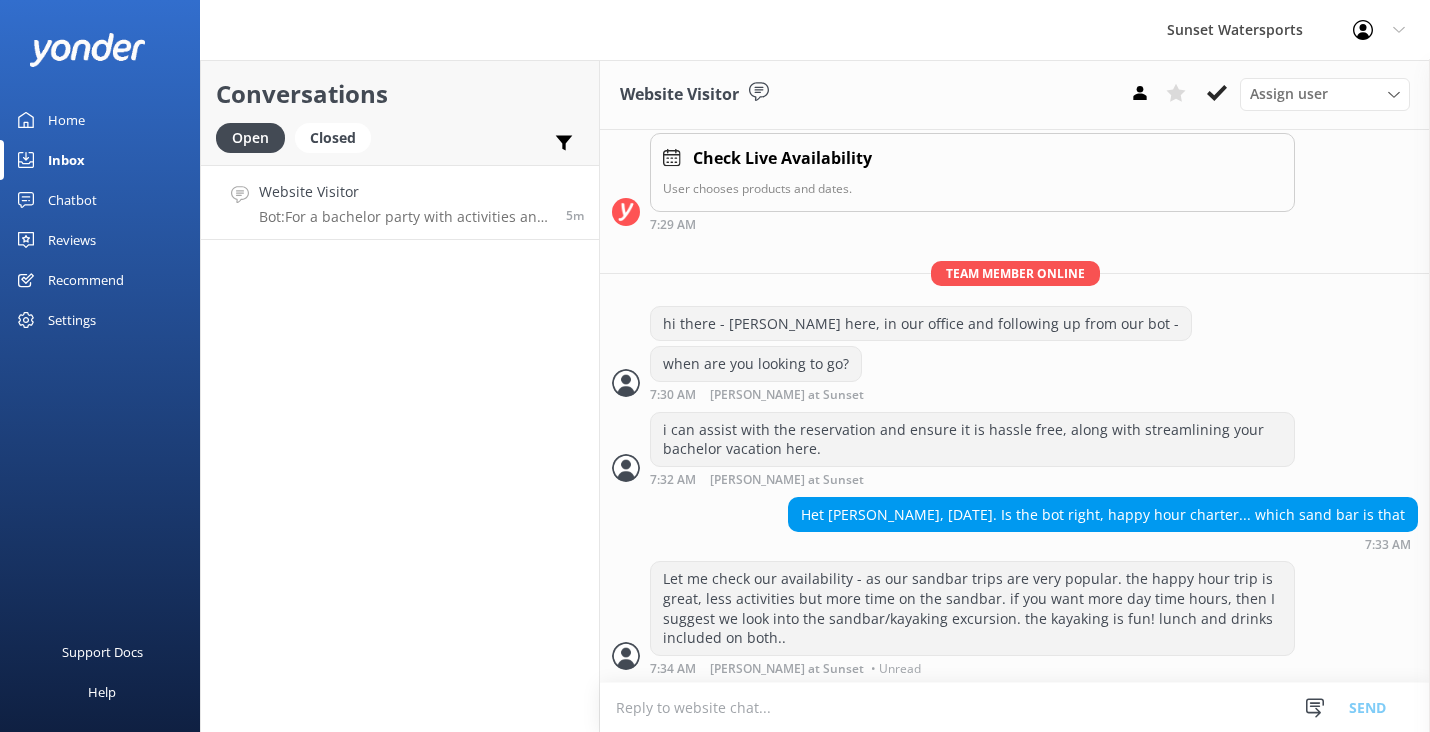 scroll, scrollTop: 433, scrollLeft: 0, axis: vertical 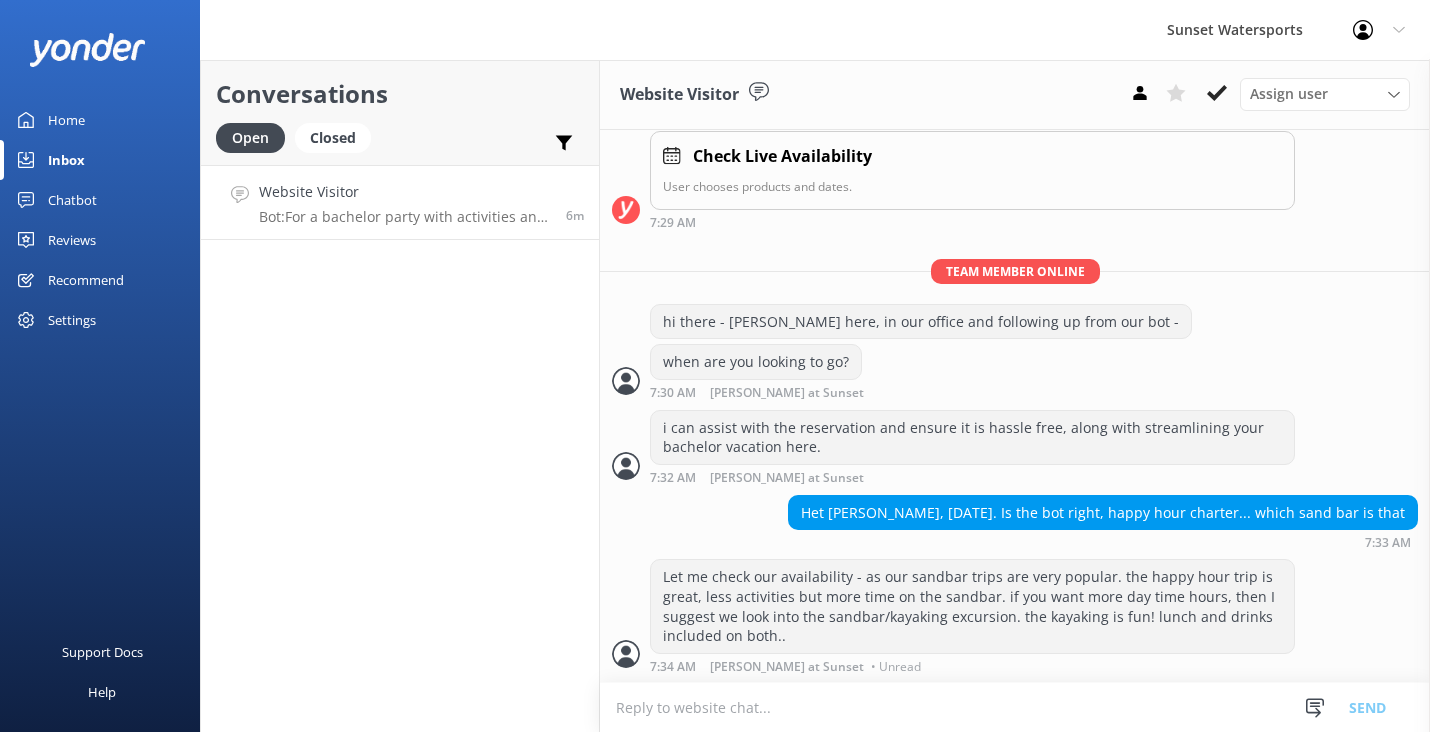 click at bounding box center [1015, 707] 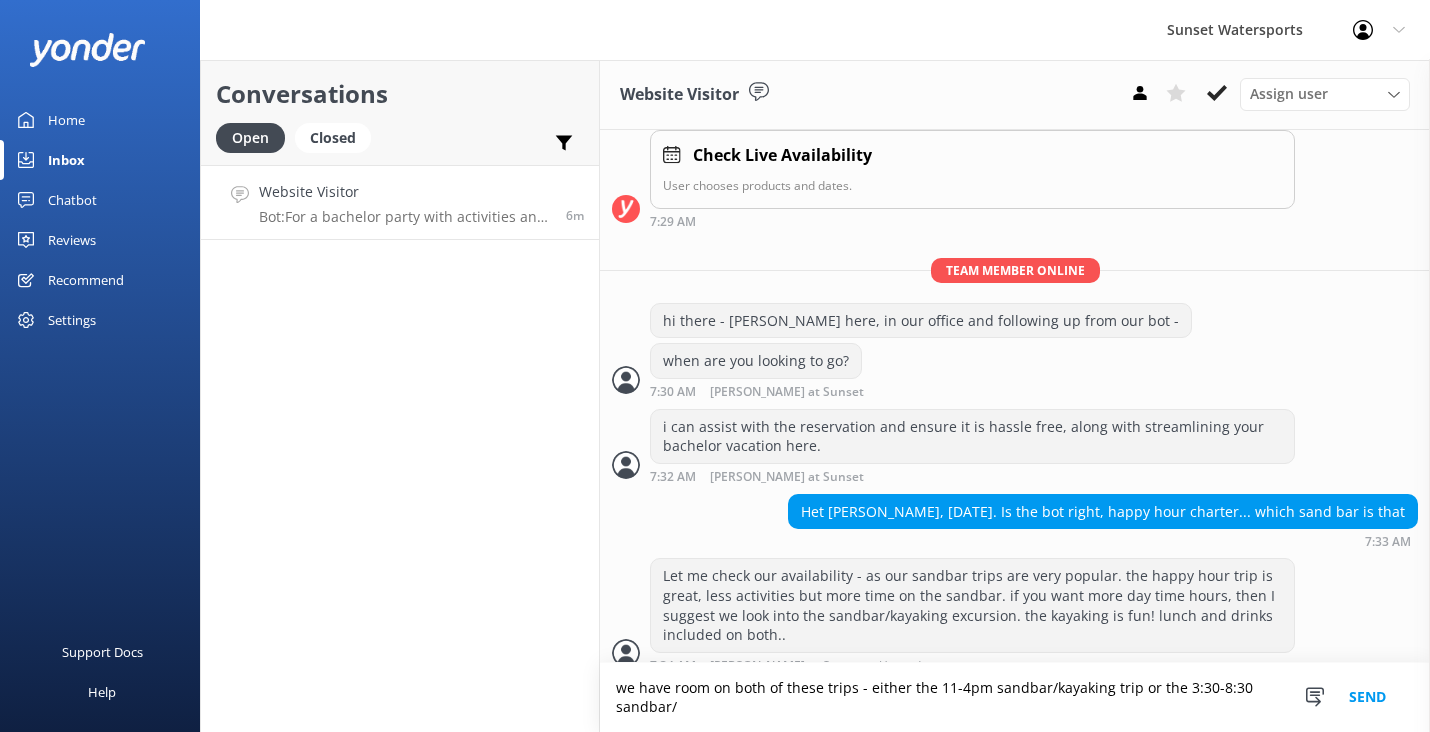 scroll, scrollTop: 453, scrollLeft: 0, axis: vertical 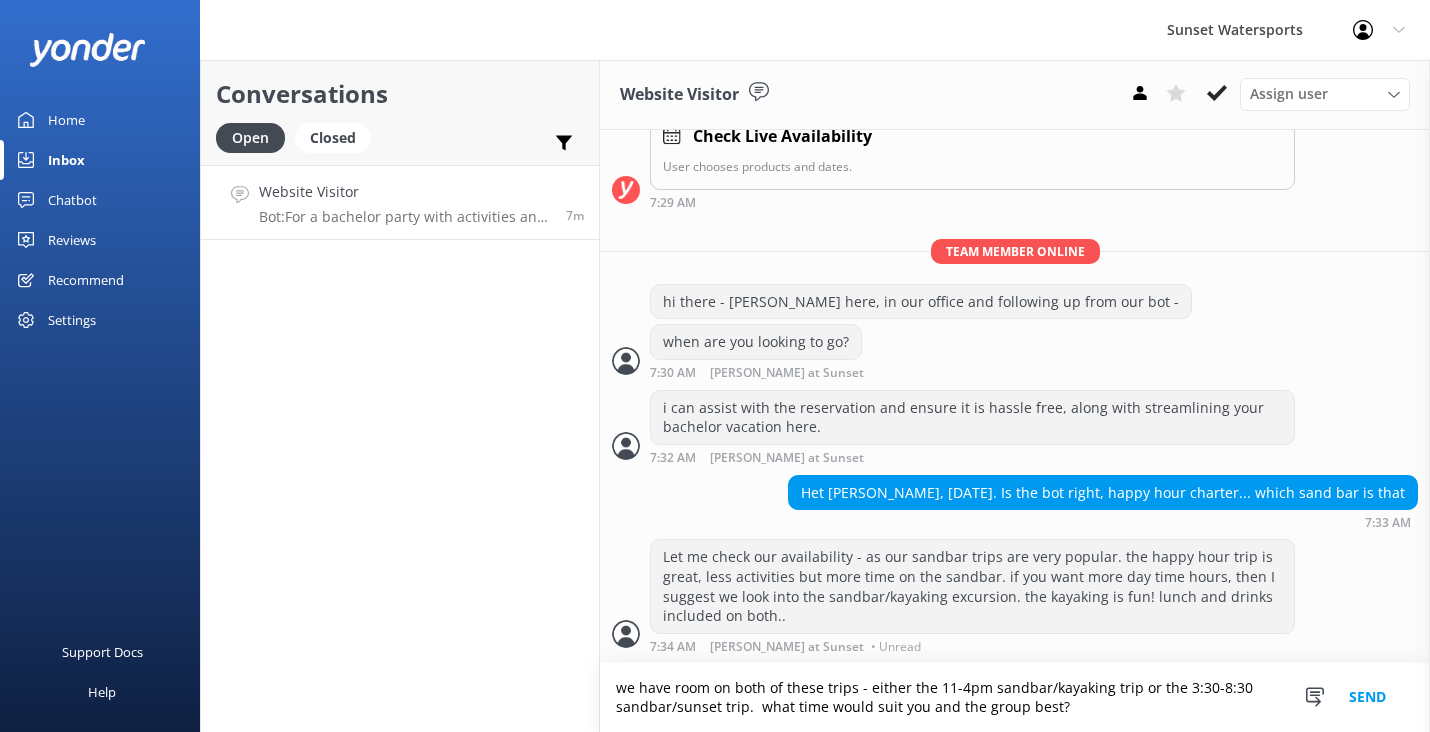 type on "we have room on both of these trips - either the 11-4pm sandbar/kayaking trip or the 3:30-8:30 sandbar/sunset trip.  what time would suit you and the group best?" 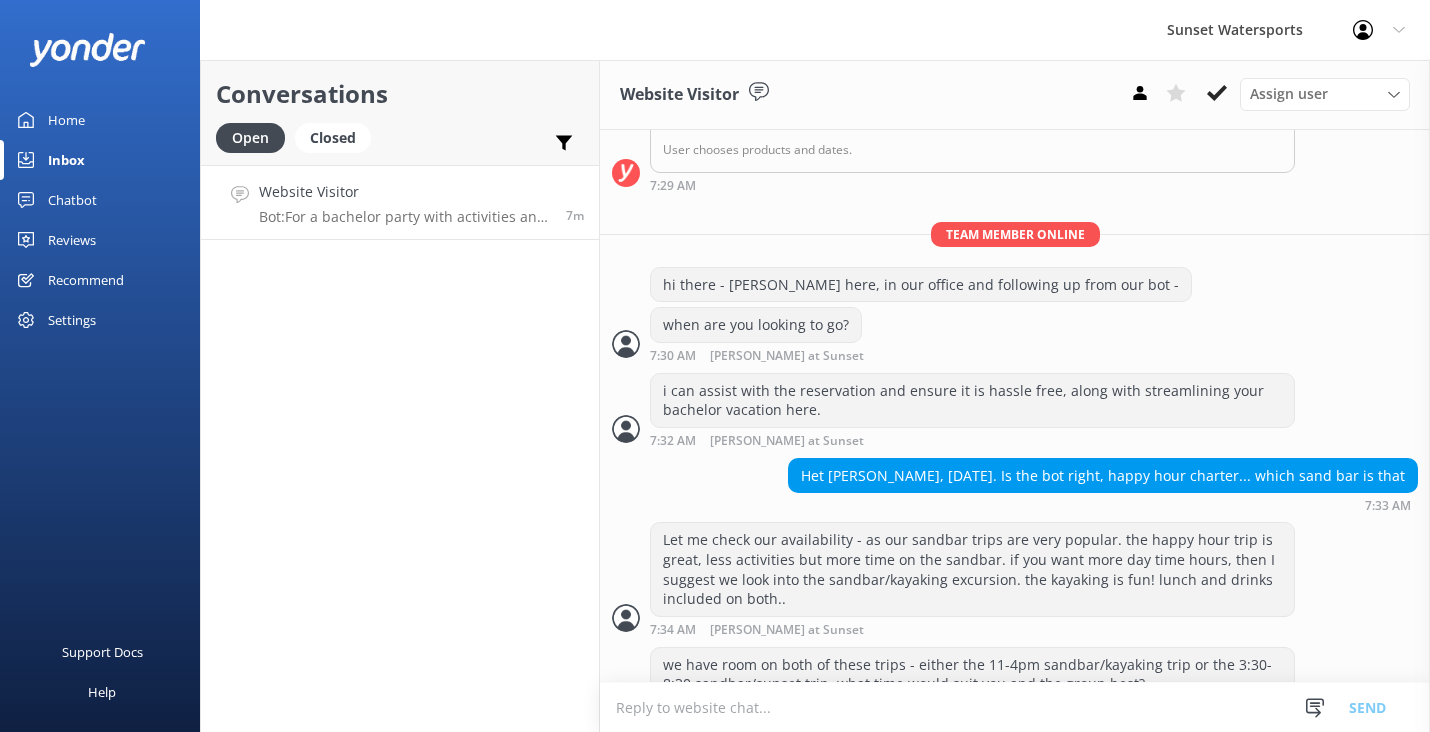 scroll, scrollTop: 519, scrollLeft: 0, axis: vertical 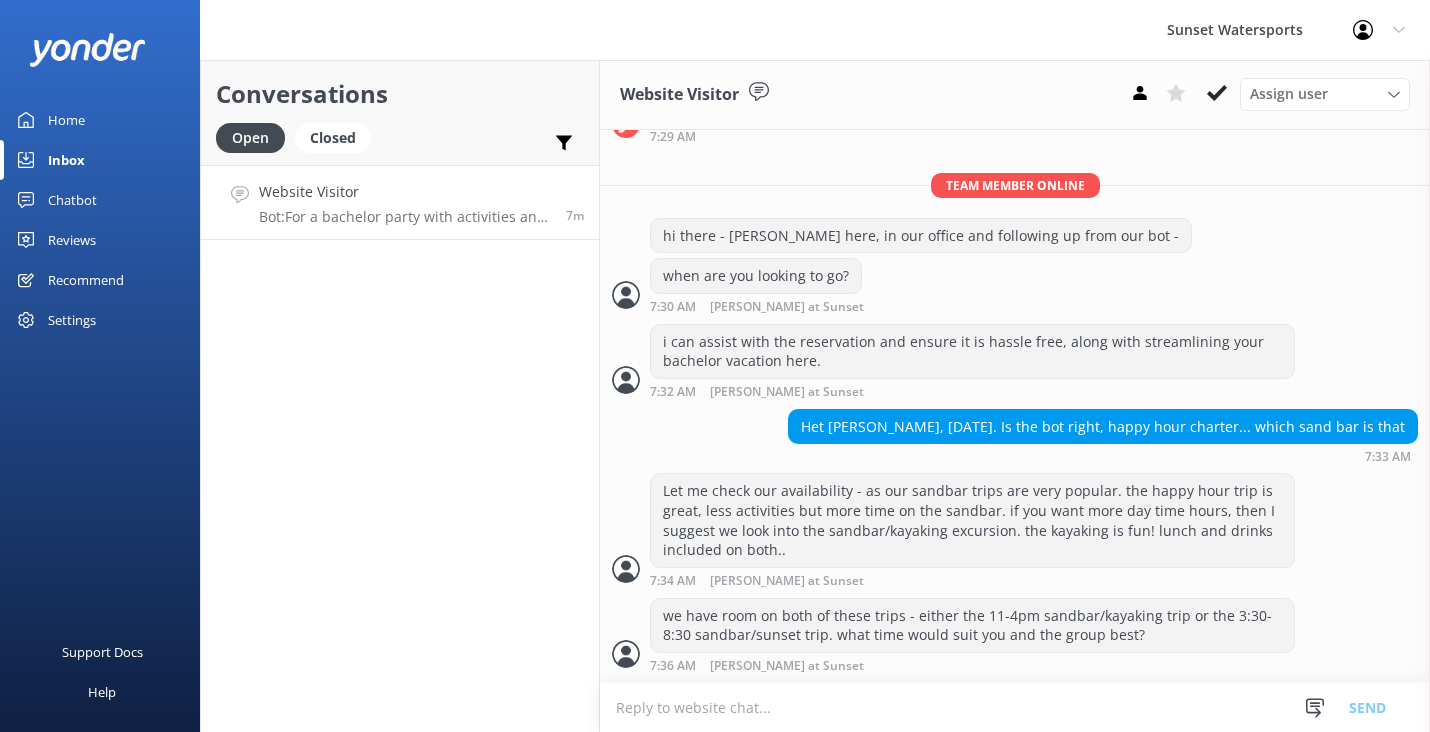 click at bounding box center (1015, 707) 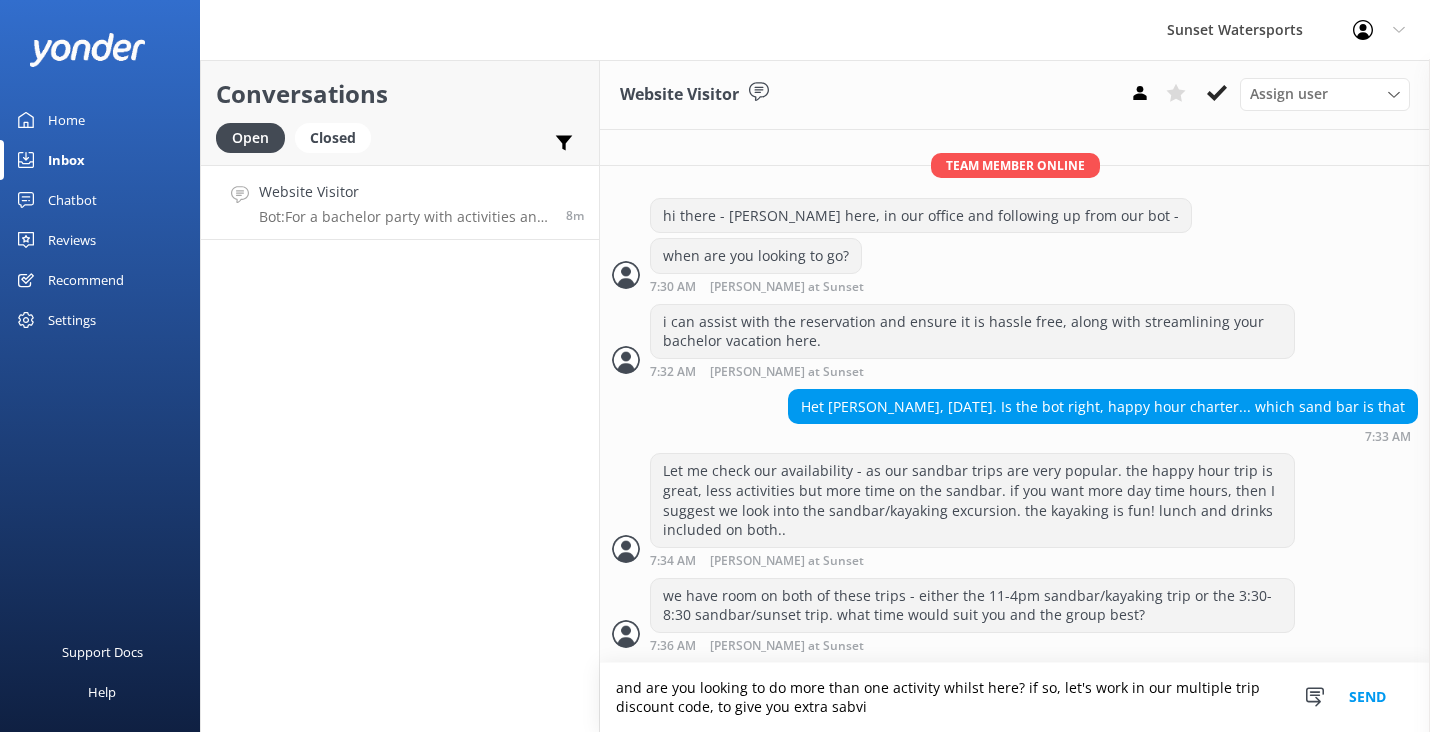 scroll, scrollTop: 586, scrollLeft: 0, axis: vertical 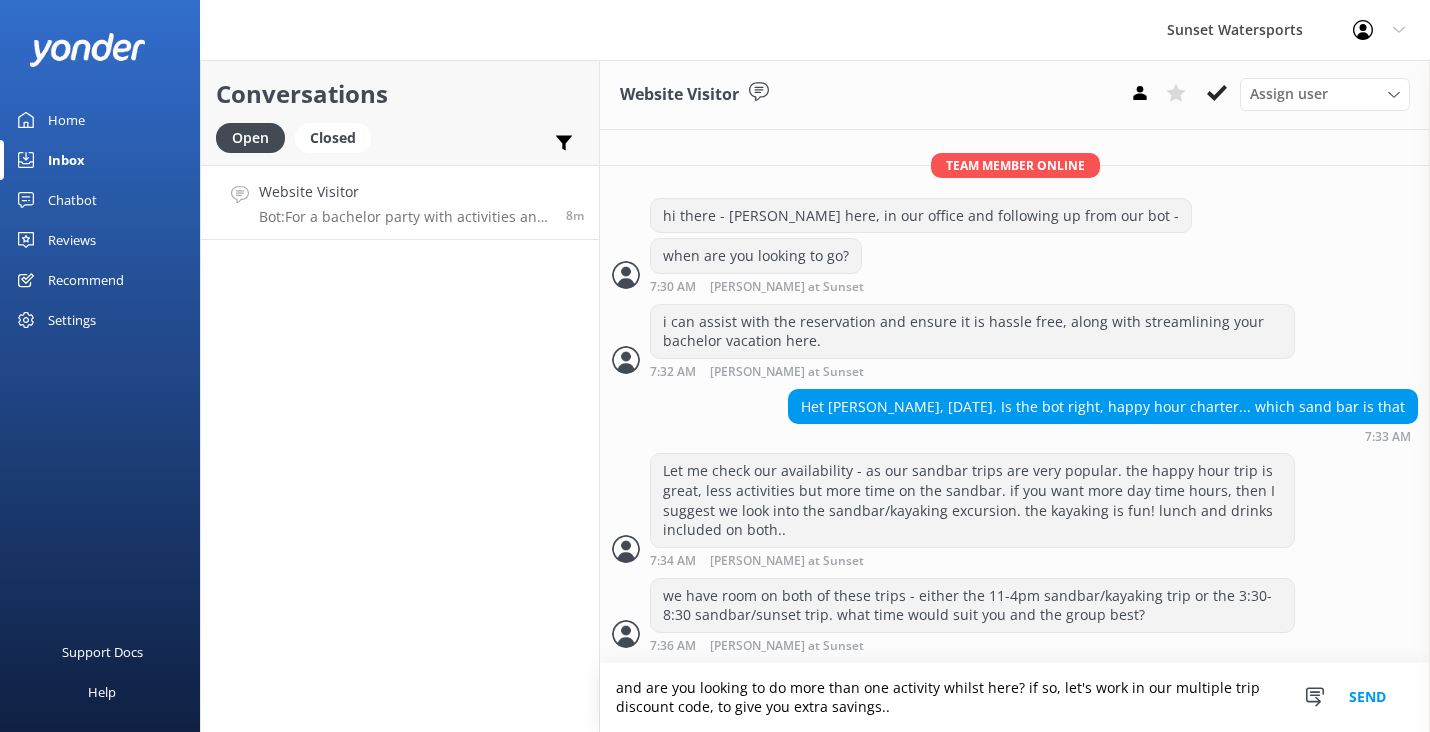 type on "and are you looking to do more than one activity whilst here? if so, let's work in our multiple trip discount code, to give you extra savings.." 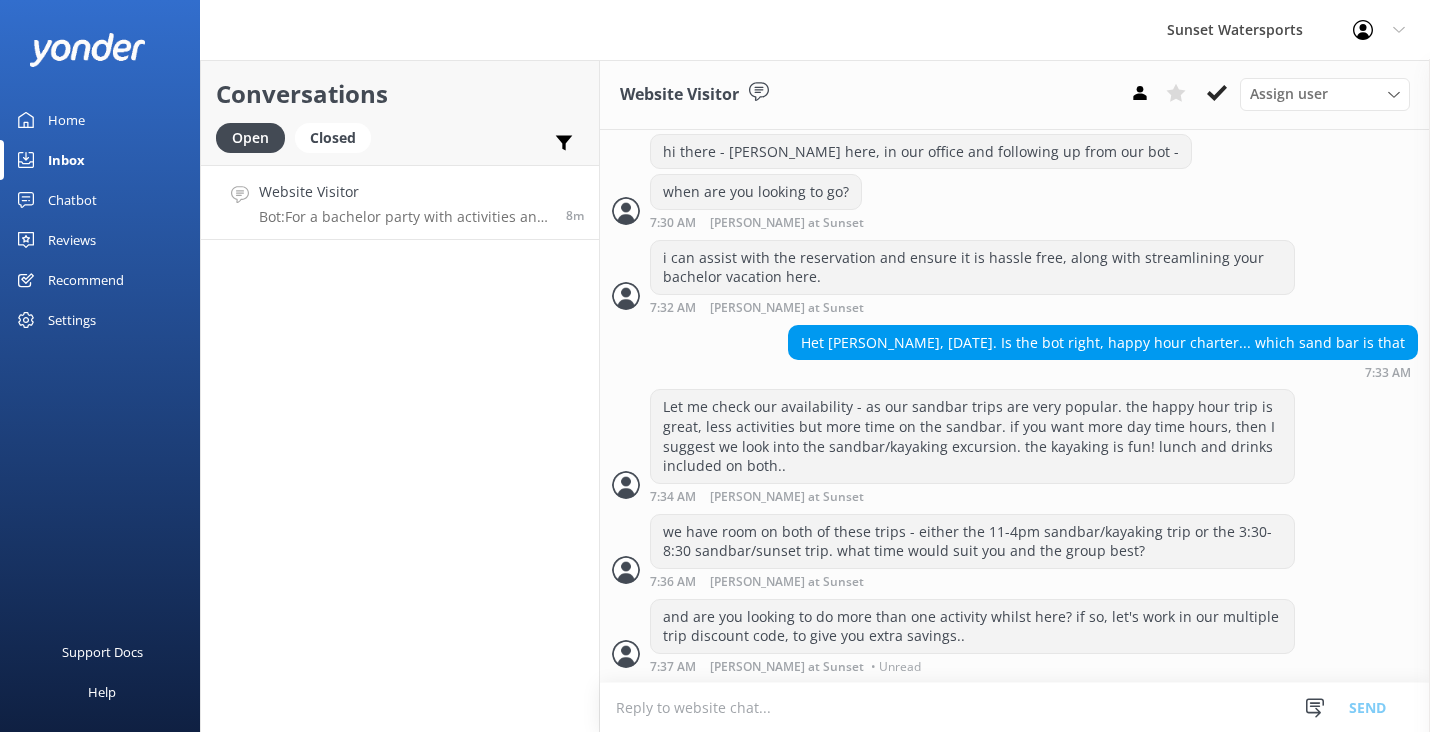 scroll, scrollTop: 604, scrollLeft: 0, axis: vertical 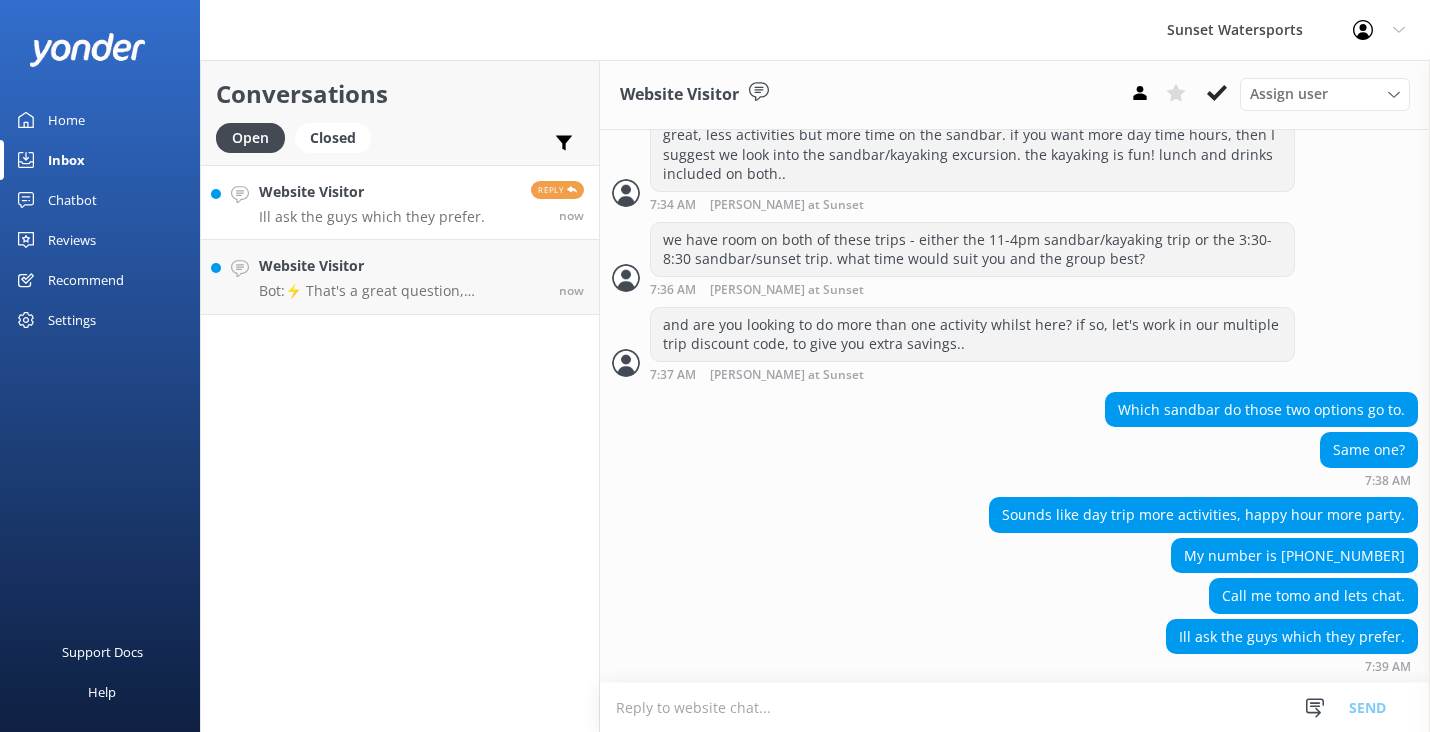 click at bounding box center [1015, 707] 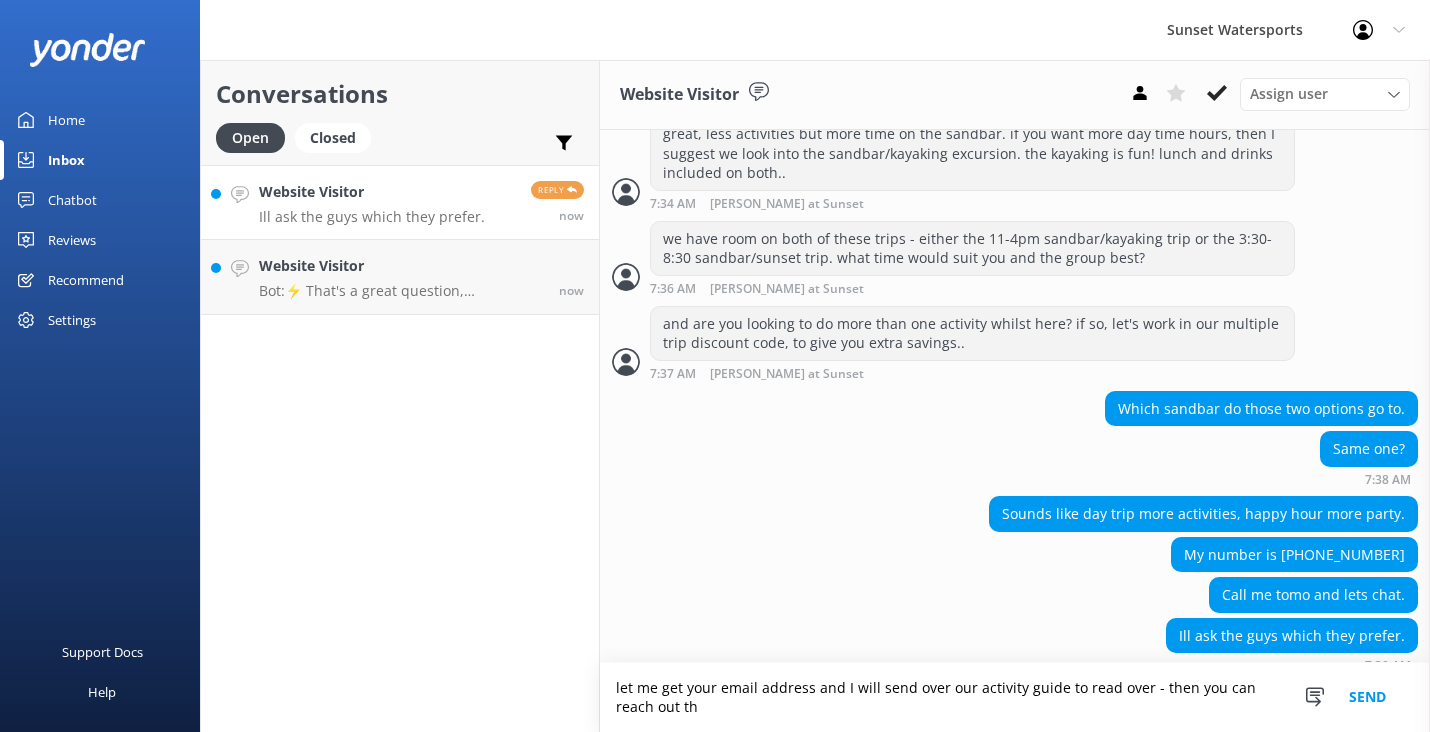 scroll, scrollTop: 915, scrollLeft: 0, axis: vertical 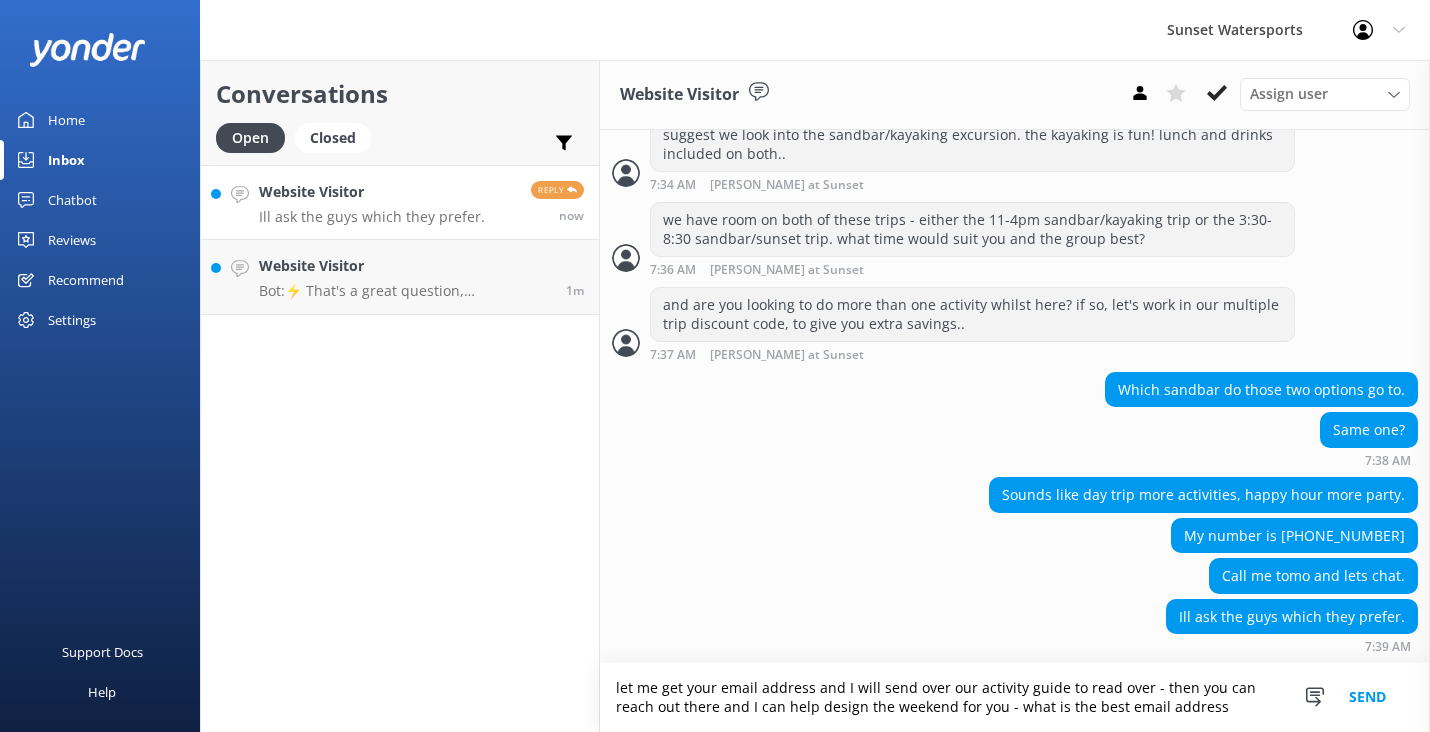 click on "let me get your email address and I will send over our activity guide to read over - then you can reach out there and I can help design the weekend for you - what is the best email address" at bounding box center [1015, 697] 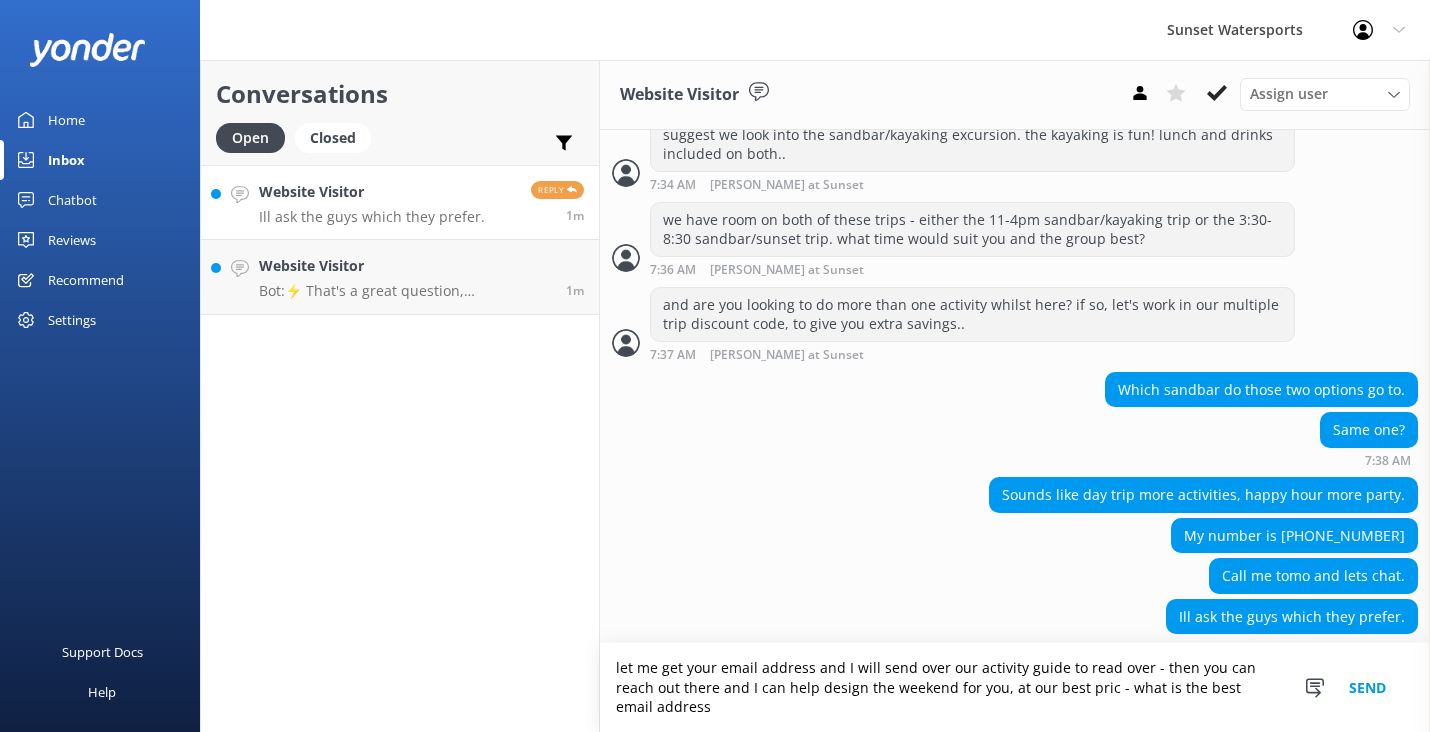 scroll, scrollTop: 935, scrollLeft: 0, axis: vertical 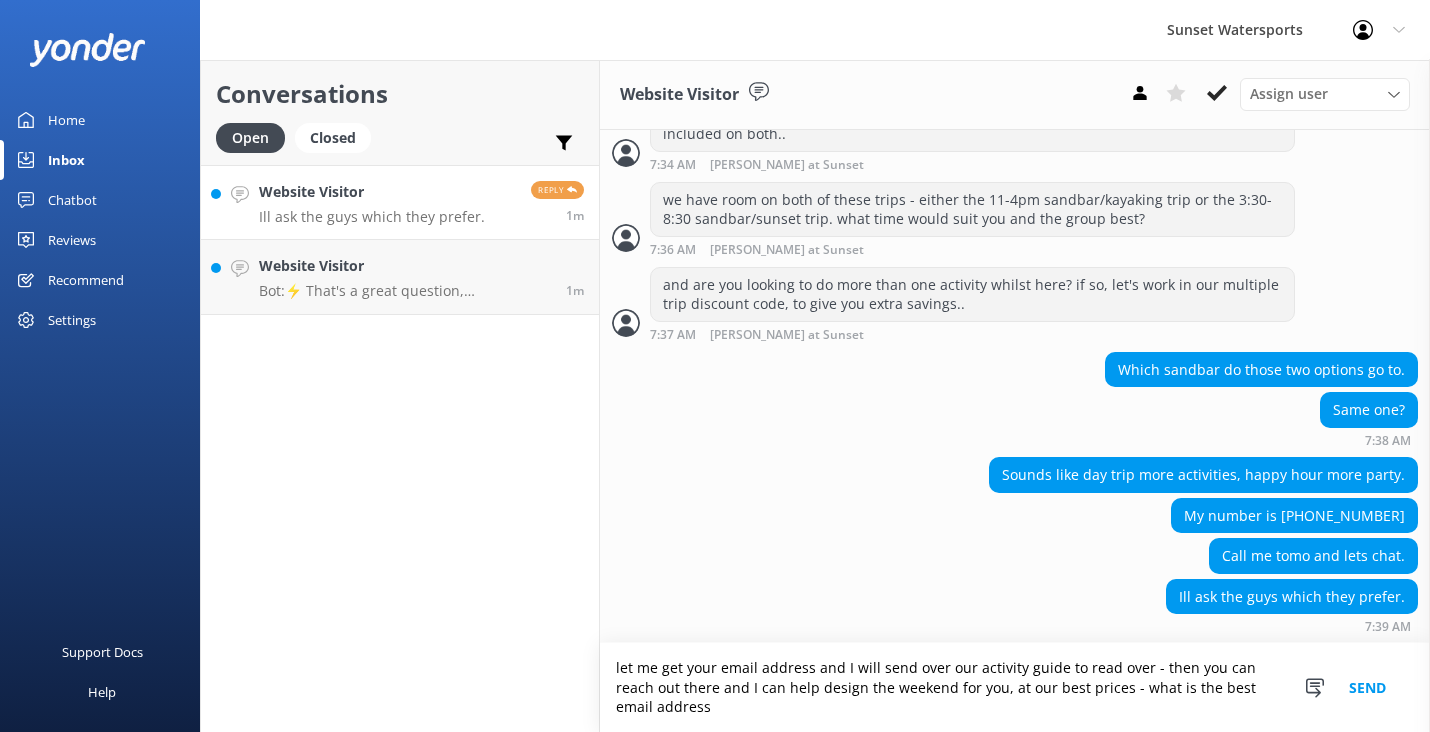 click on "let me get your email address and I will send over our activity guide to read over - then you can reach out there and I can help design the weekend for you, at our best prices - what is the best email address" at bounding box center (1015, 687) 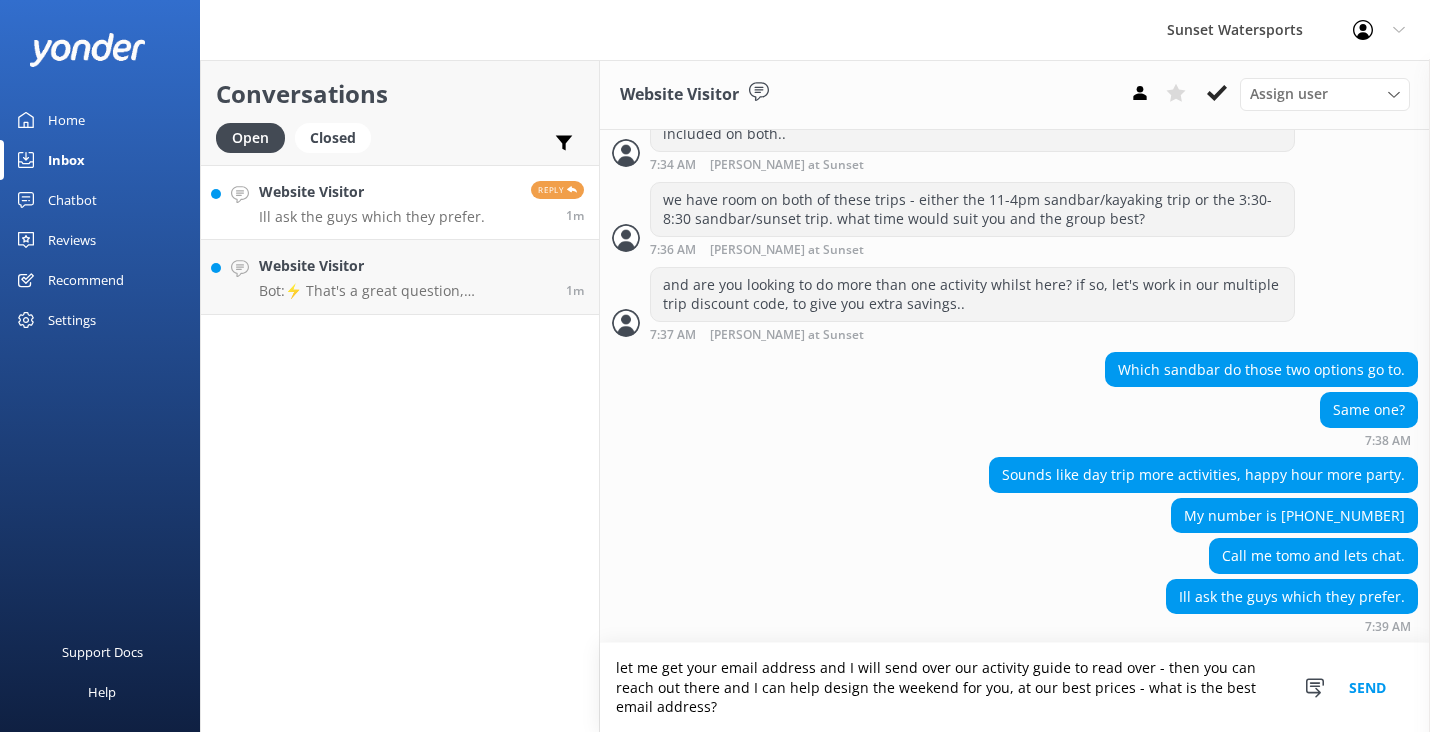 type on "let me get your email address and I will send over our activity guide to read over - then you can reach out there and I can help design the weekend for you, at our best prices - what is the best email address?" 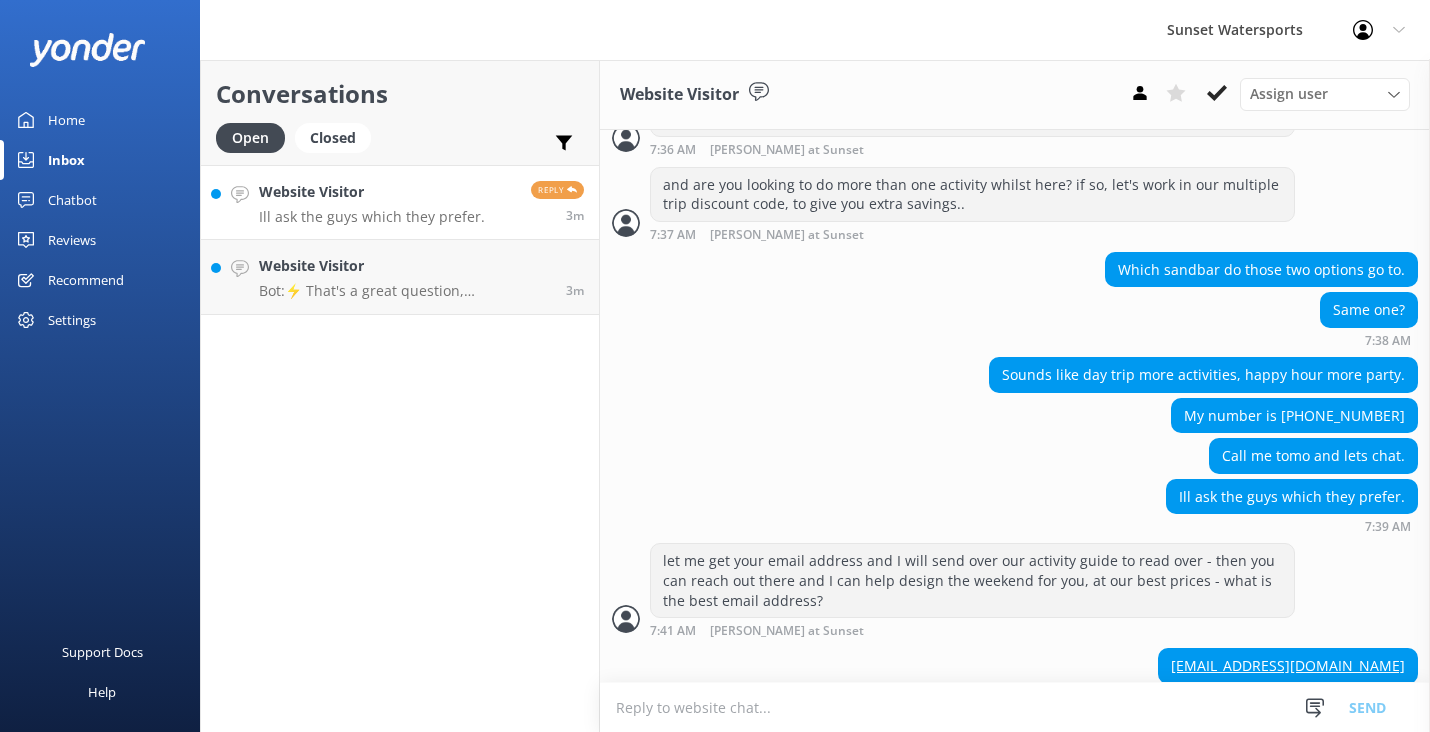 scroll, scrollTop: 1065, scrollLeft: 0, axis: vertical 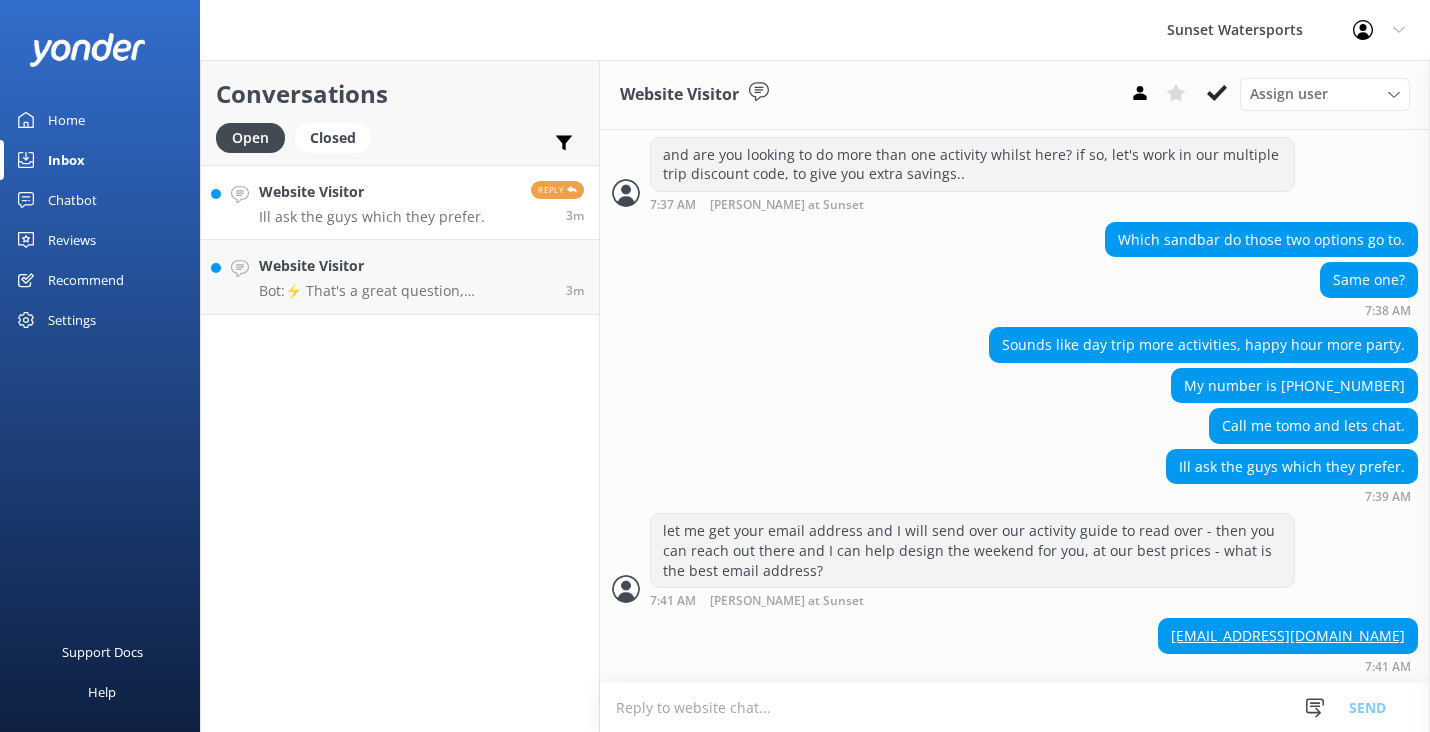 click at bounding box center (1015, 707) 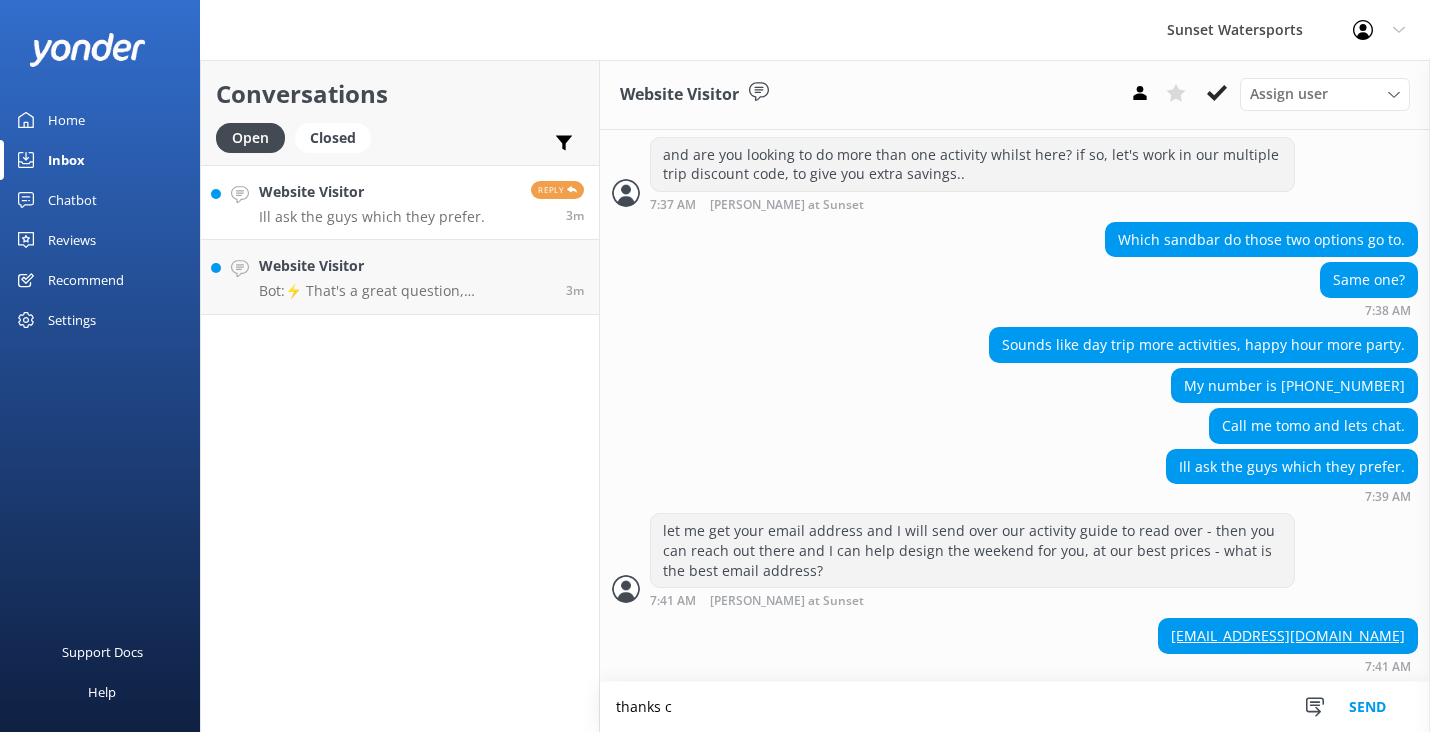 scroll, scrollTop: 1066, scrollLeft: 0, axis: vertical 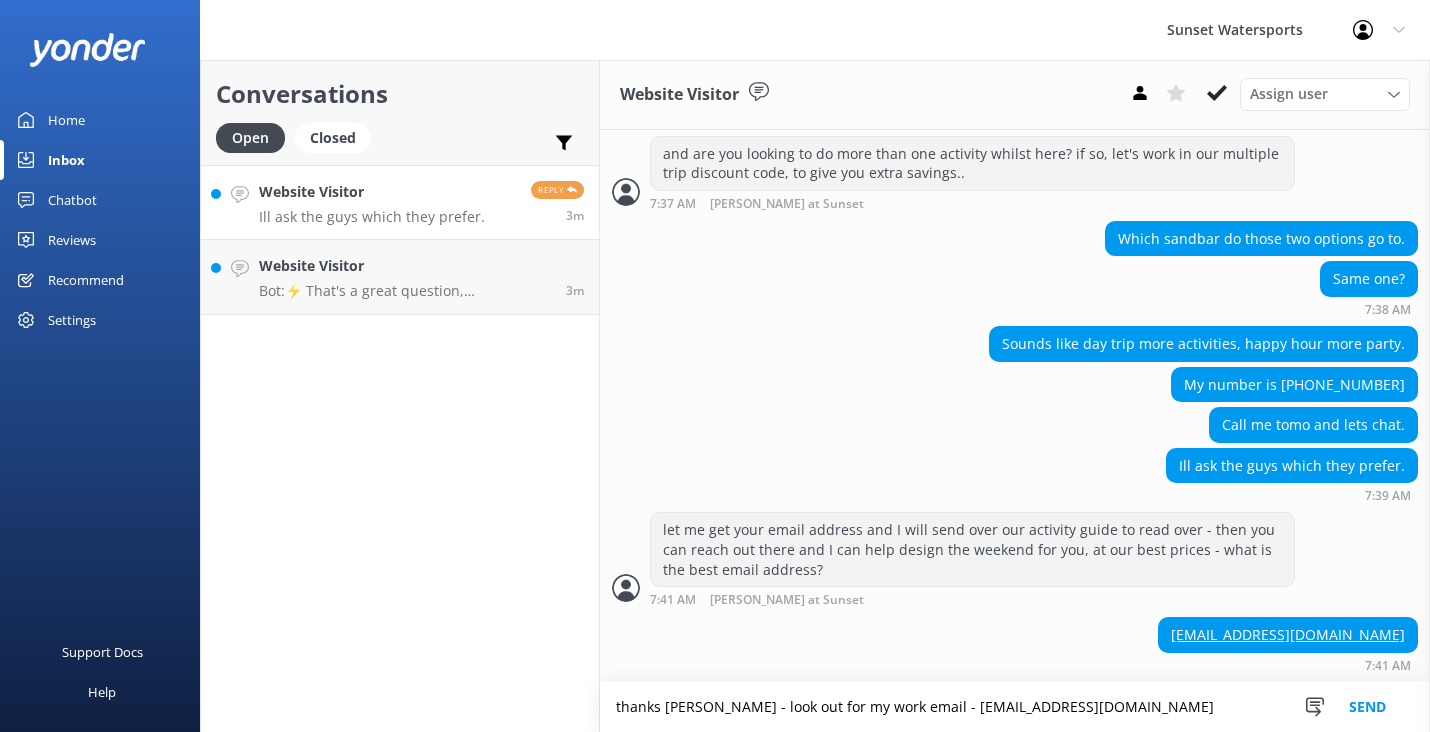 type on "thanks [PERSON_NAME] - look out for my work email - [EMAIL_ADDRESS][DOMAIN_NAME]" 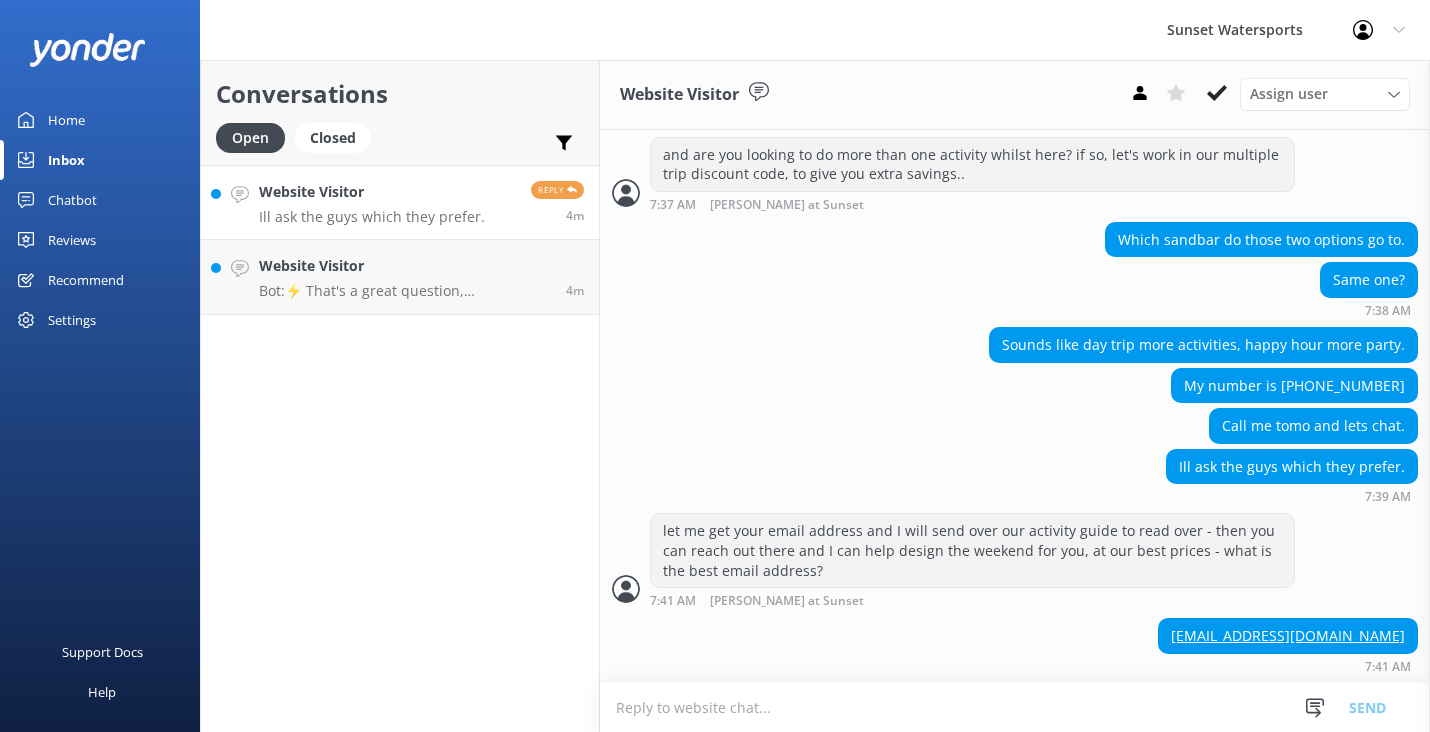 scroll, scrollTop: 1129, scrollLeft: 0, axis: vertical 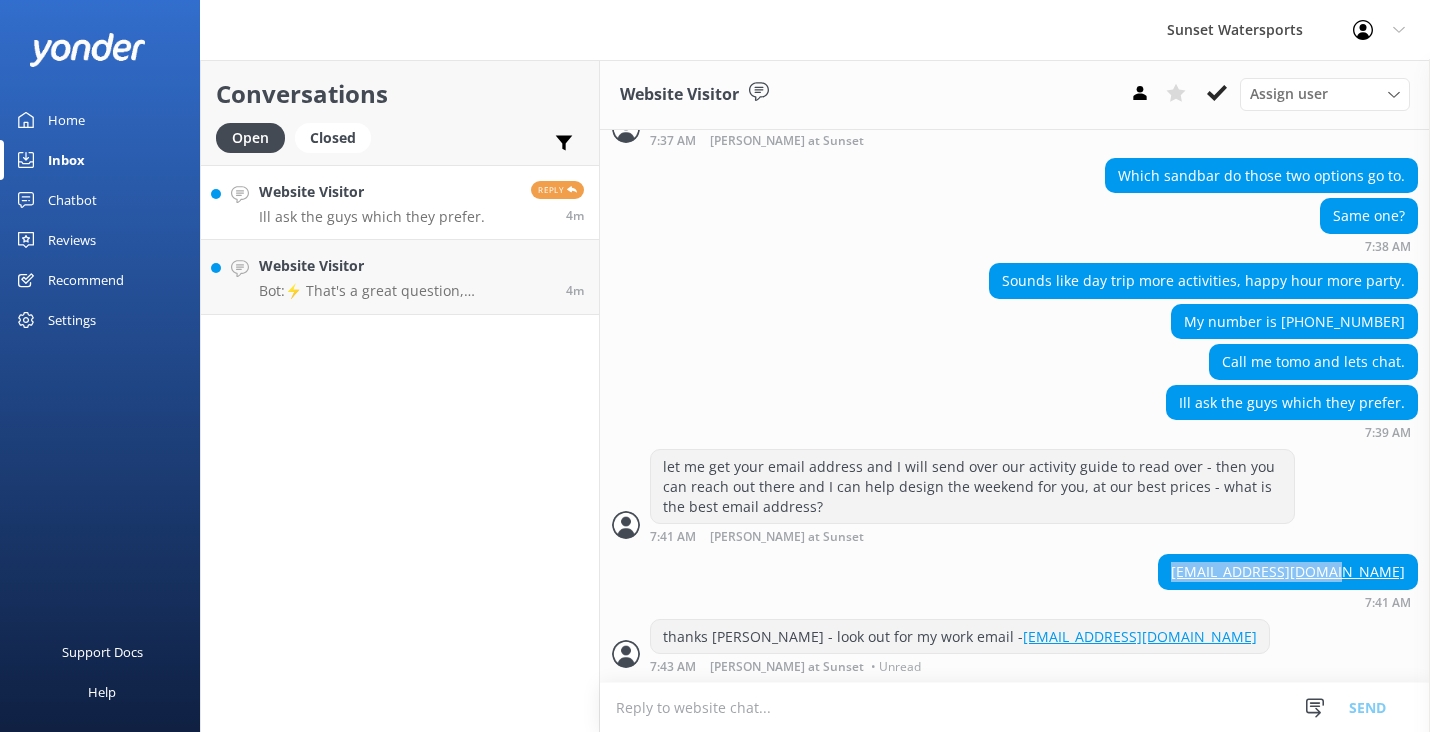 drag, startPoint x: 1393, startPoint y: 569, endPoint x: 1236, endPoint y: 577, distance: 157.20369 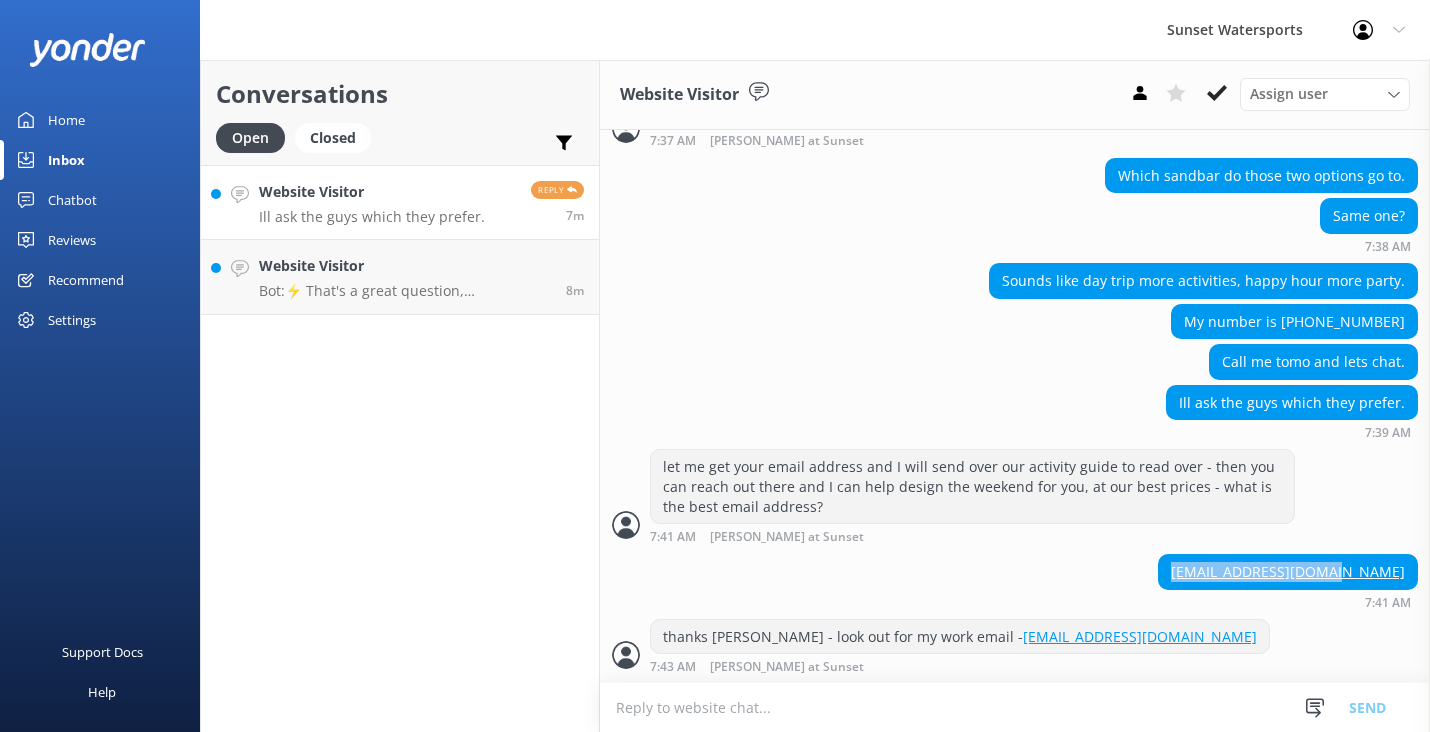 scroll, scrollTop: 1130, scrollLeft: 0, axis: vertical 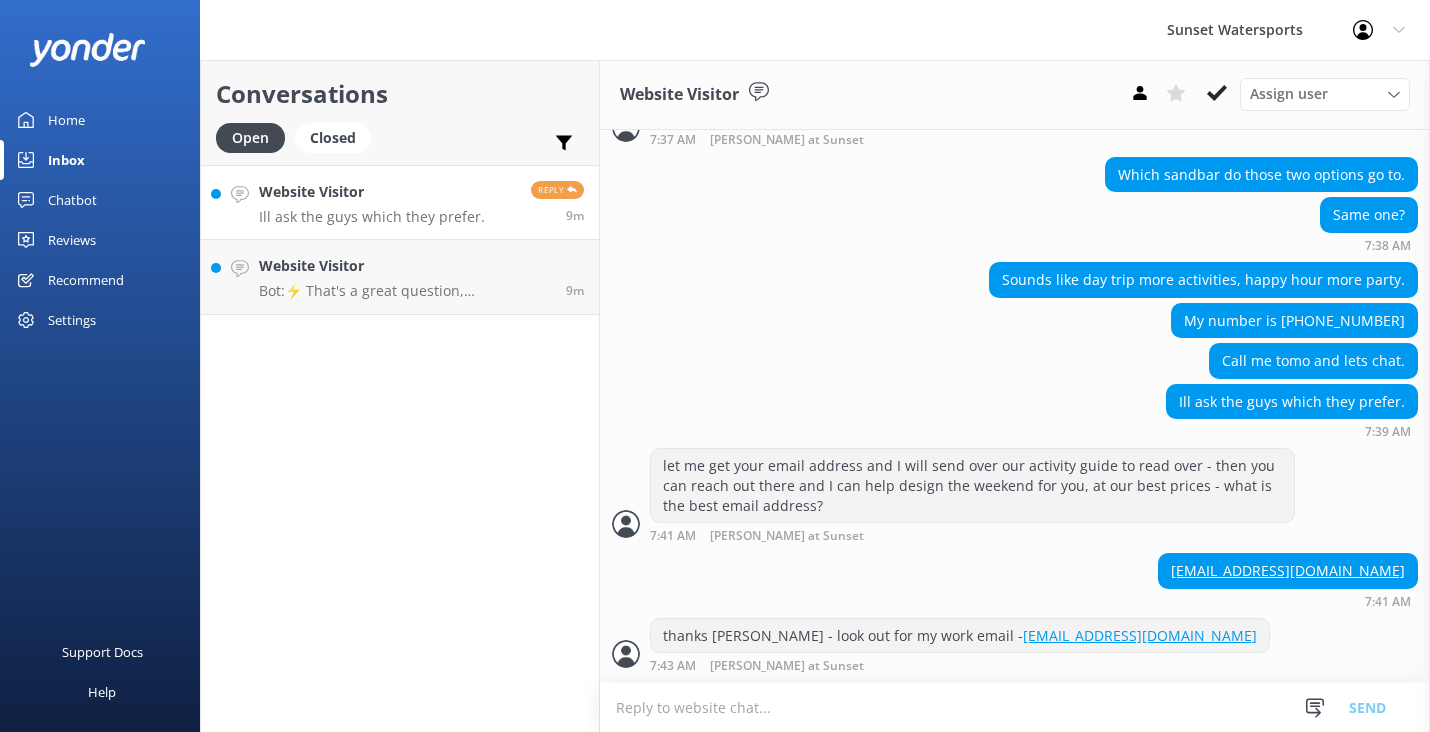 click at bounding box center [1015, 707] 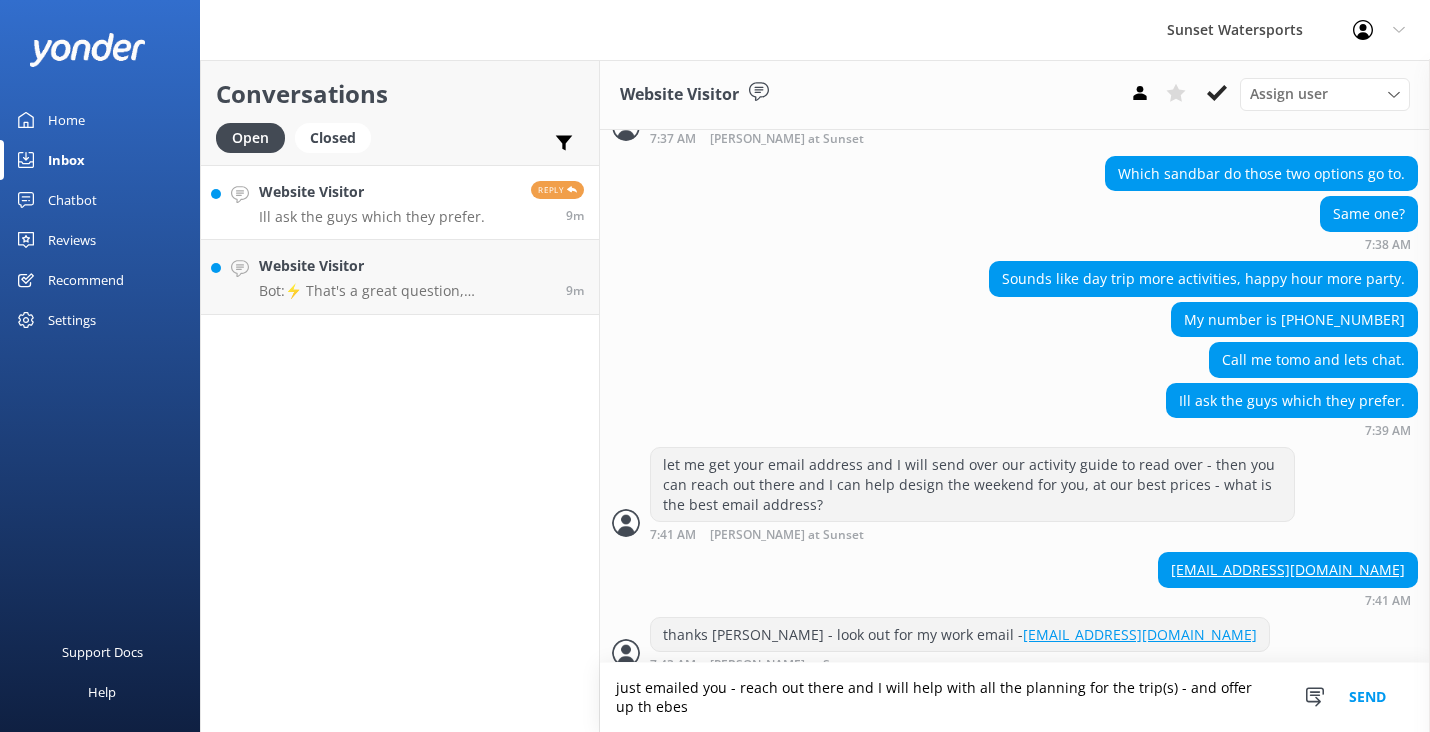 scroll, scrollTop: 1150, scrollLeft: 0, axis: vertical 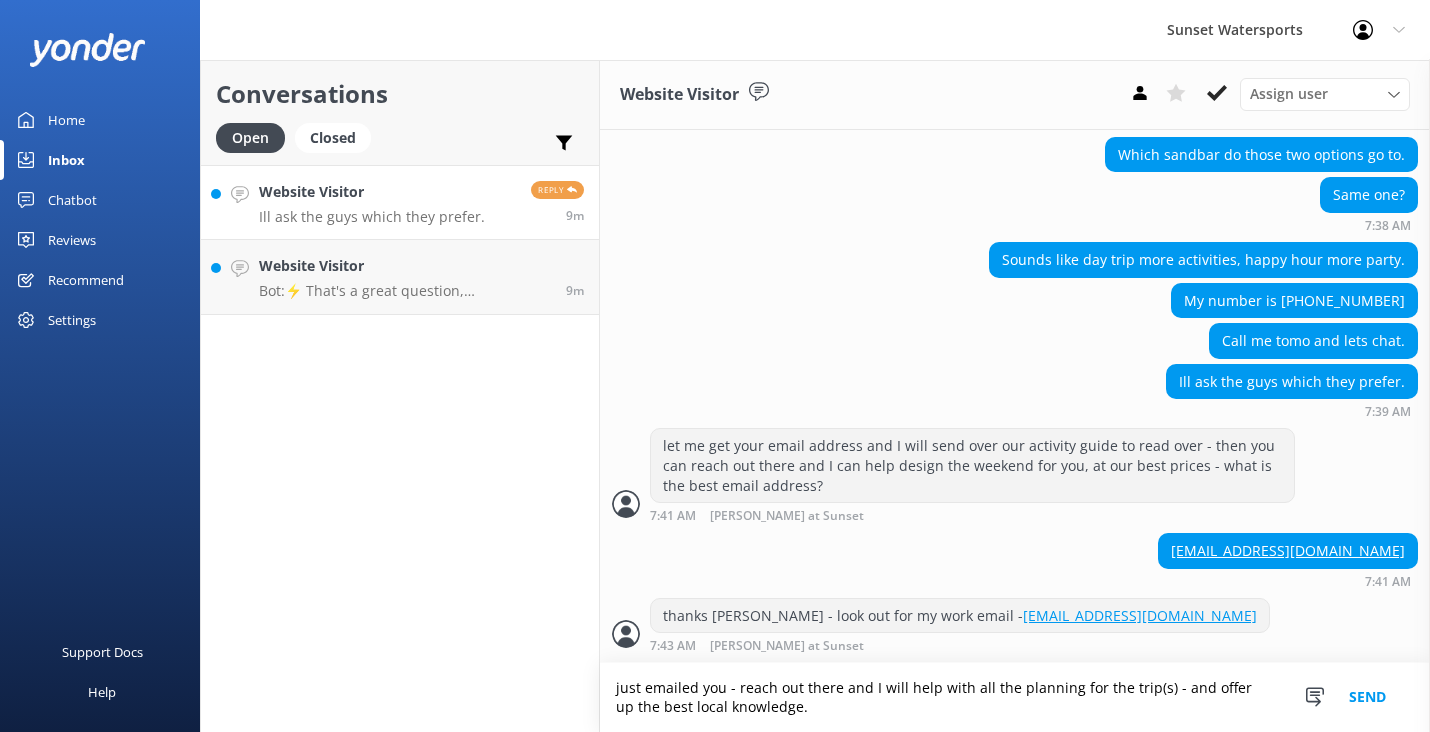type on "just emailed you - reach out there and I will help with all the planning for the trip(s) - and offer up the best local knowledge." 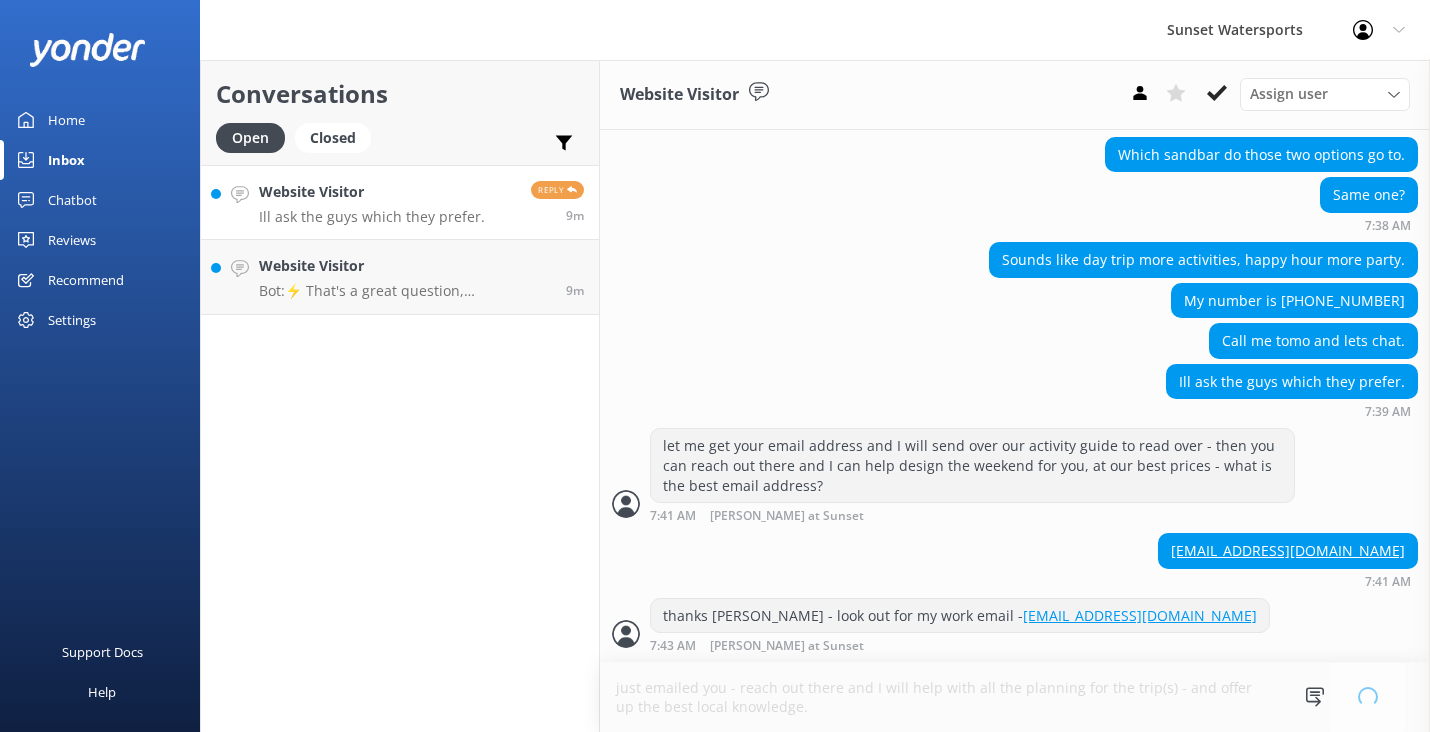 type 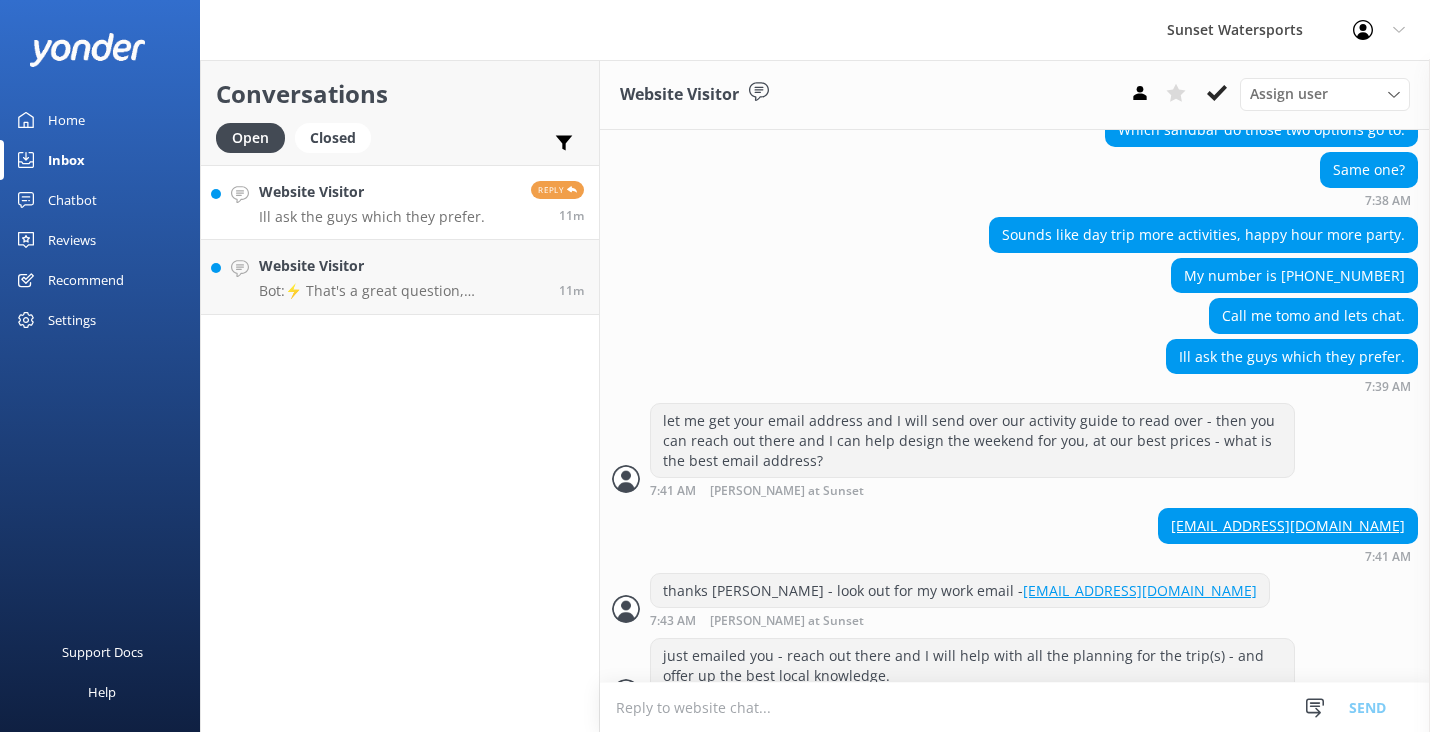 scroll, scrollTop: 1214, scrollLeft: 0, axis: vertical 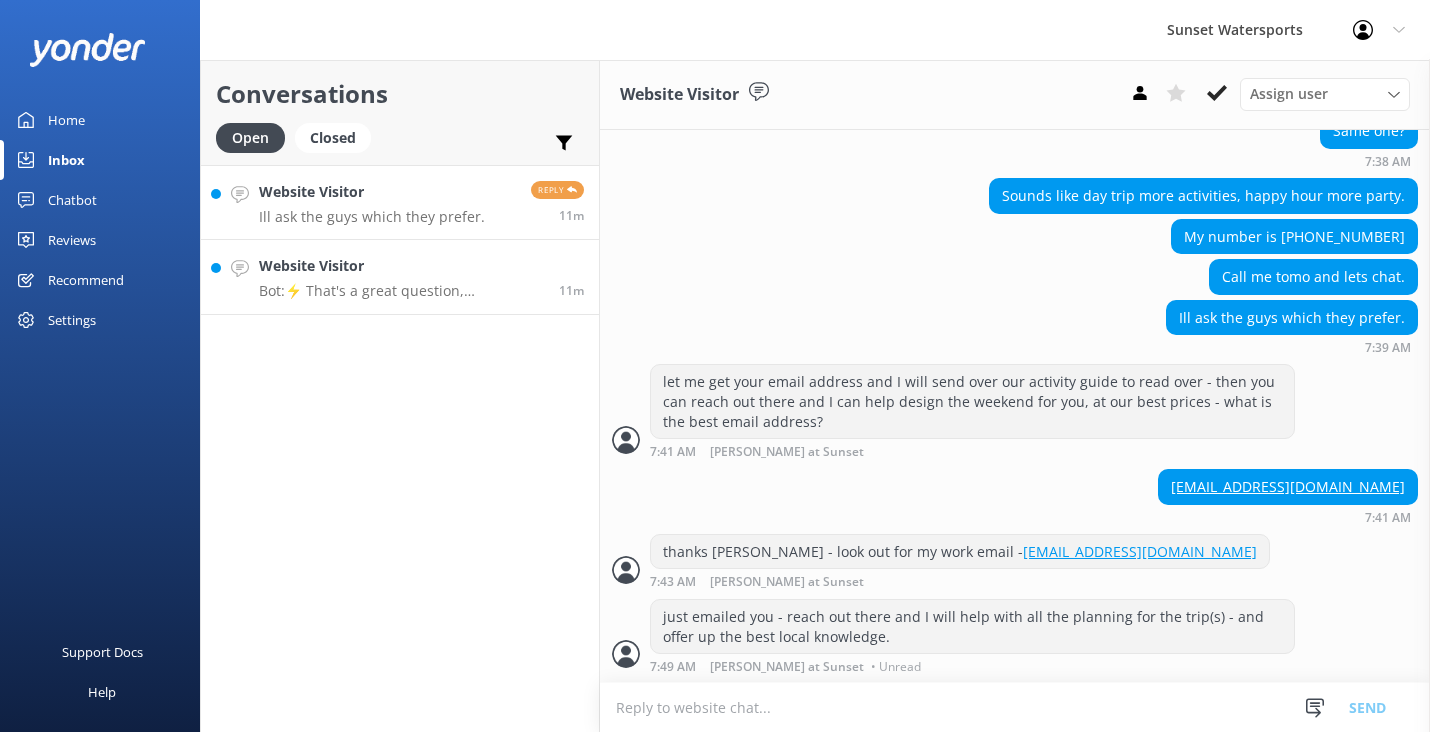 click on "Bot:  ⚡ That's a great question, unfortunately I do not know the answer. I'm going to reach out to another team member to help. Hold tight." at bounding box center (401, 291) 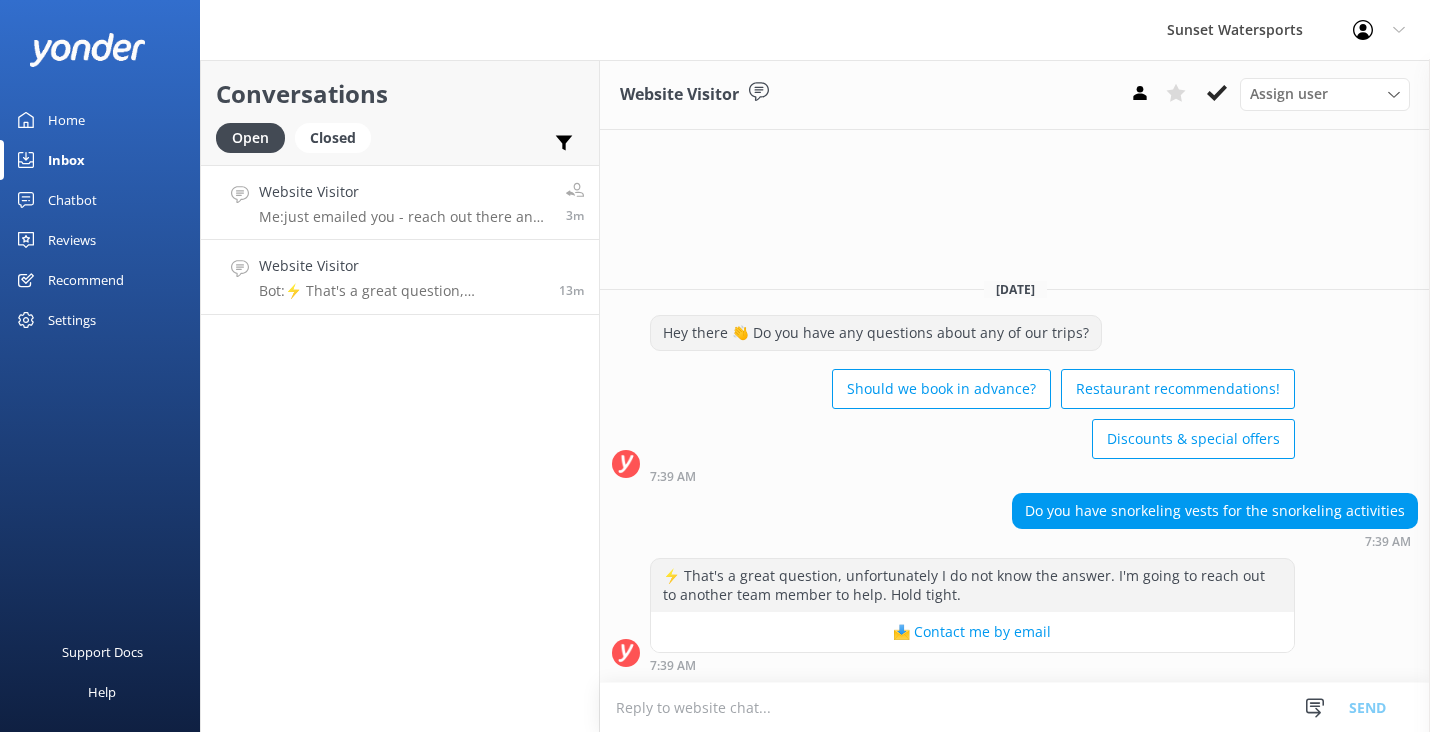click on "Website Visitor Me:  just emailed you - reach out there and I will help with all the planning for the trip(s) - and offer up the best local knowledge. 3m" at bounding box center (400, 202) 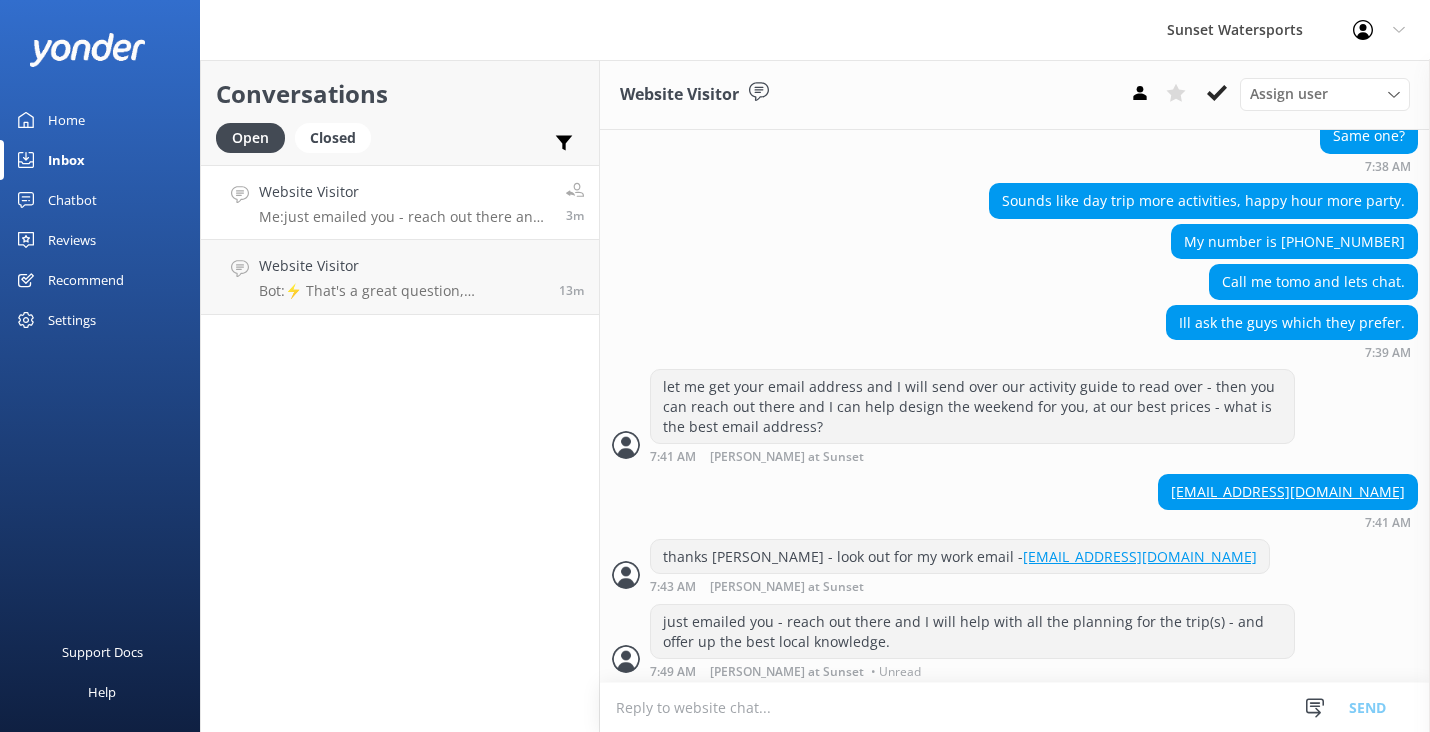 scroll, scrollTop: 1214, scrollLeft: 0, axis: vertical 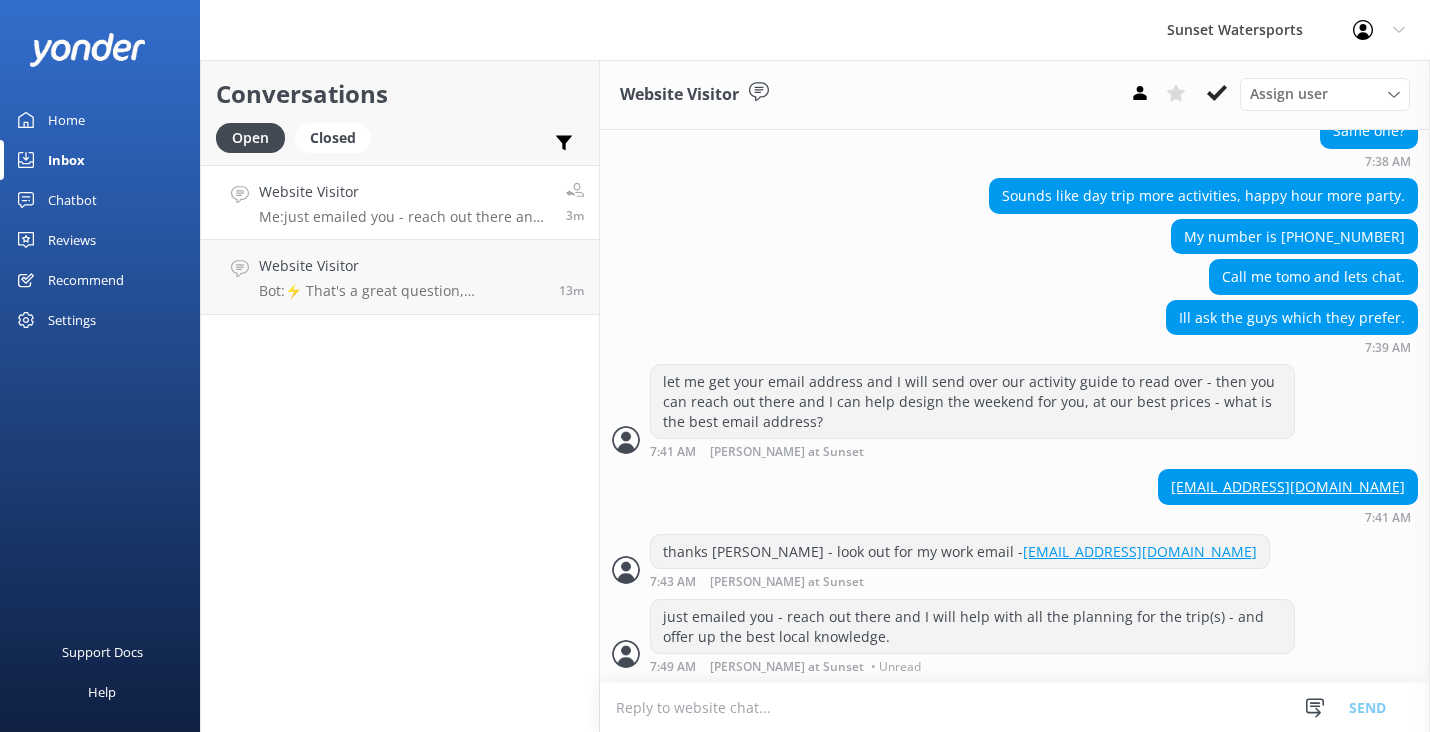 click at bounding box center [1015, 707] 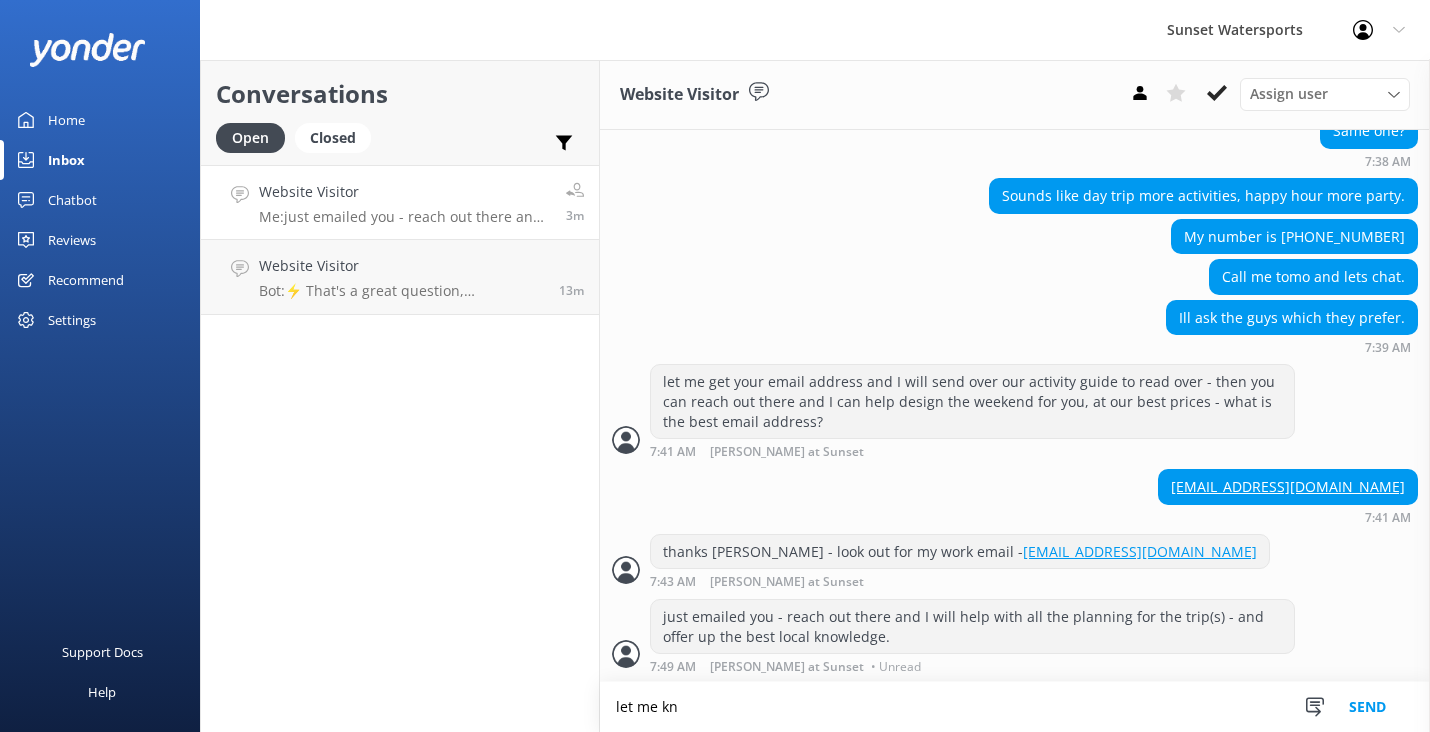 scroll, scrollTop: 1215, scrollLeft: 0, axis: vertical 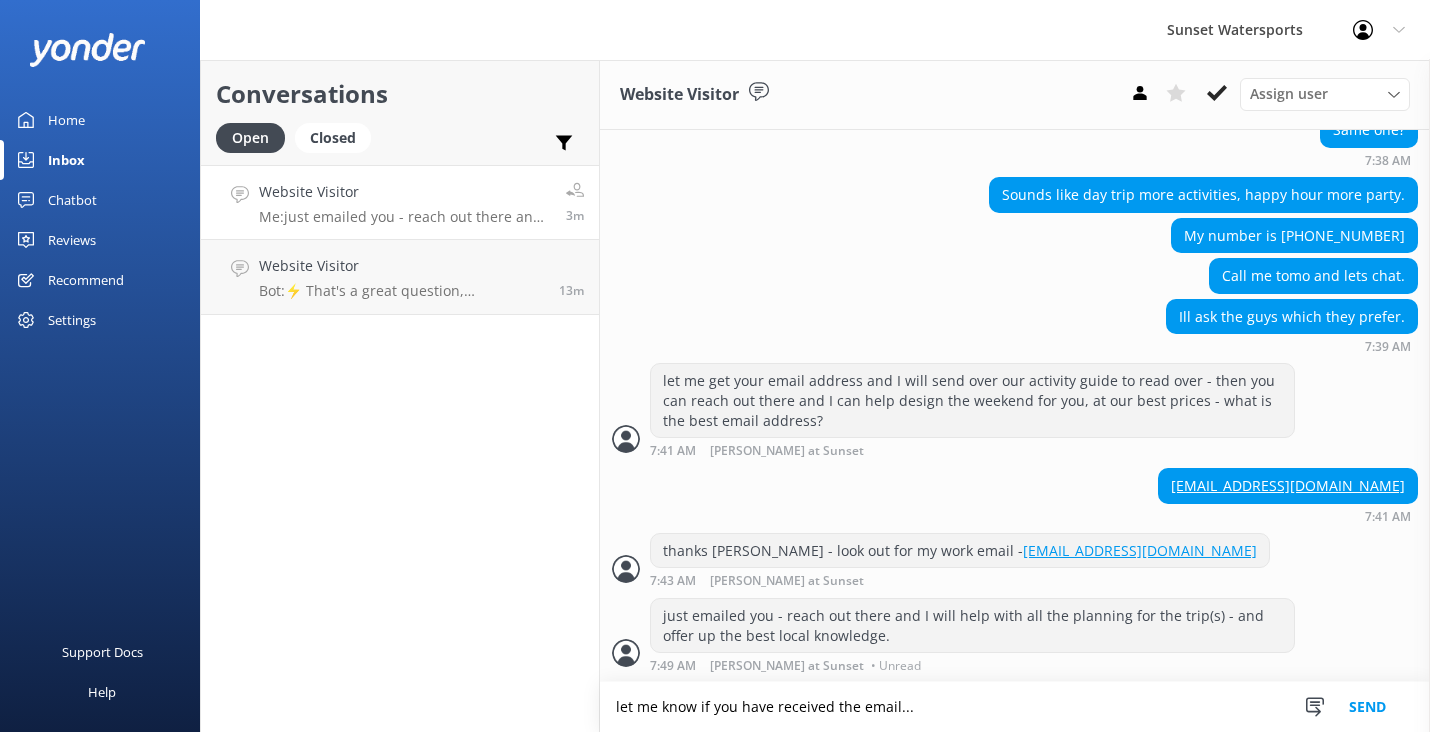 type on "let me know if you have received the email..." 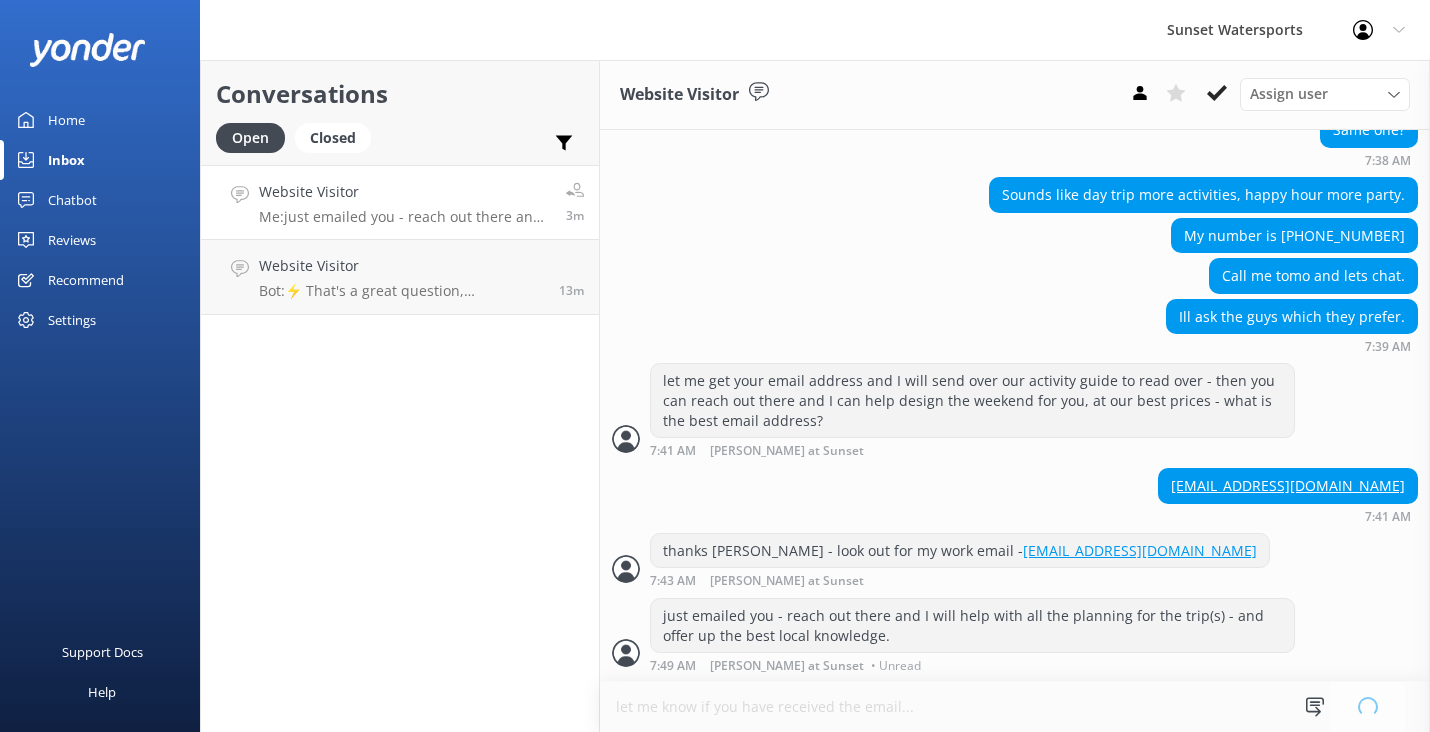 type 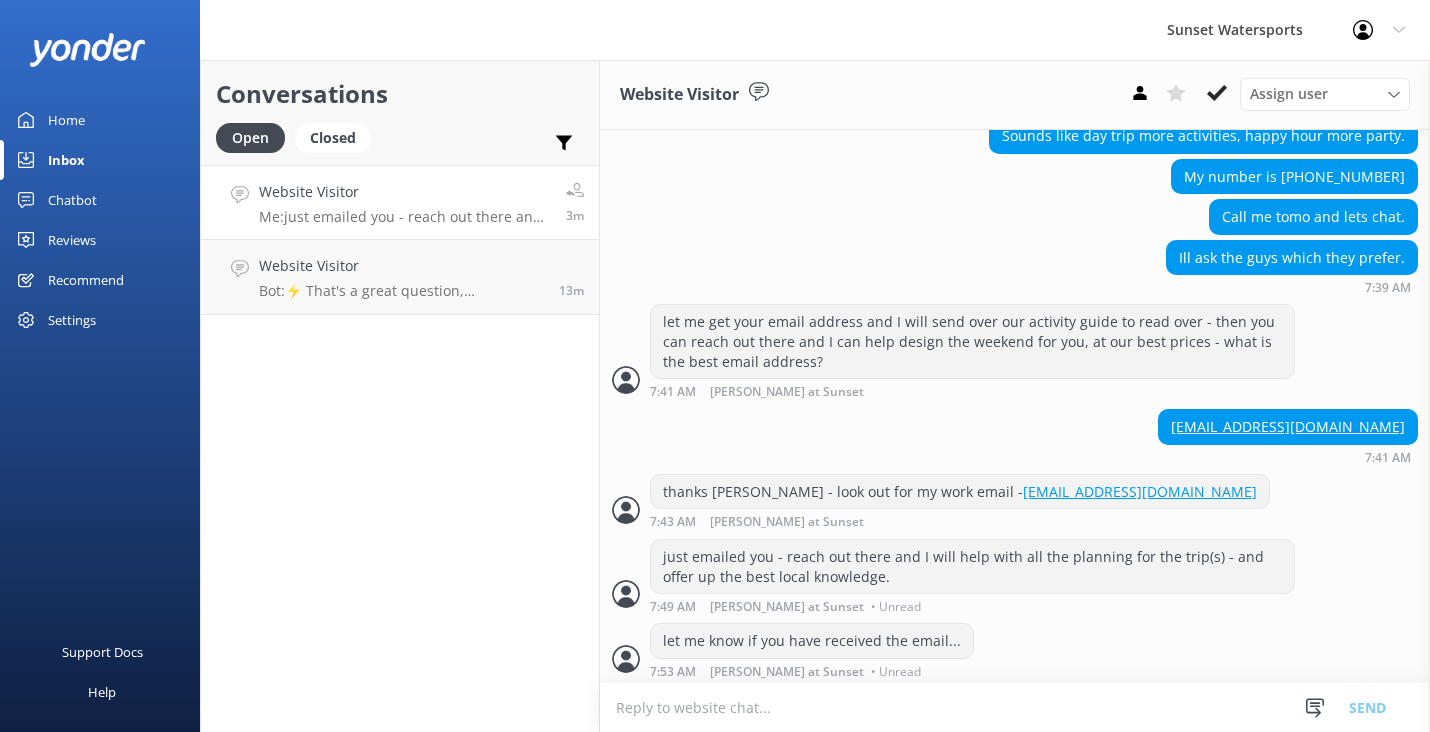 scroll, scrollTop: 1279, scrollLeft: 0, axis: vertical 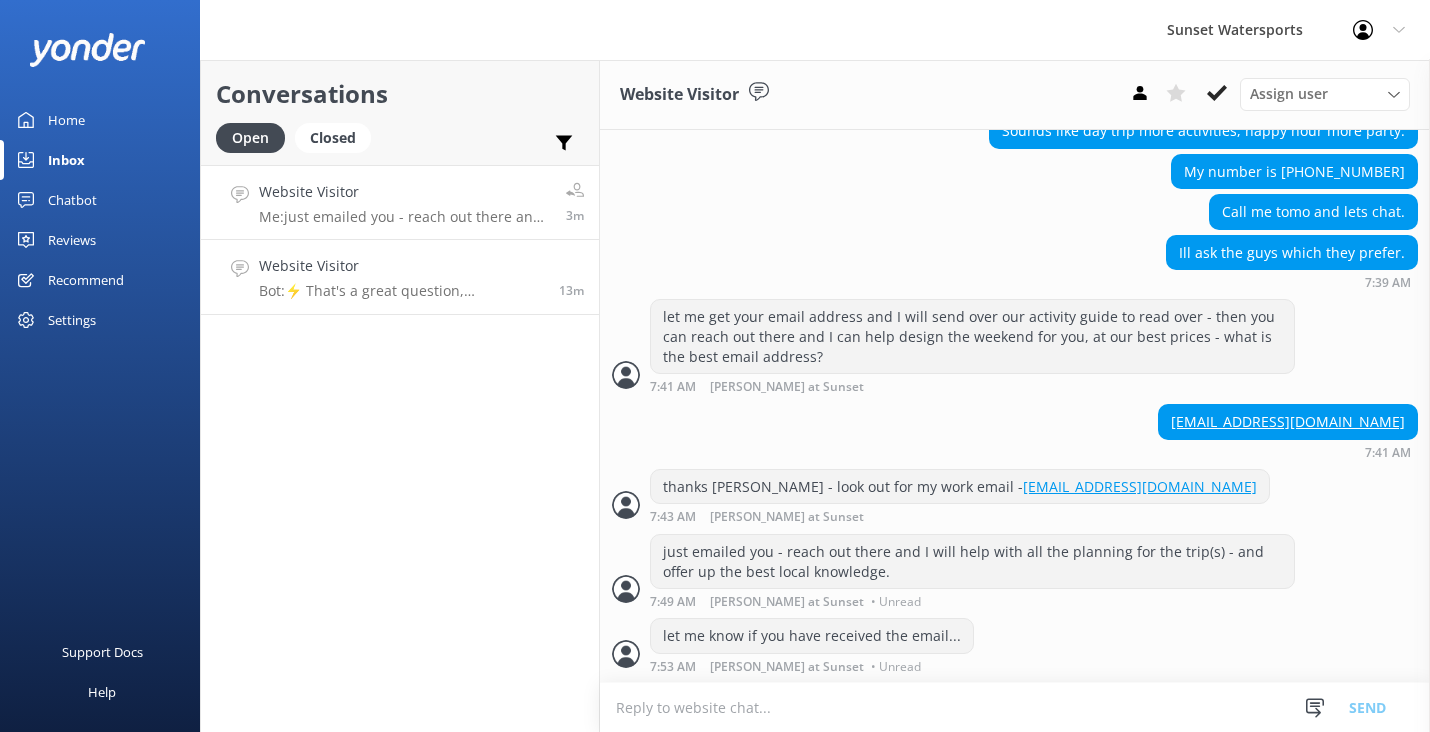 click on "Bot:  ⚡ That's a great question, unfortunately I do not know the answer. I'm going to reach out to another team member to help. Hold tight." at bounding box center (401, 291) 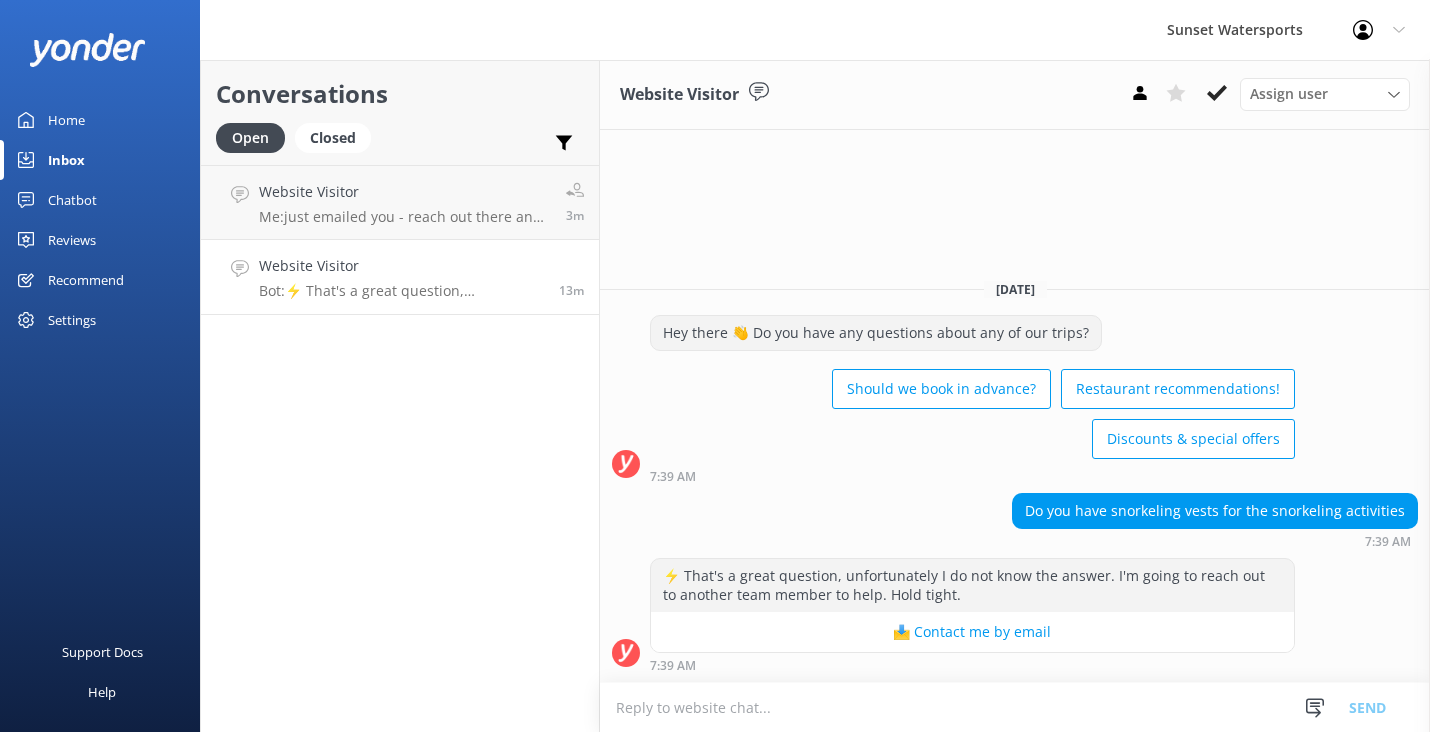 scroll, scrollTop: 0, scrollLeft: 0, axis: both 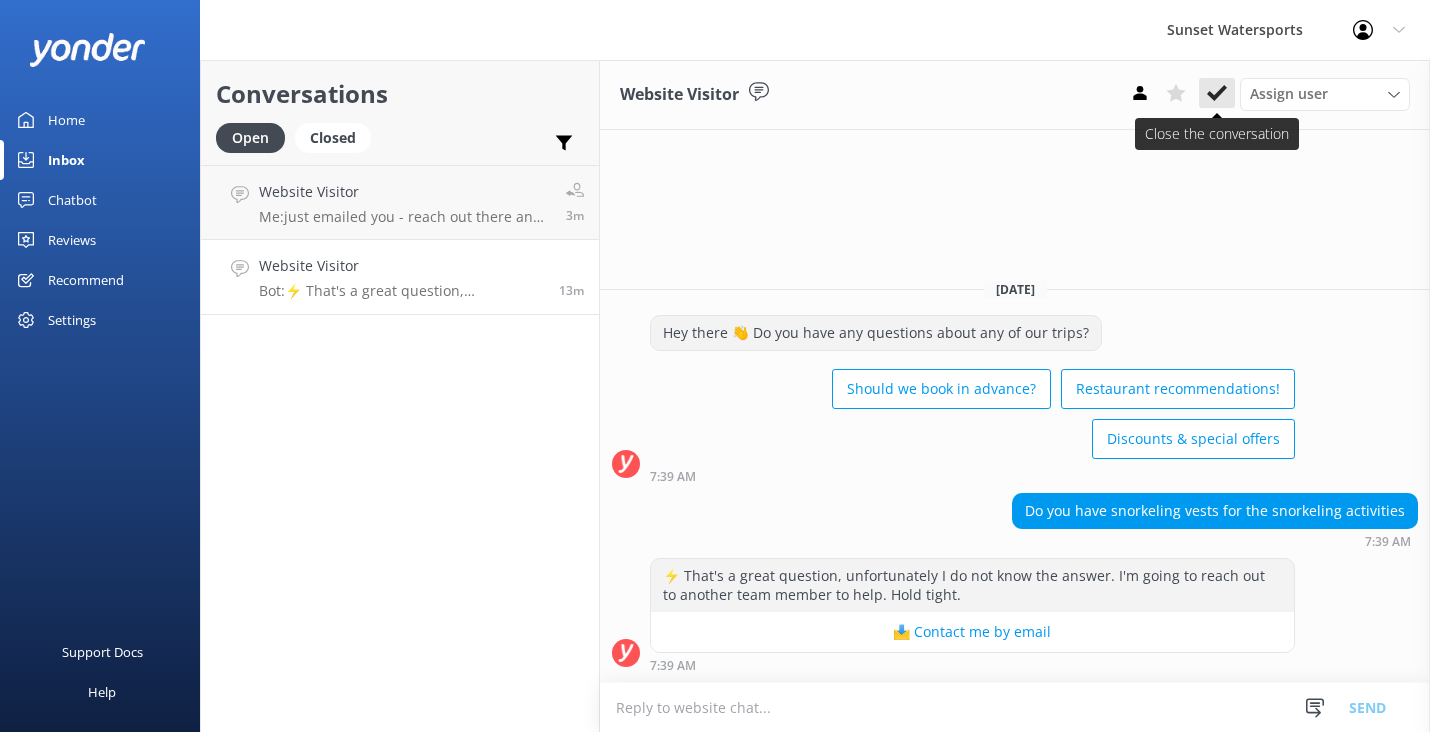click 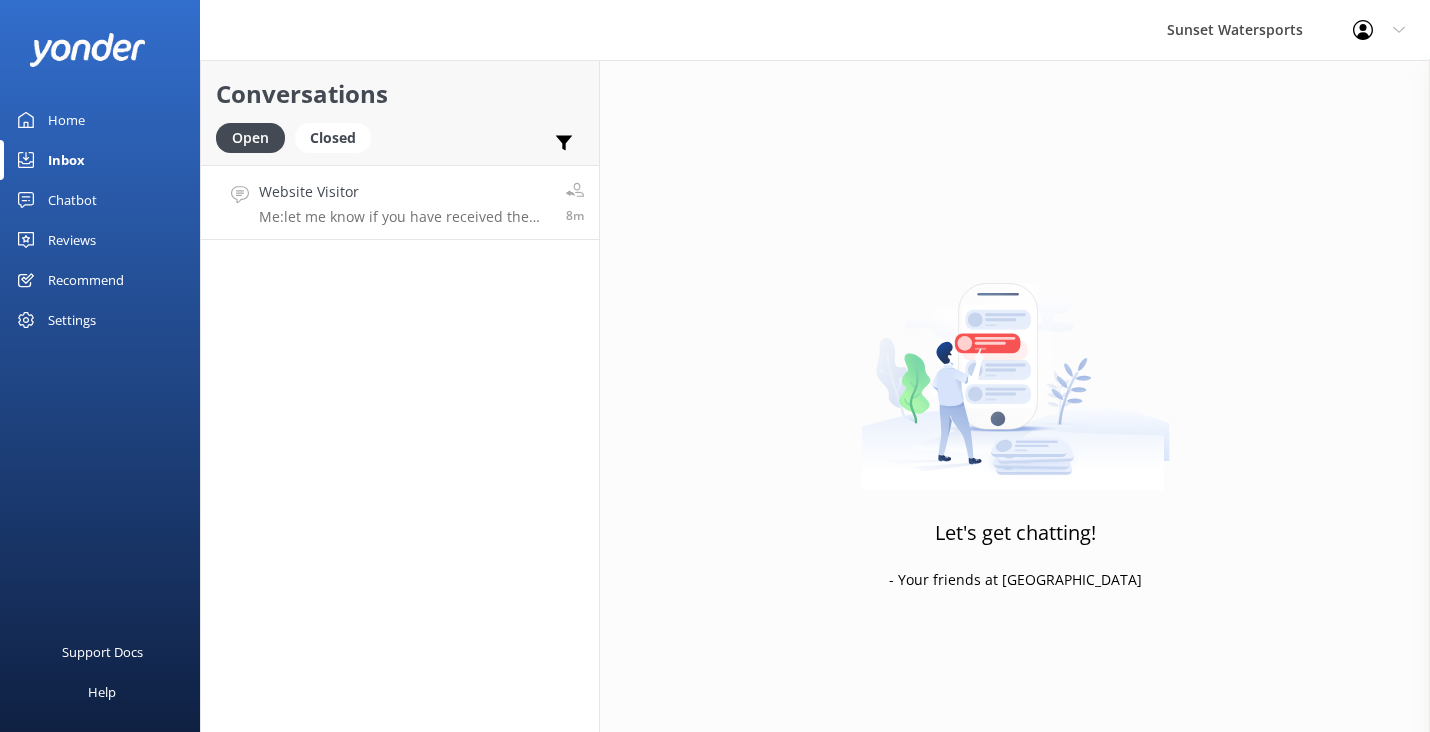 click on "Me:  let me know if you have received the email..." at bounding box center (405, 217) 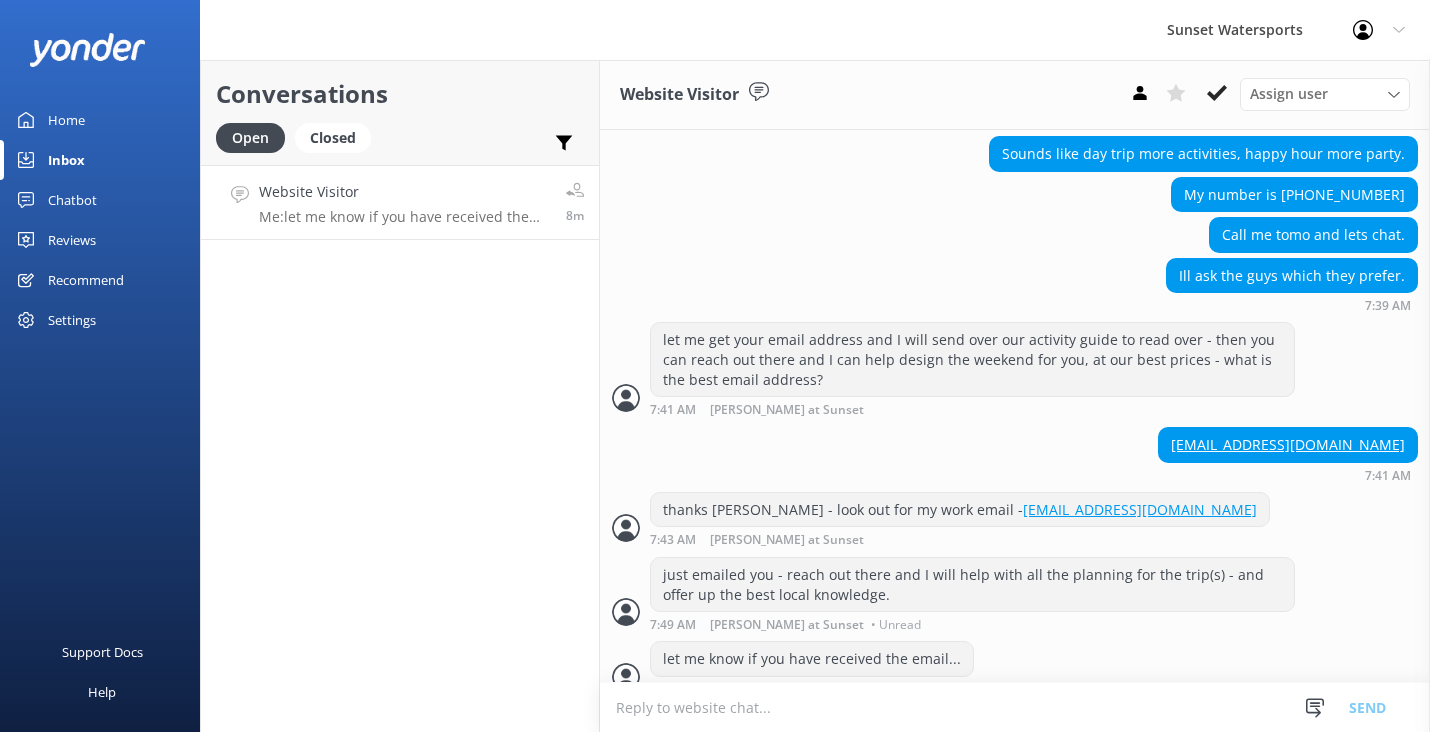 scroll, scrollTop: 1279, scrollLeft: 0, axis: vertical 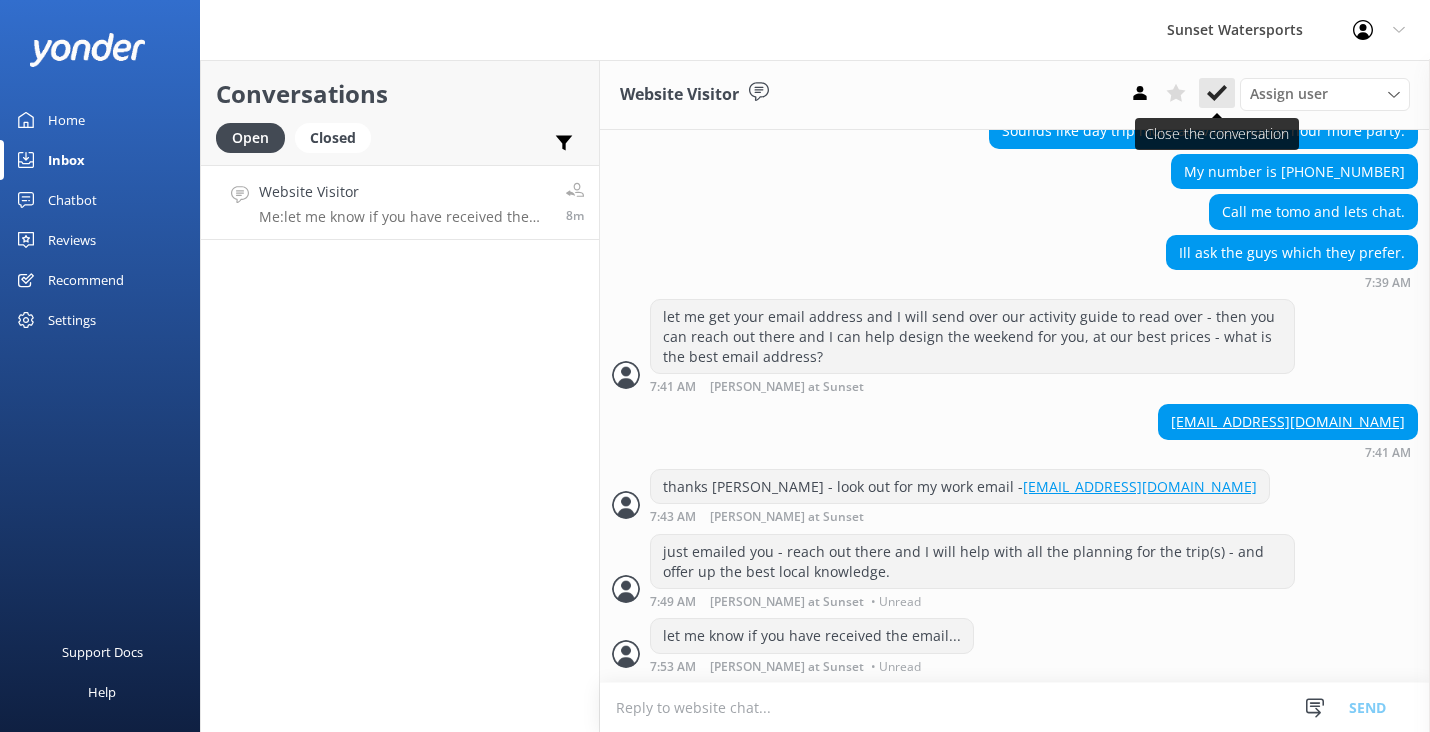 click 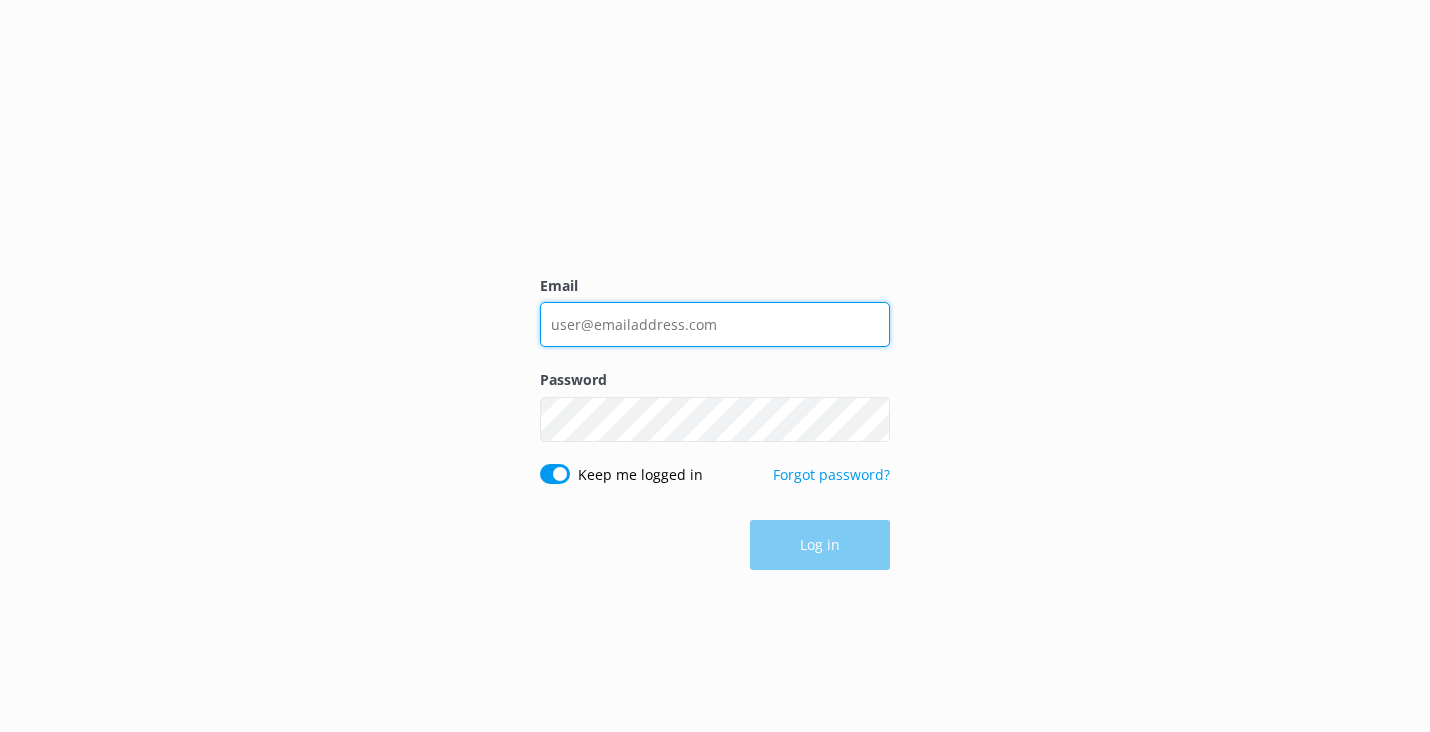 type on "[EMAIL_ADDRESS][DOMAIN_NAME]" 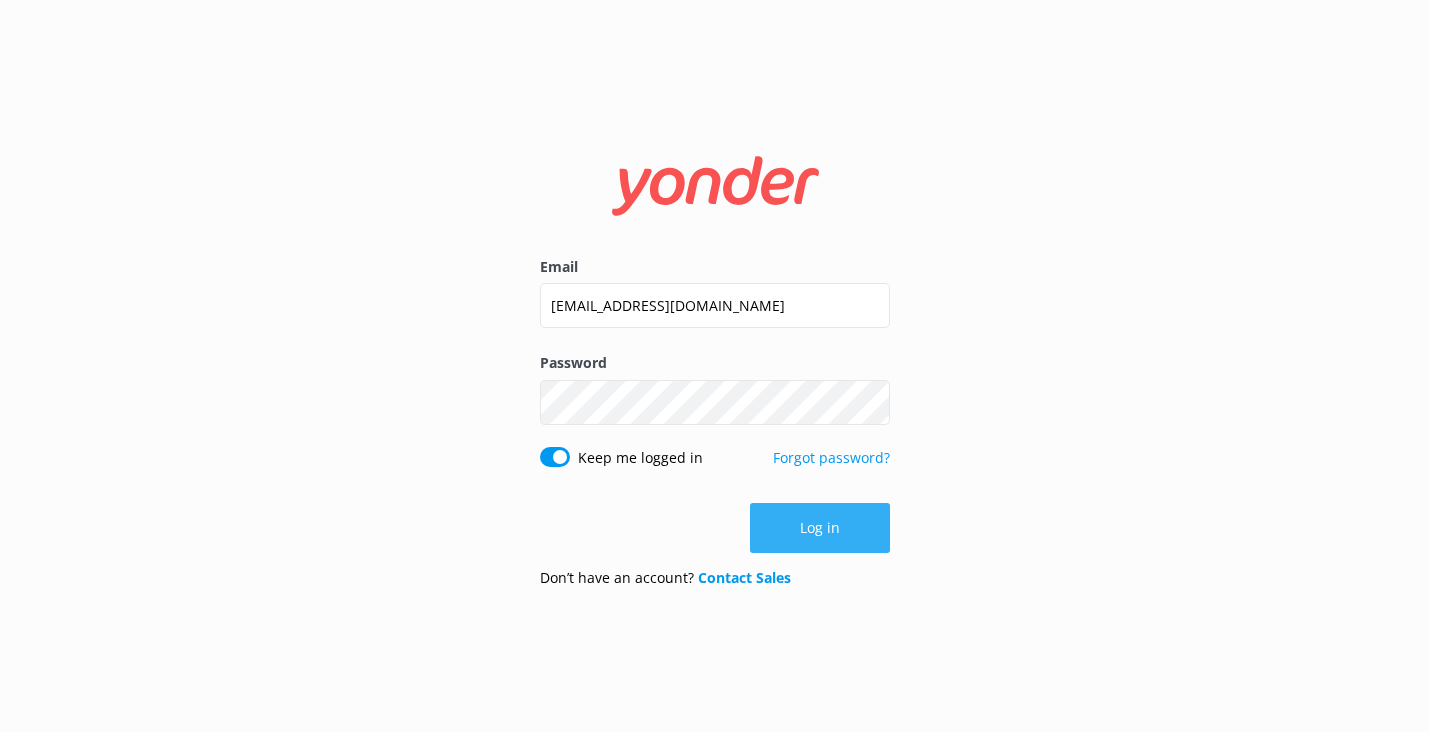 click on "Log in" at bounding box center (820, 528) 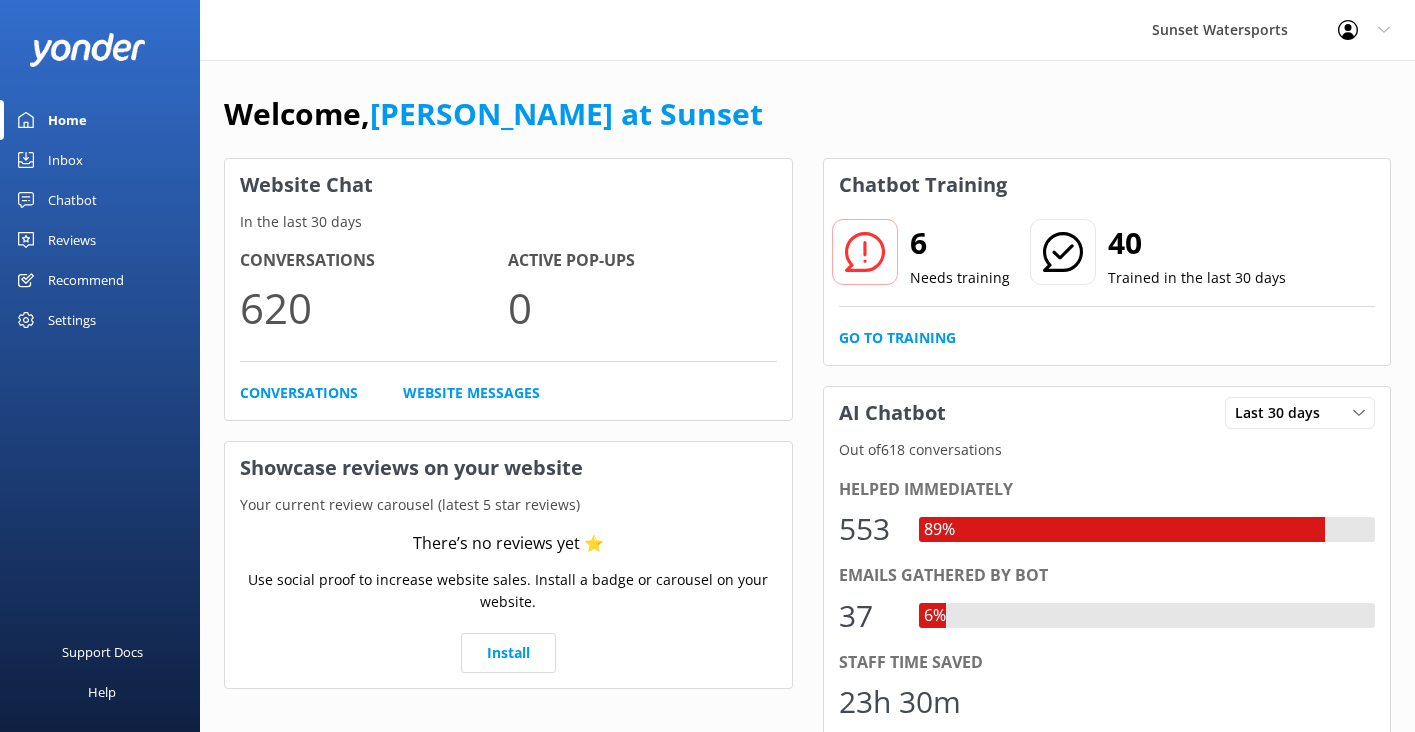 click on "Home" at bounding box center [67, 120] 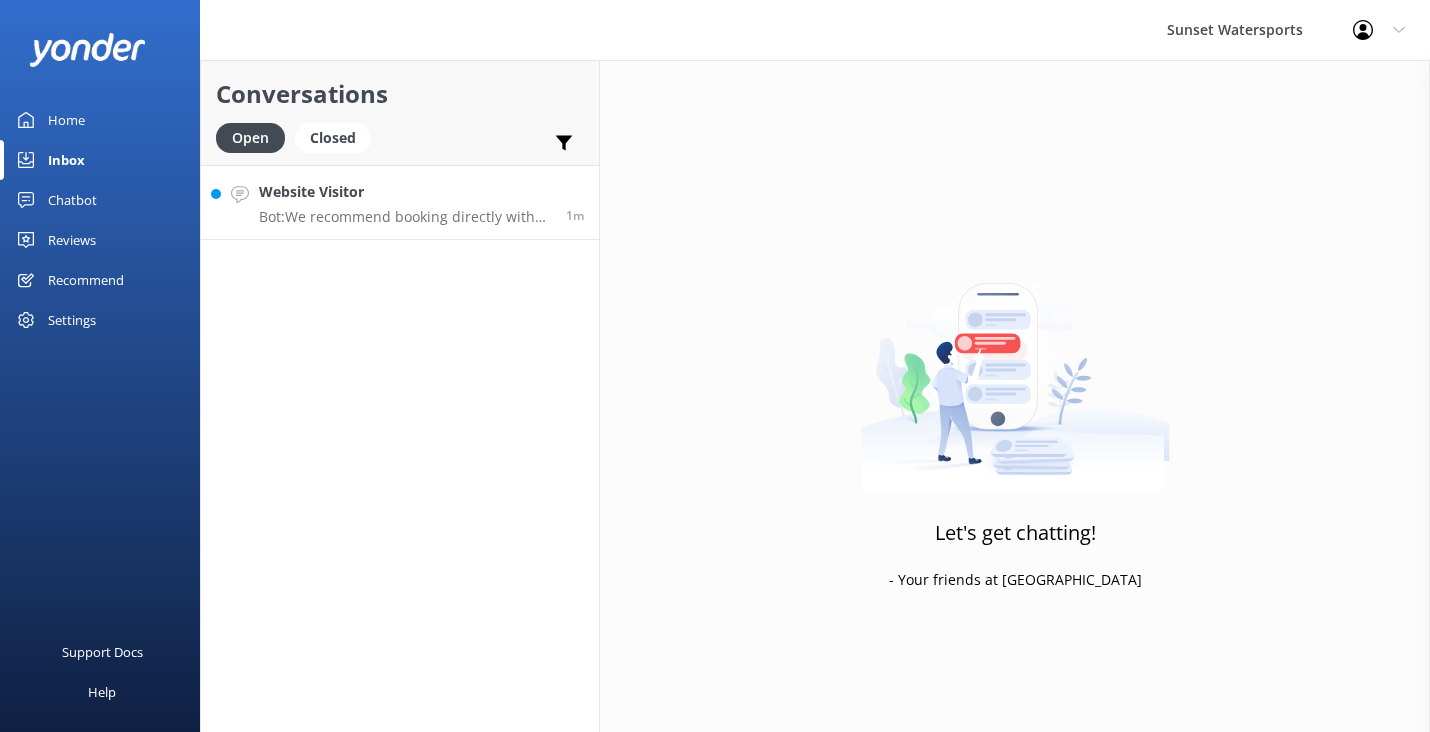 click on "Website Visitor" at bounding box center (405, 192) 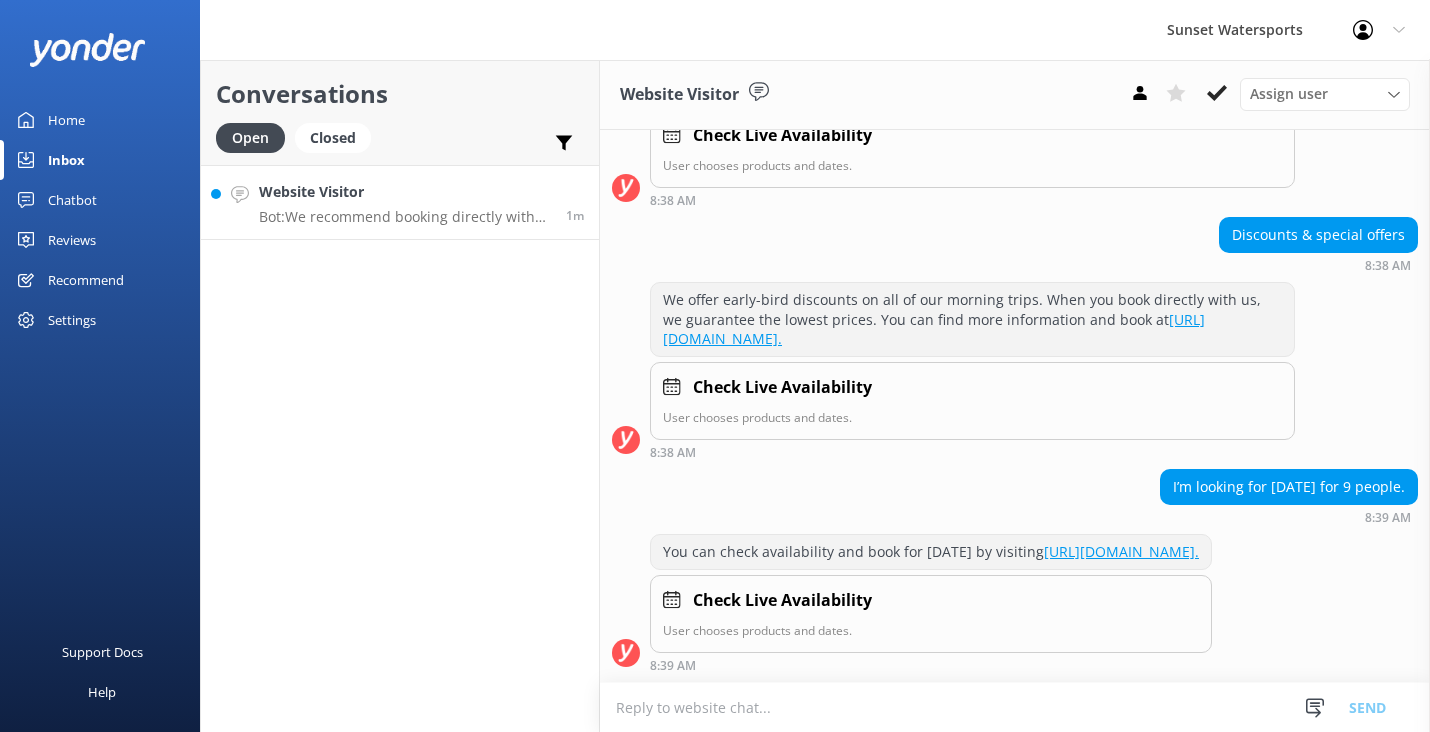 scroll, scrollTop: 473, scrollLeft: 0, axis: vertical 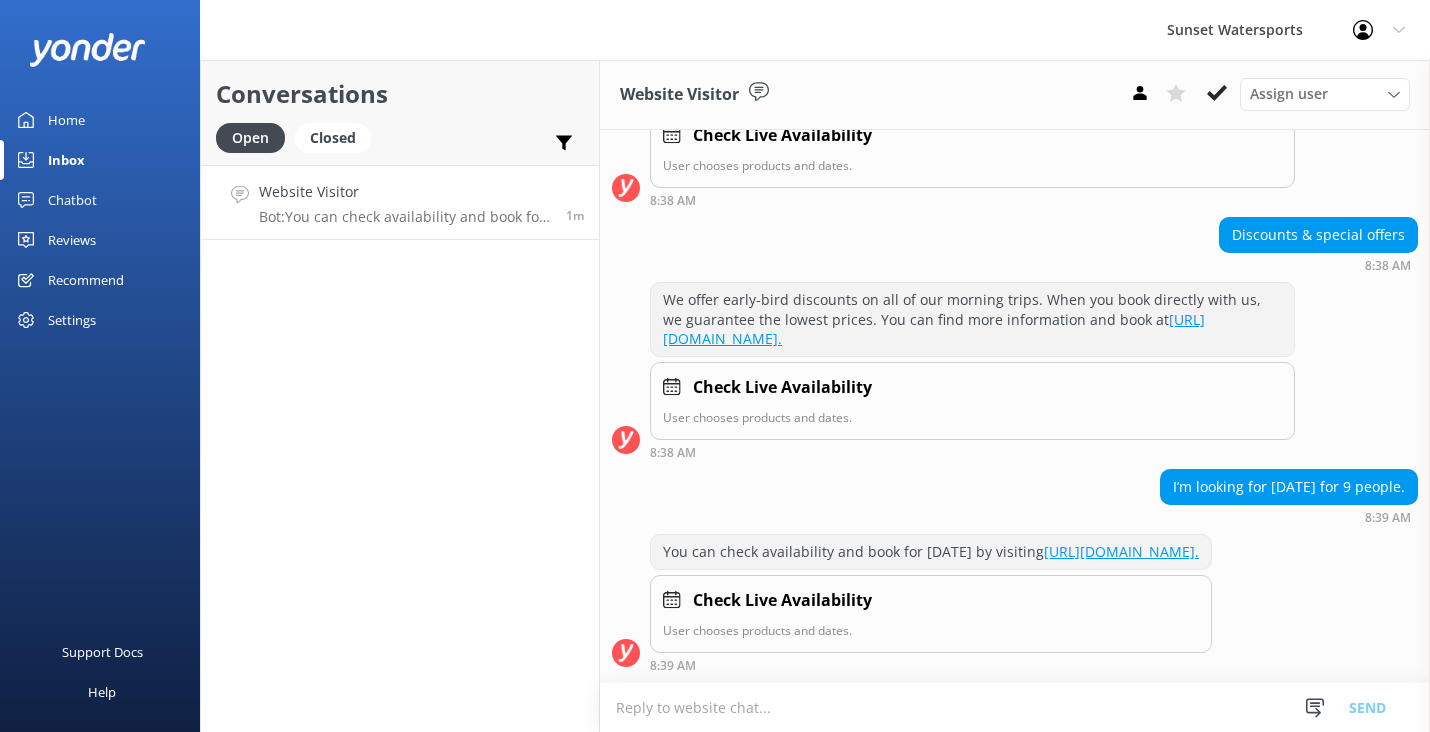 click at bounding box center (1015, 707) 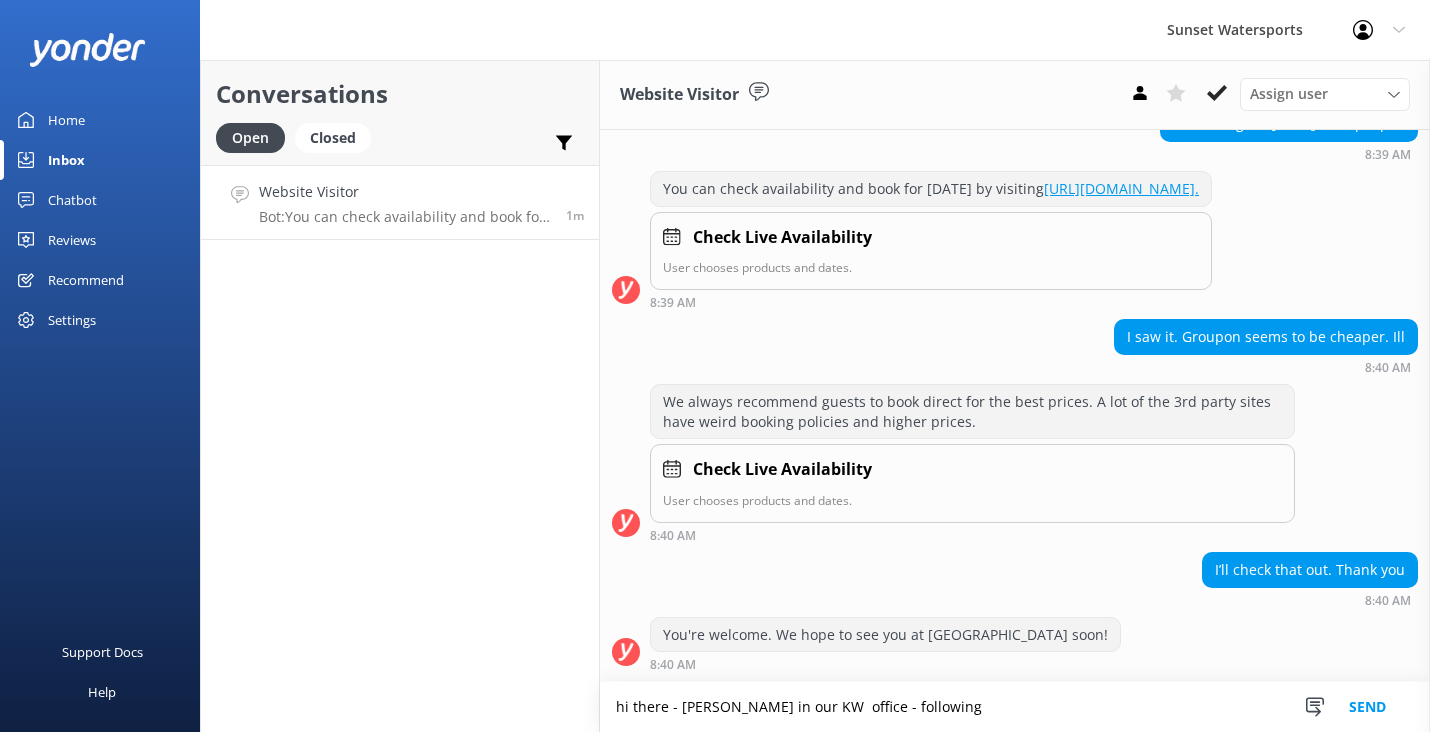 scroll, scrollTop: 836, scrollLeft: 0, axis: vertical 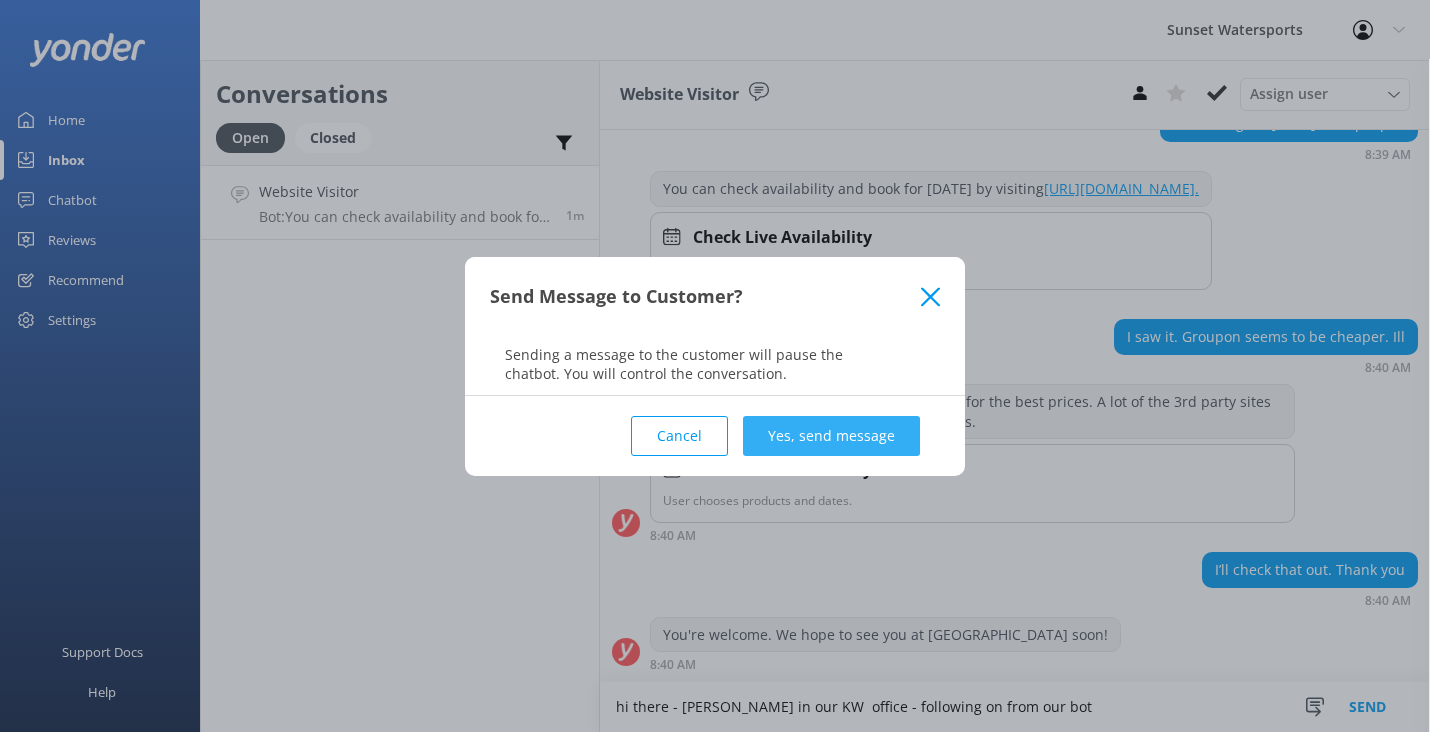 type on "hi there - [PERSON_NAME] in our KW  office - following on from our bot" 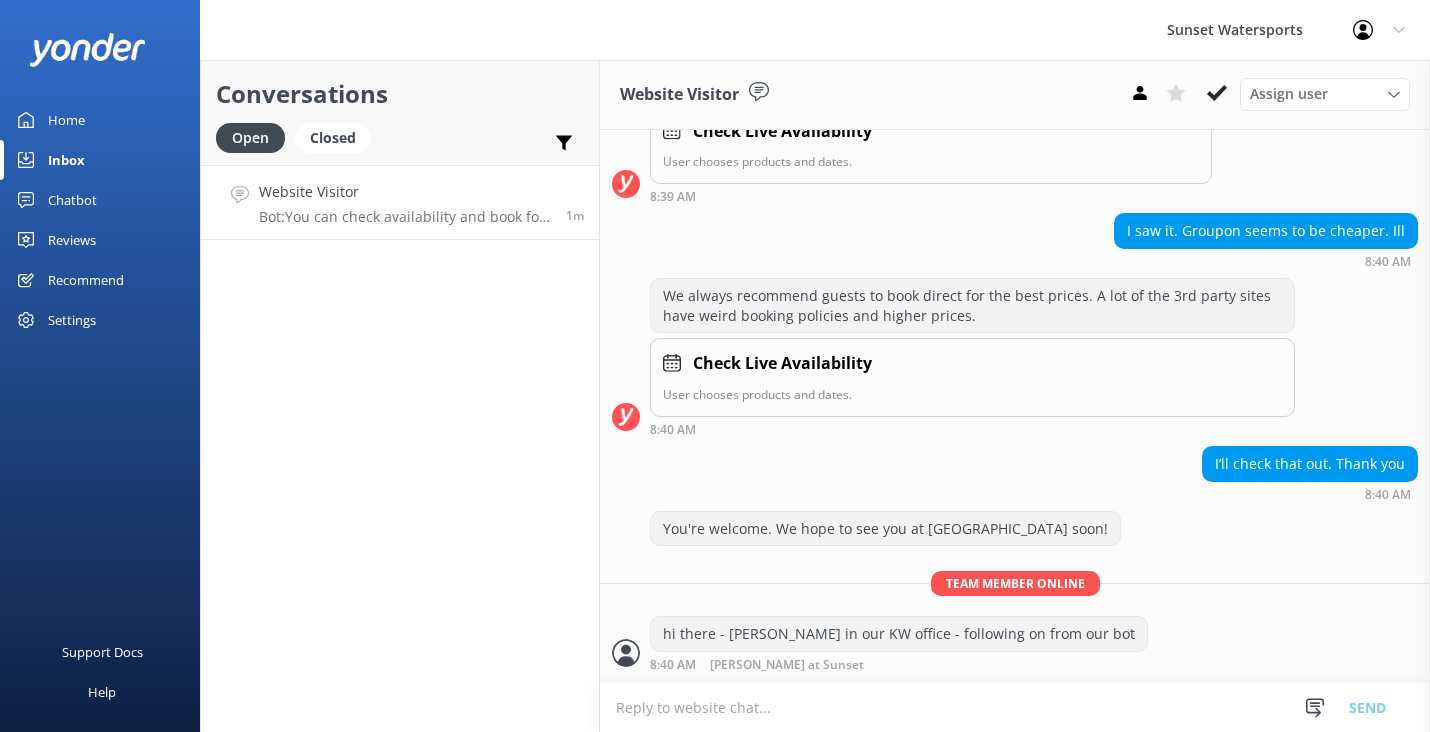 click at bounding box center [1015, 707] 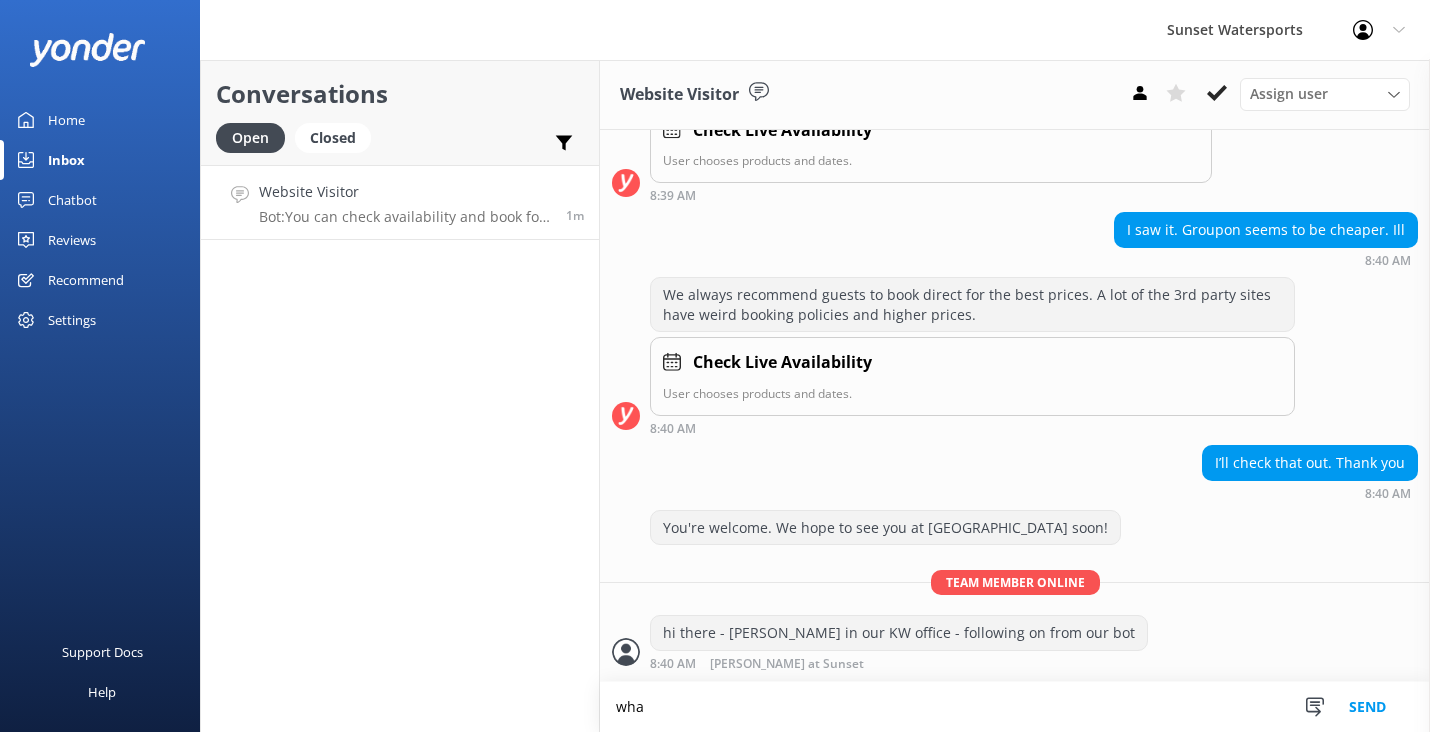 scroll, scrollTop: 942, scrollLeft: 0, axis: vertical 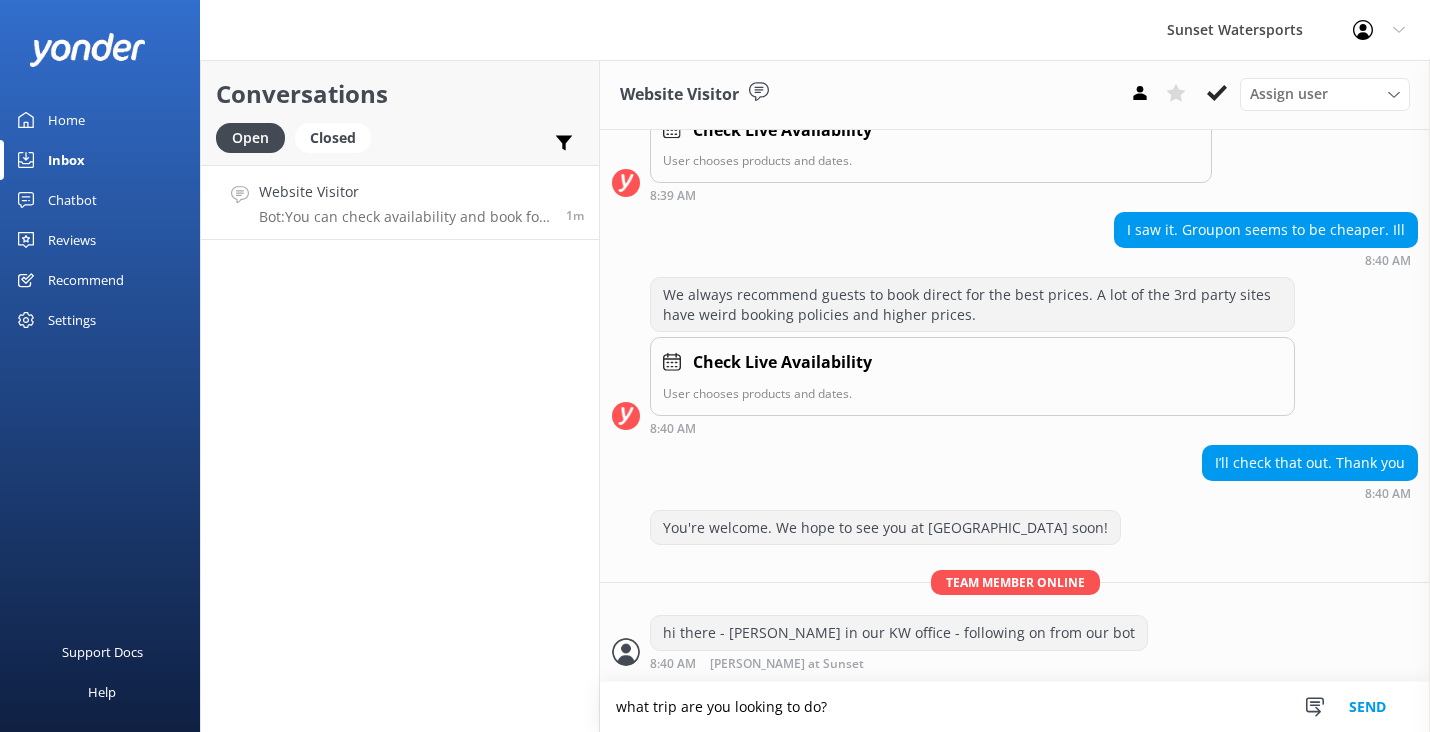 type on "what trip are you looking to do?" 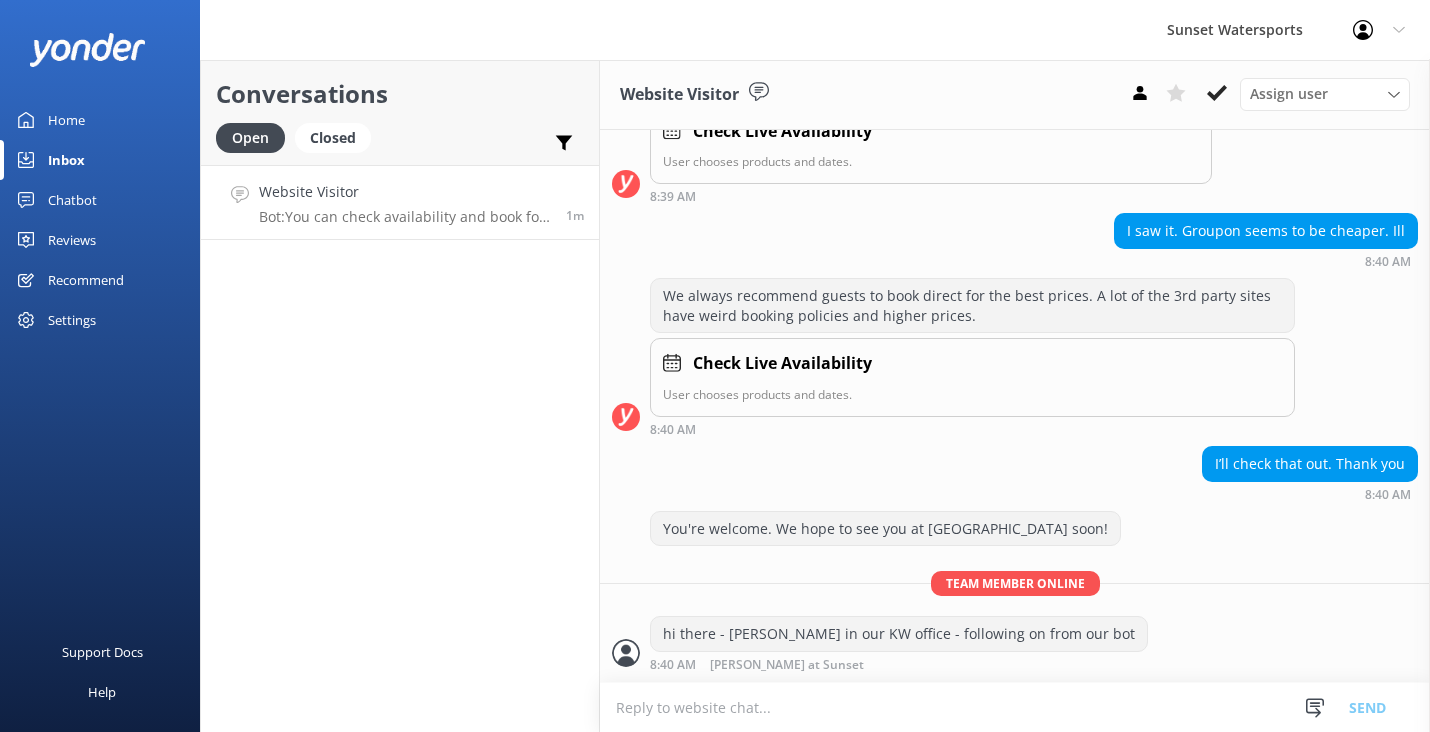 scroll, scrollTop: 982, scrollLeft: 0, axis: vertical 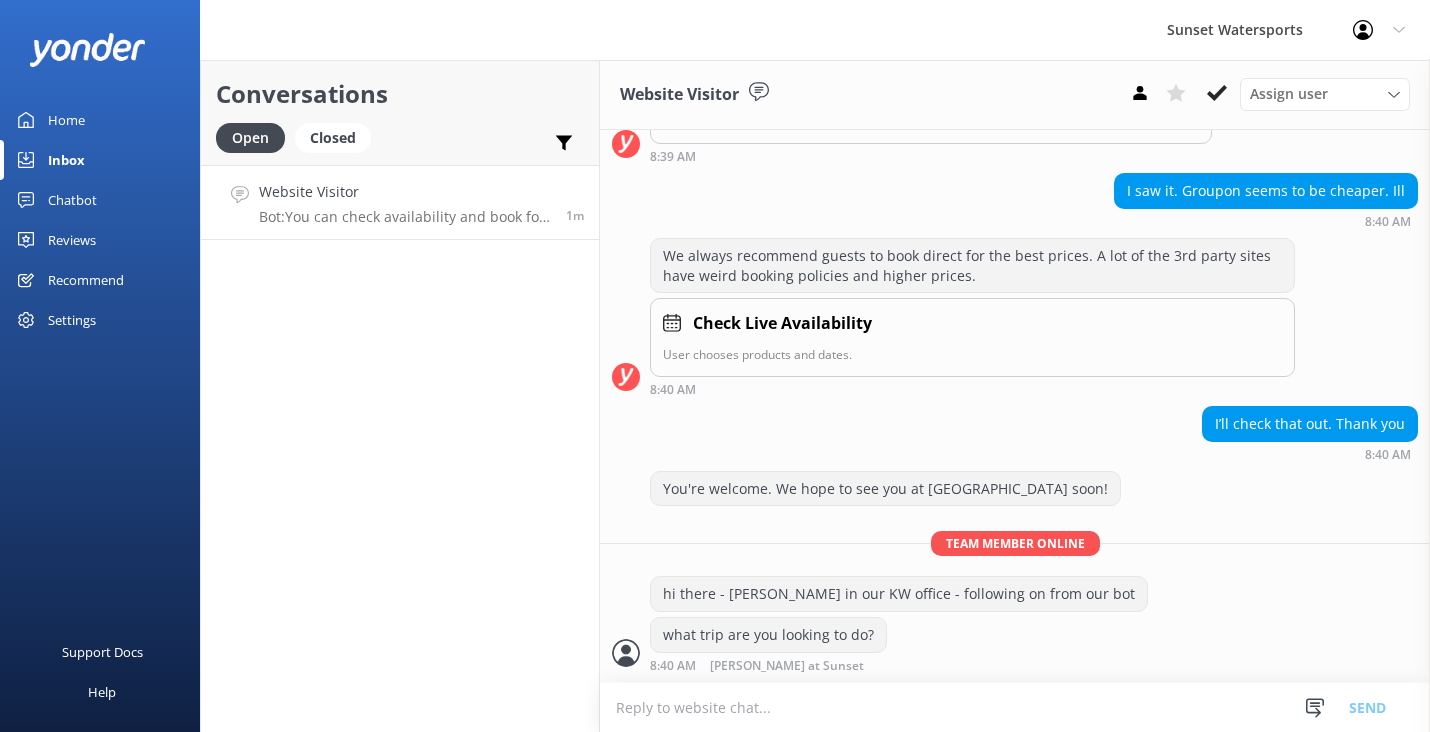 click at bounding box center (1015, 707) 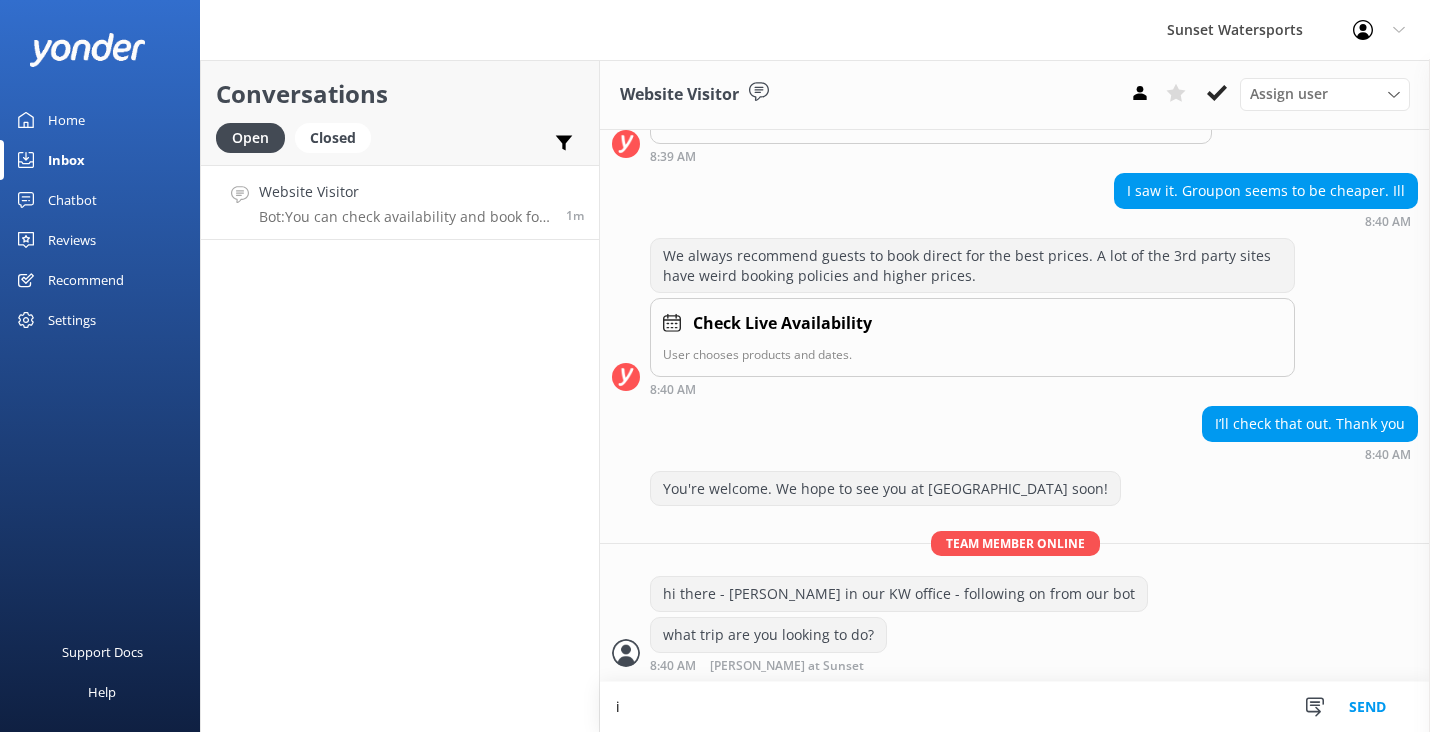 scroll, scrollTop: 0, scrollLeft: 0, axis: both 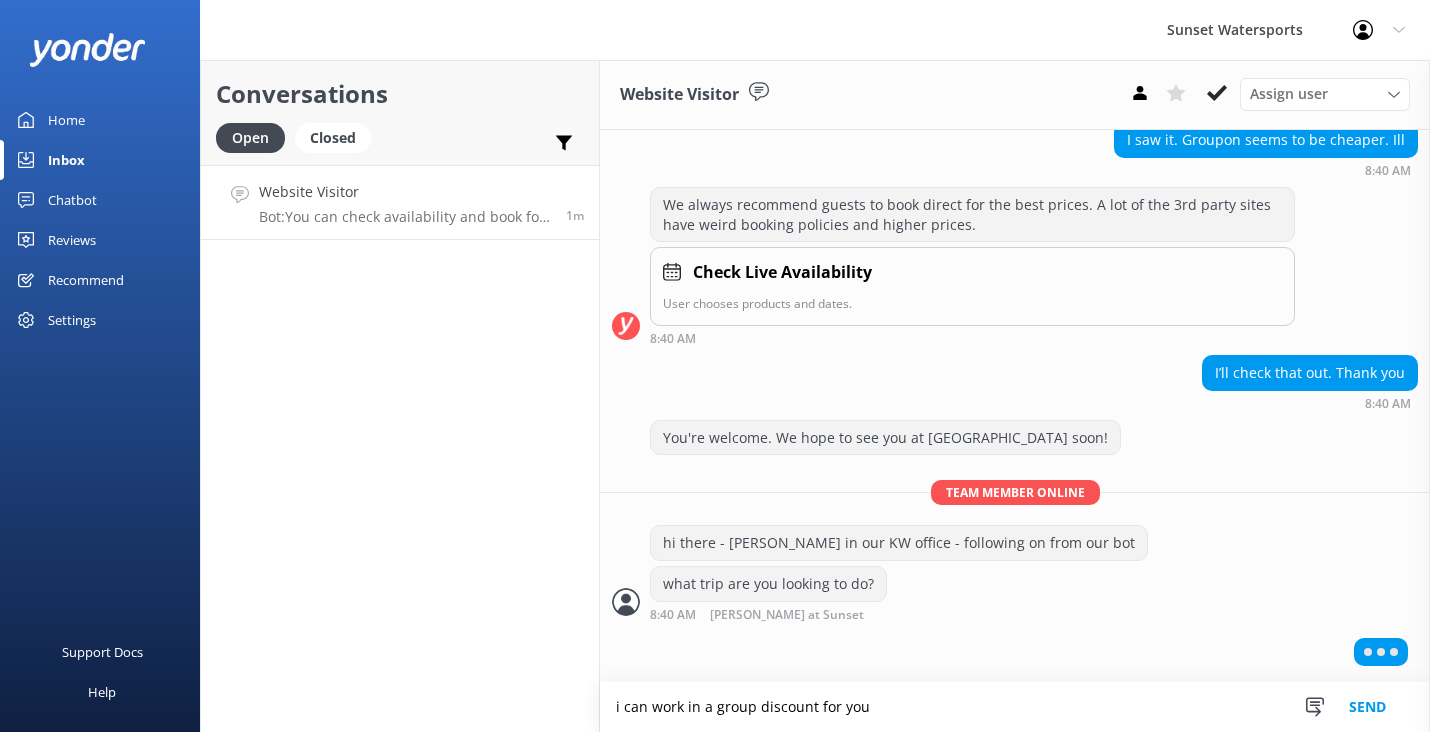 type on "i can work in a group discount for you" 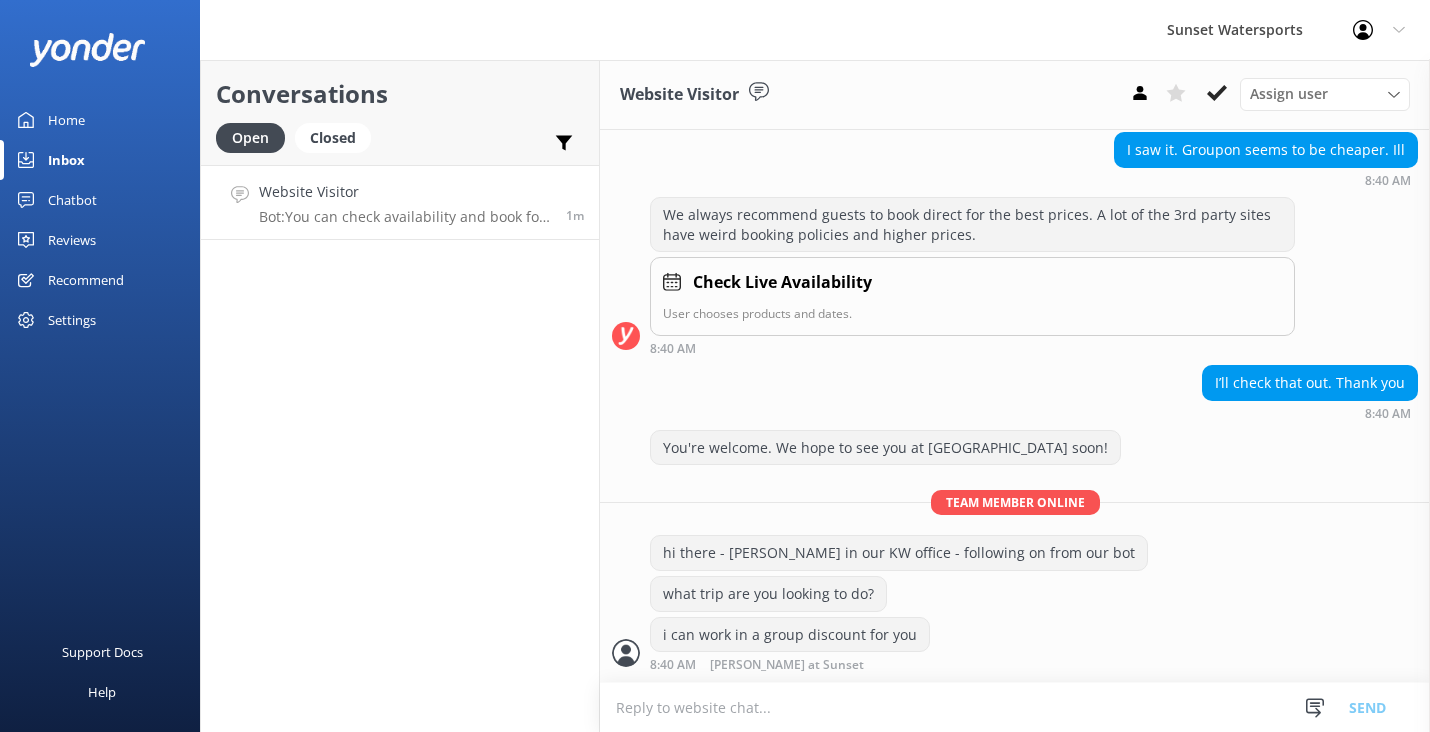 scroll, scrollTop: 1023, scrollLeft: 0, axis: vertical 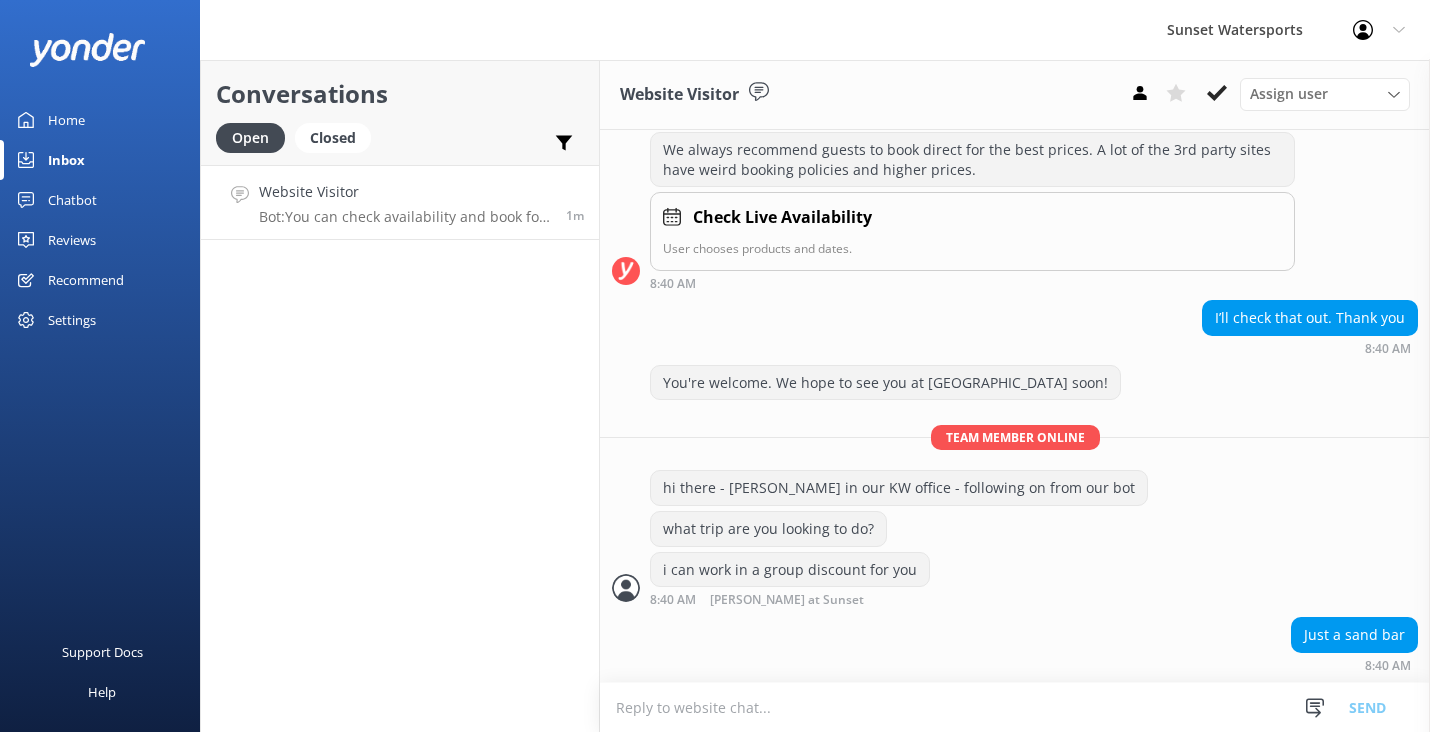 click at bounding box center (1015, 707) 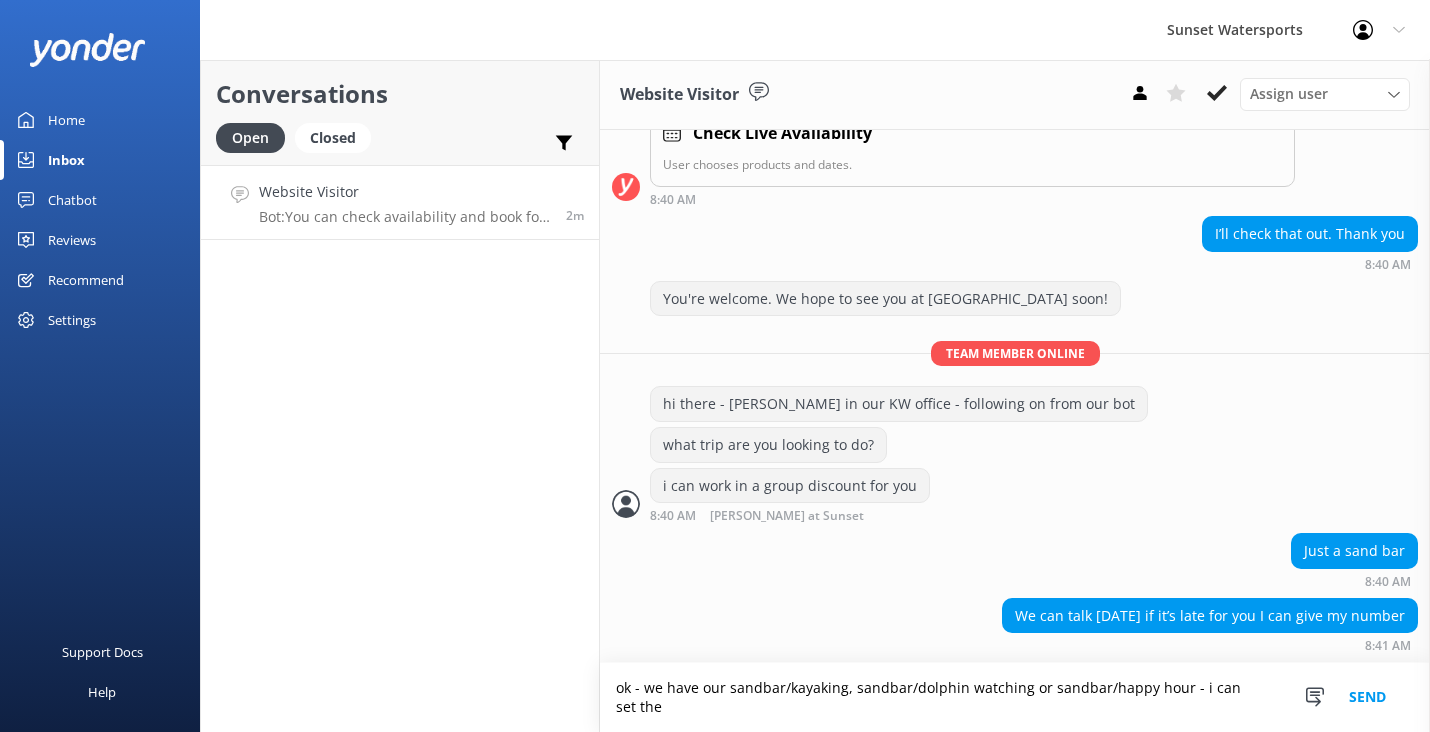 scroll, scrollTop: 1172, scrollLeft: 0, axis: vertical 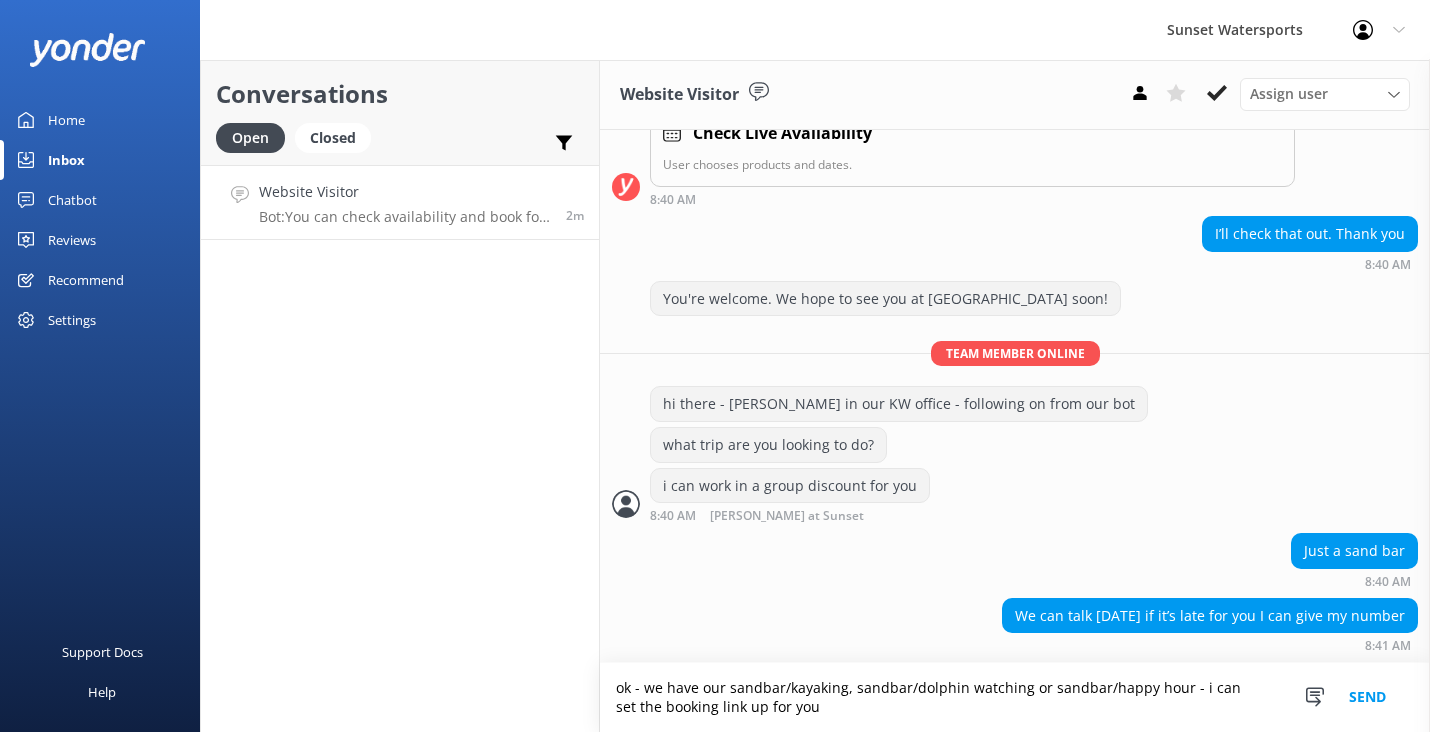 type on "ok - we have our sandbar/kayaking, sandbar/dolphin watching or sandbar/happy hour - i can set the booking link up for you" 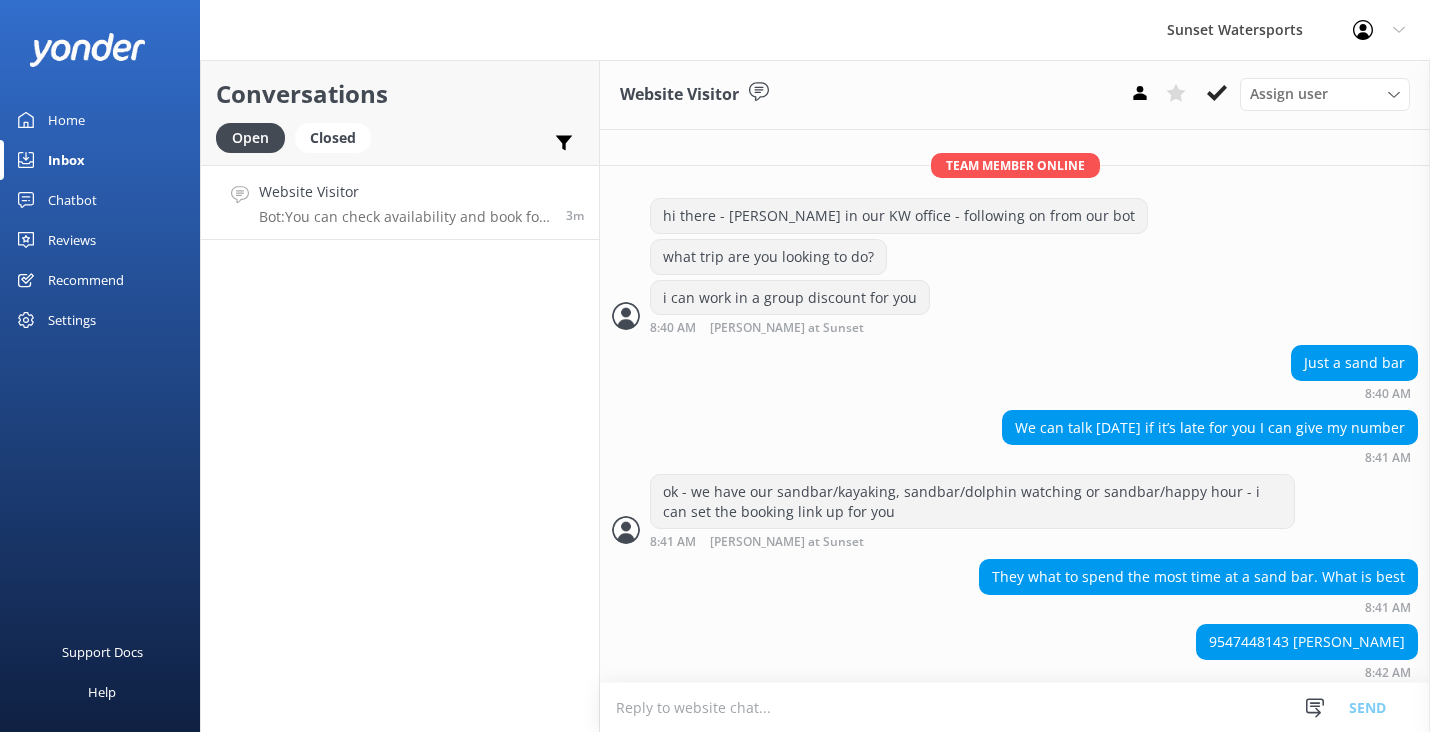scroll, scrollTop: 1366, scrollLeft: 0, axis: vertical 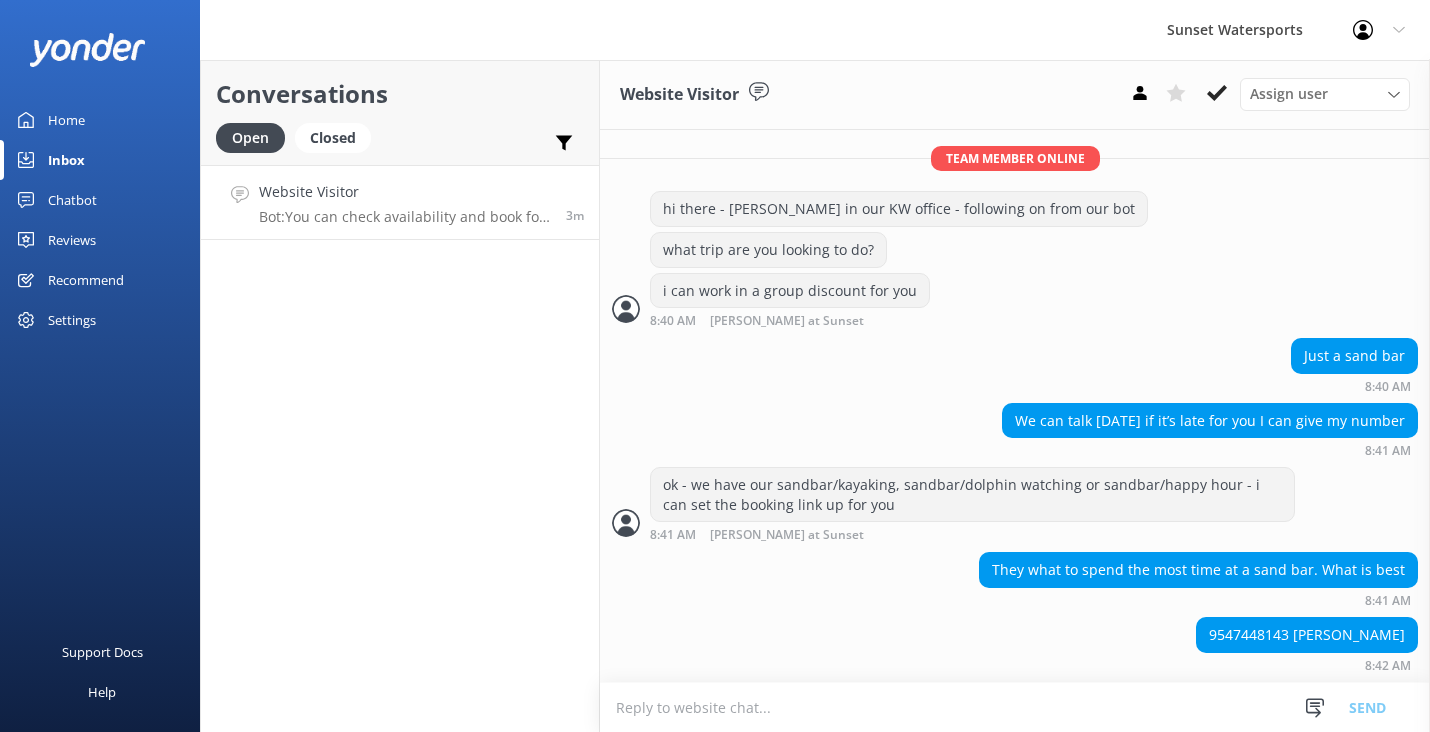 click at bounding box center (1015, 707) 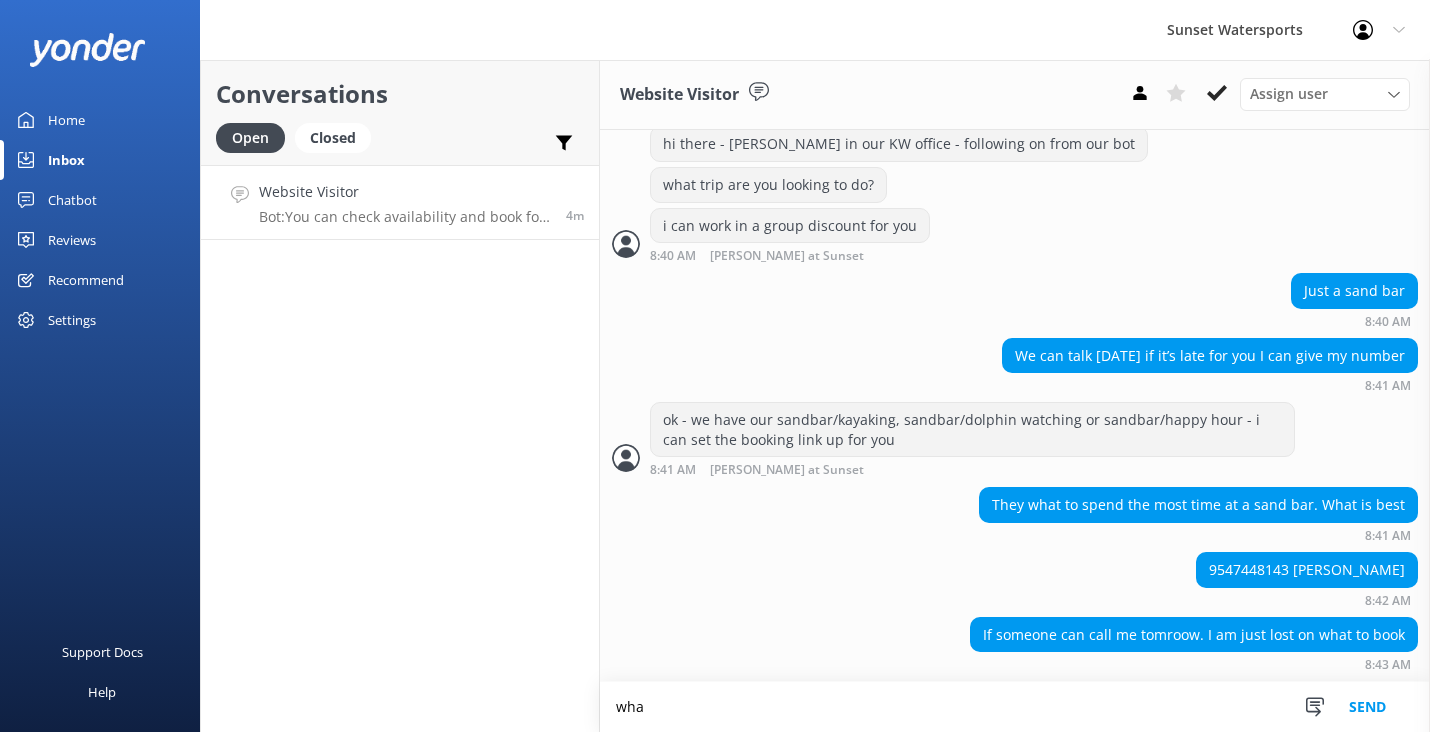 scroll, scrollTop: 1432, scrollLeft: 0, axis: vertical 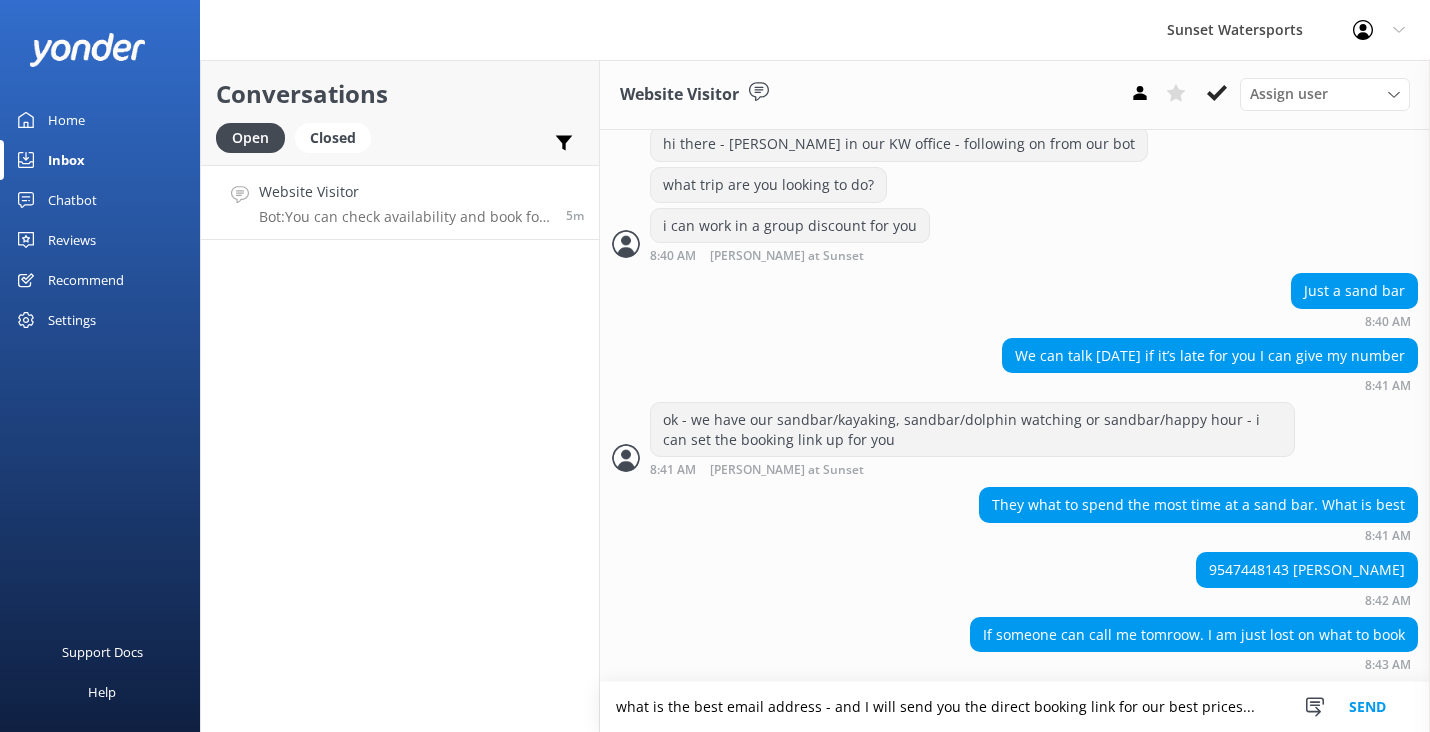 type on "what is the best email address - and I will send you the direct booking link for our best prices..." 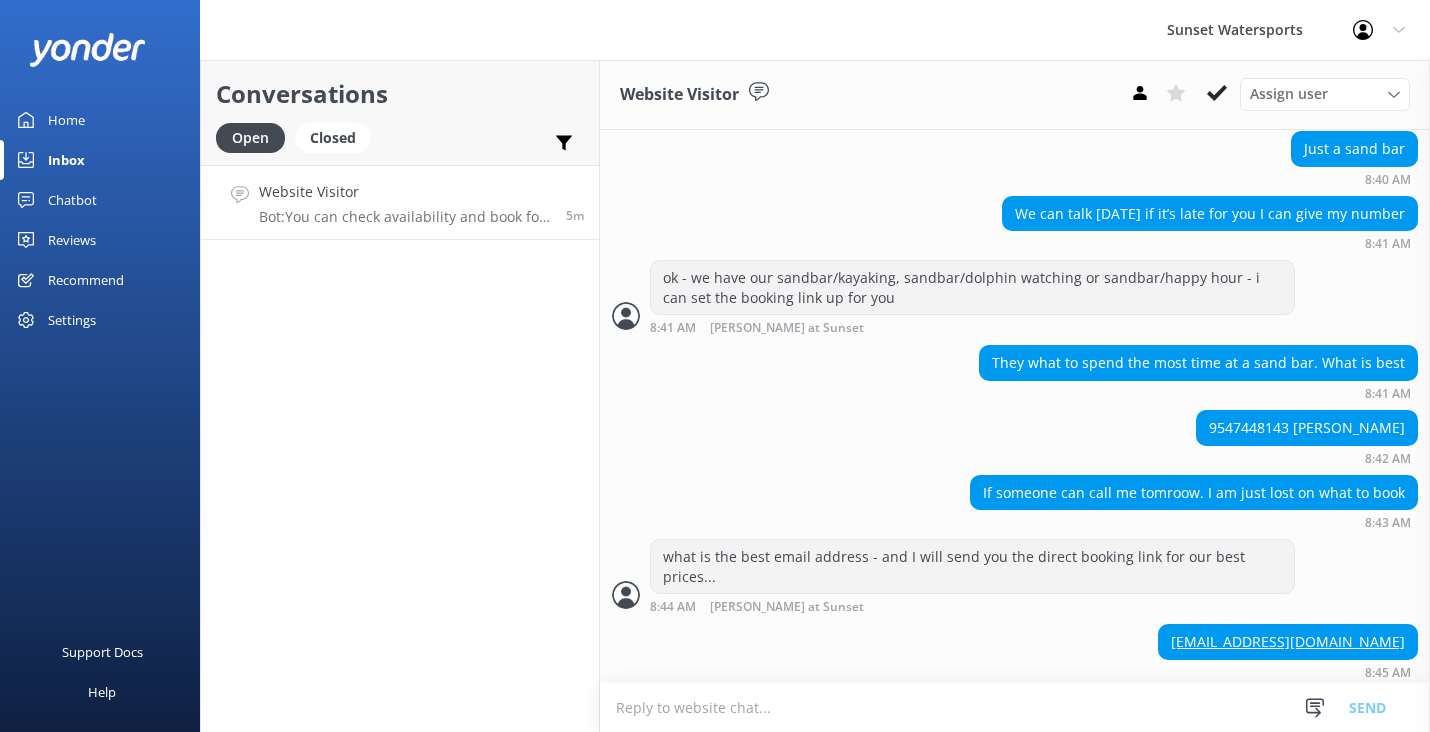 scroll, scrollTop: 1580, scrollLeft: 0, axis: vertical 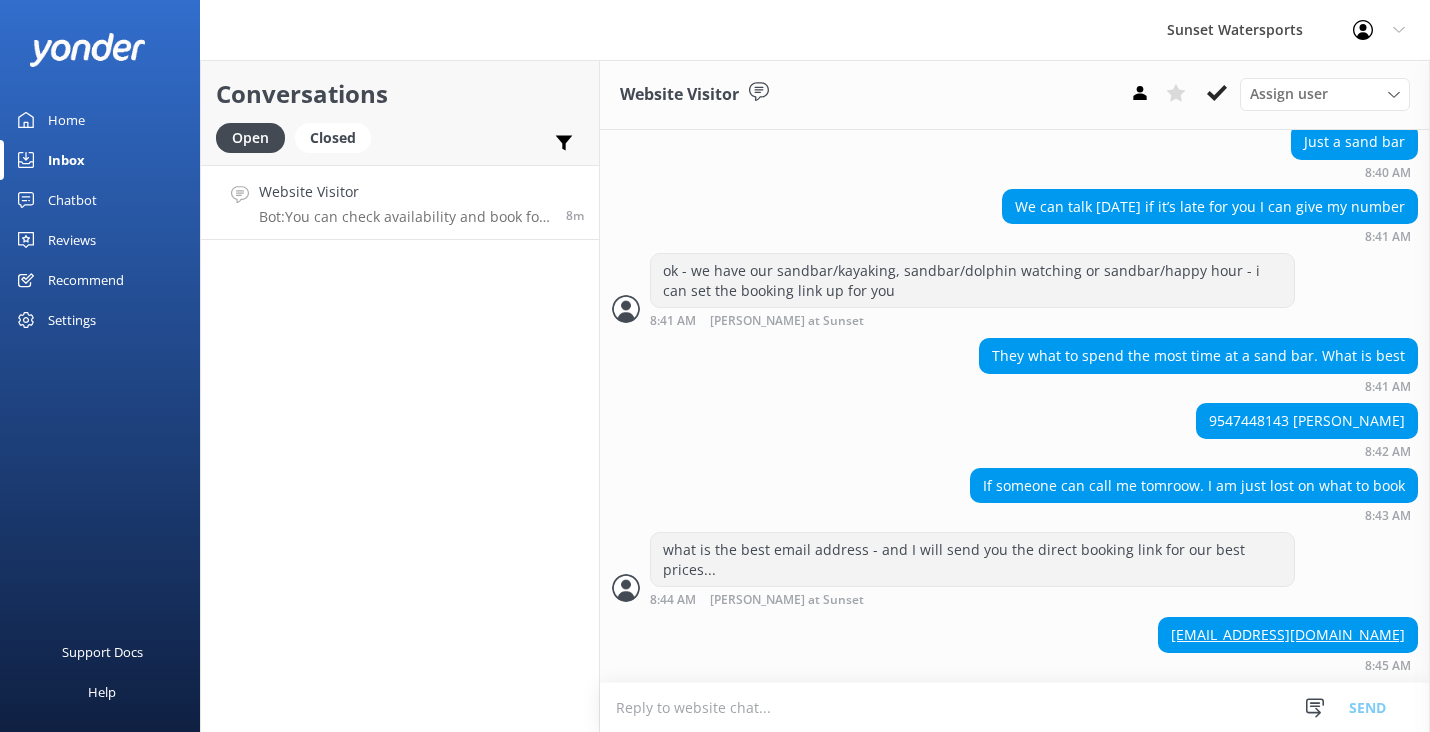 click at bounding box center [1015, 707] 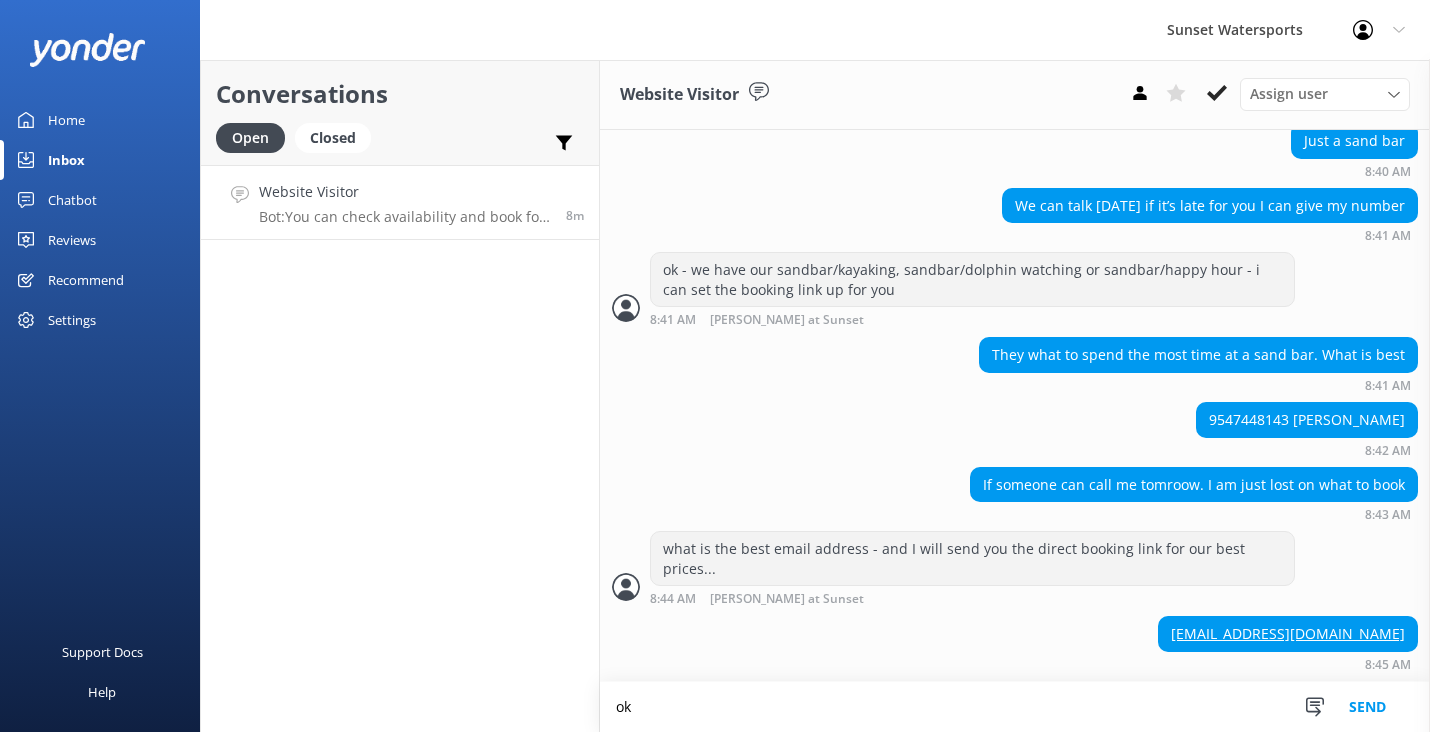 scroll, scrollTop: 1581, scrollLeft: 0, axis: vertical 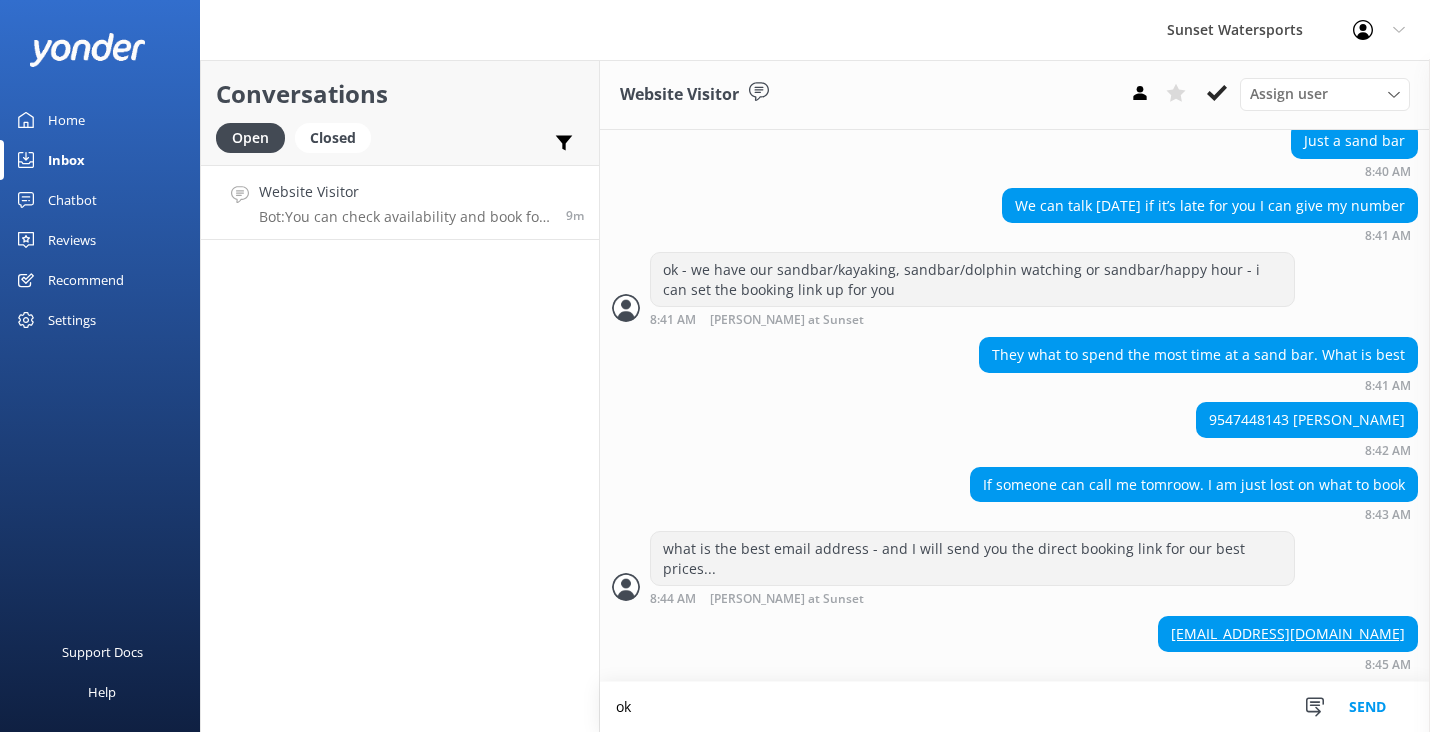 type on "o" 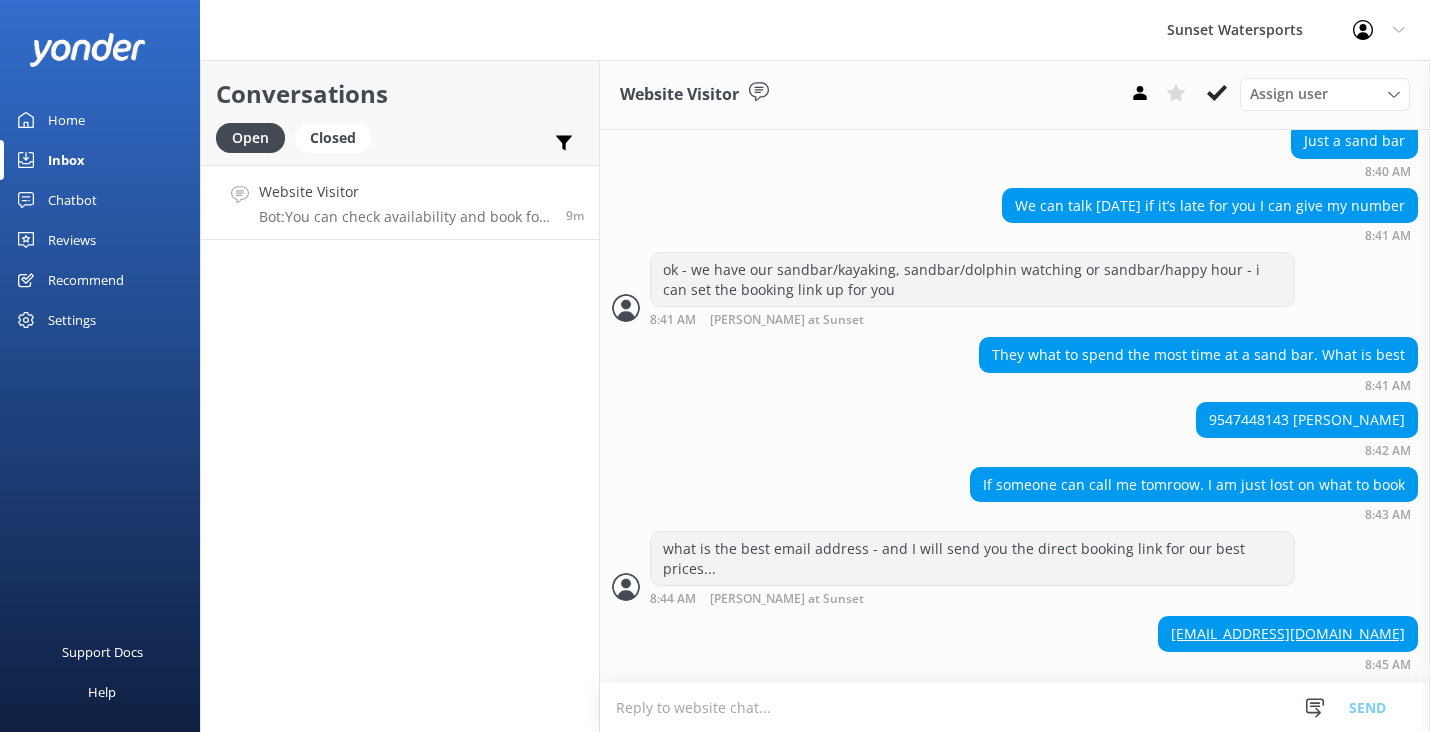 scroll, scrollTop: 1580, scrollLeft: 0, axis: vertical 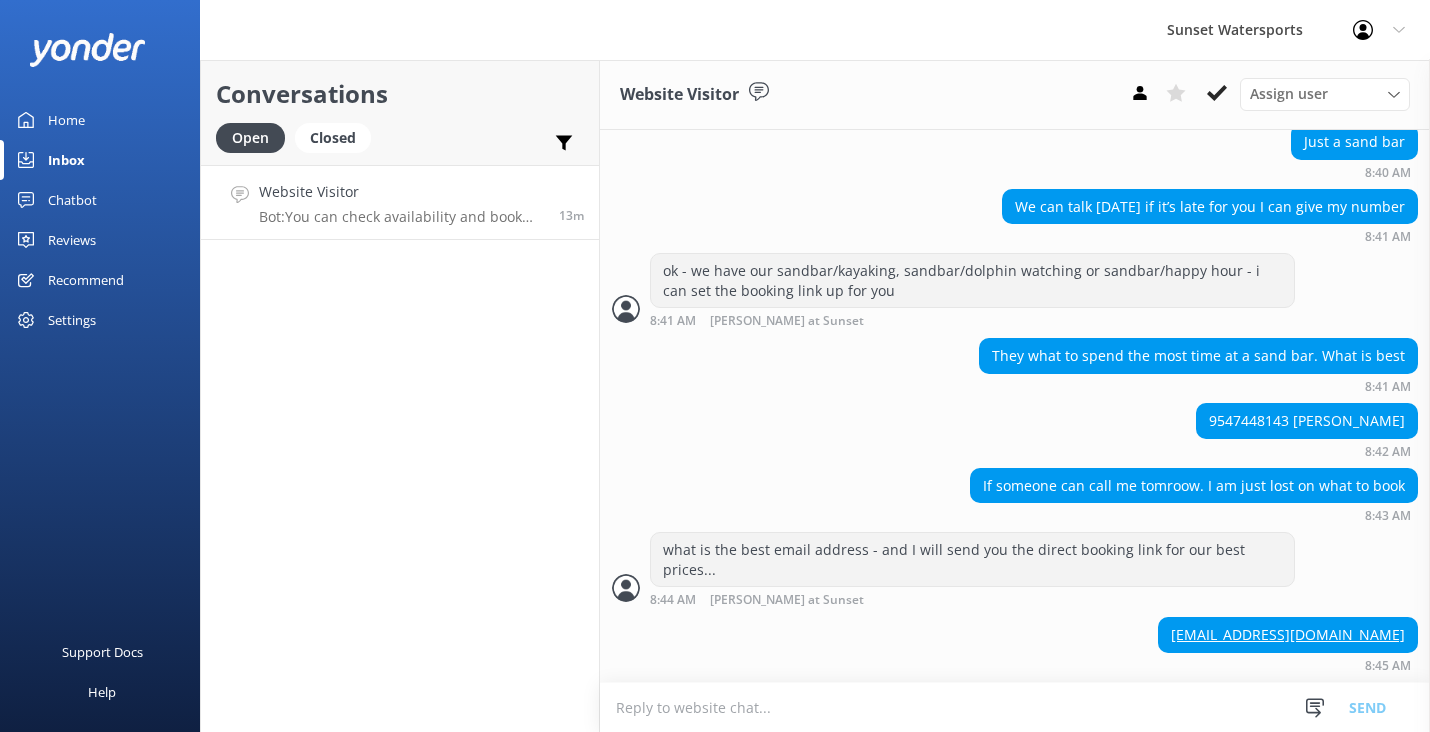 click at bounding box center [1015, 707] 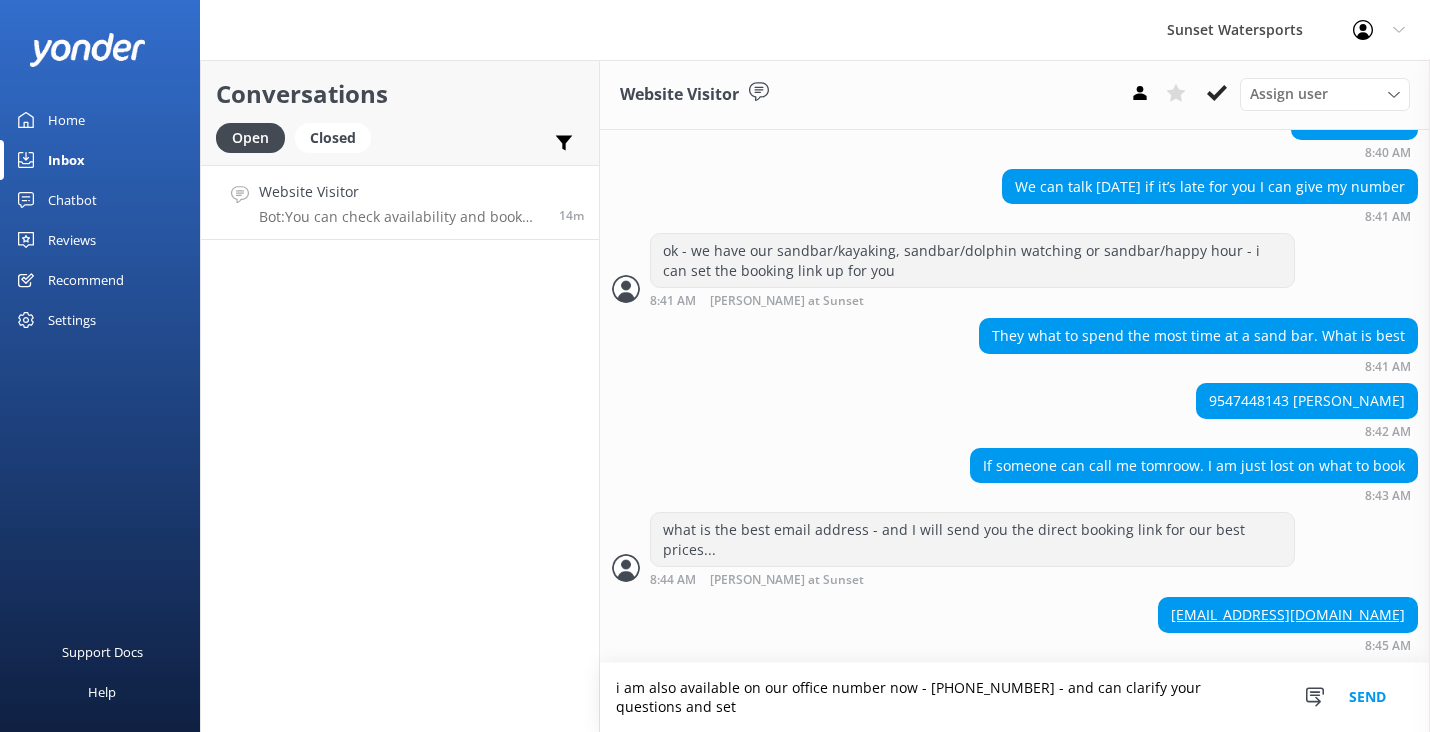 scroll, scrollTop: 1600, scrollLeft: 0, axis: vertical 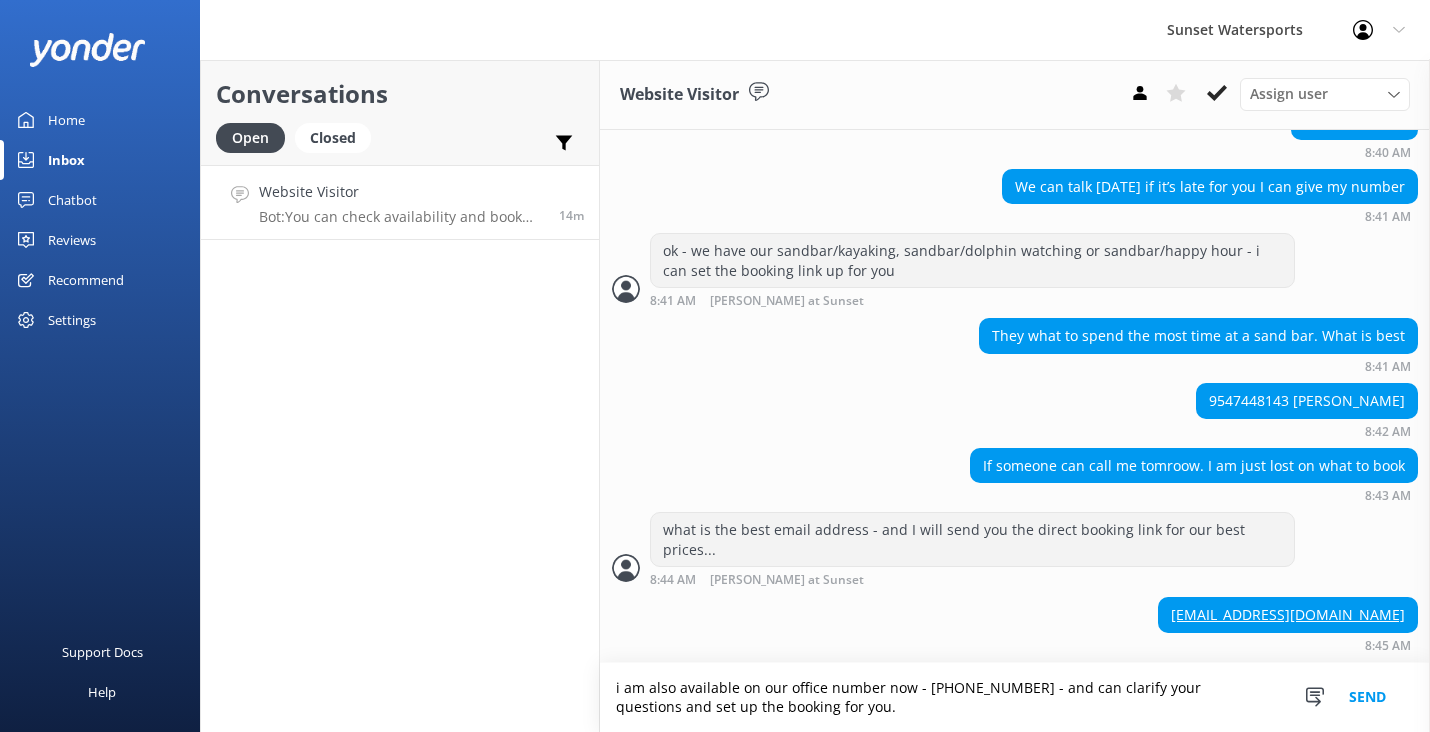 type on "i am also available on our office number now - [PHONE_NUMBER] - and can clarify your questions and set up the booking for you." 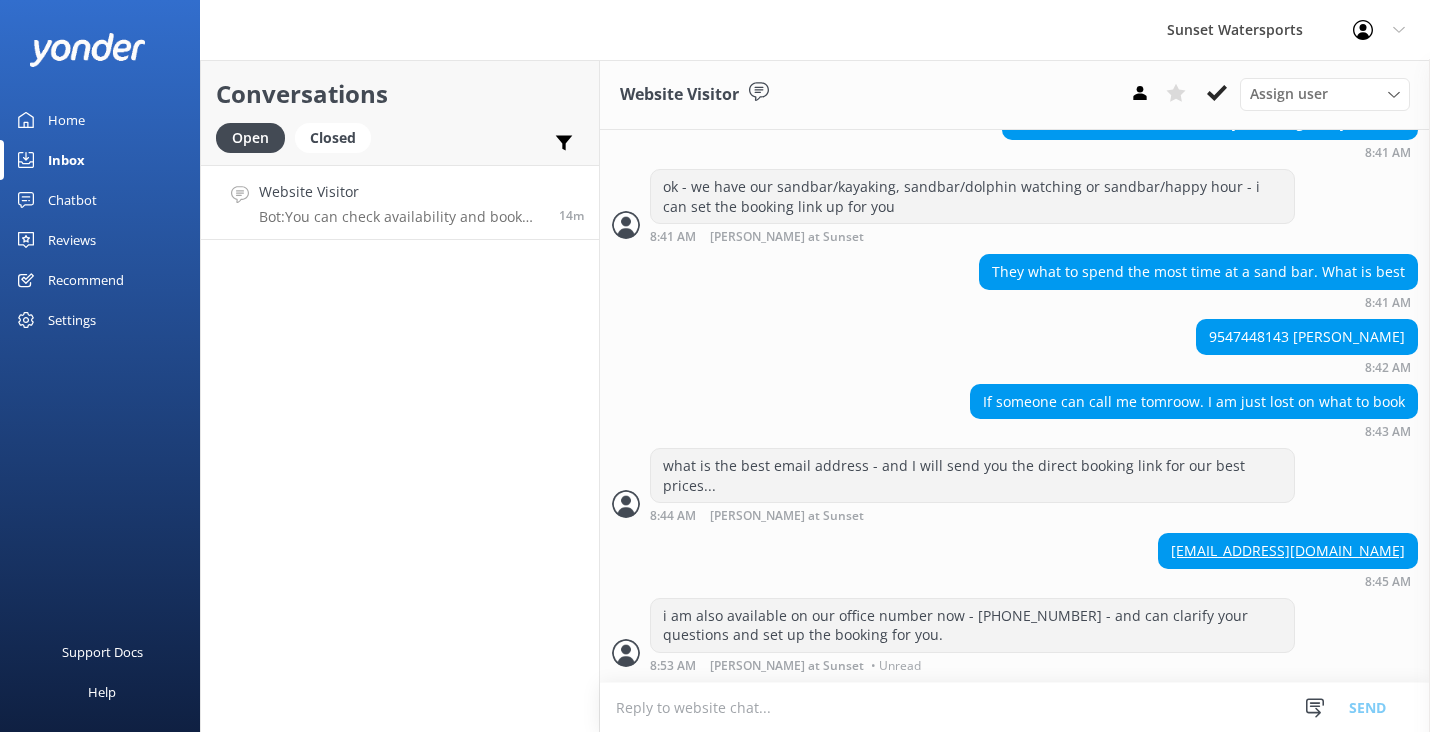 scroll, scrollTop: 1665, scrollLeft: 0, axis: vertical 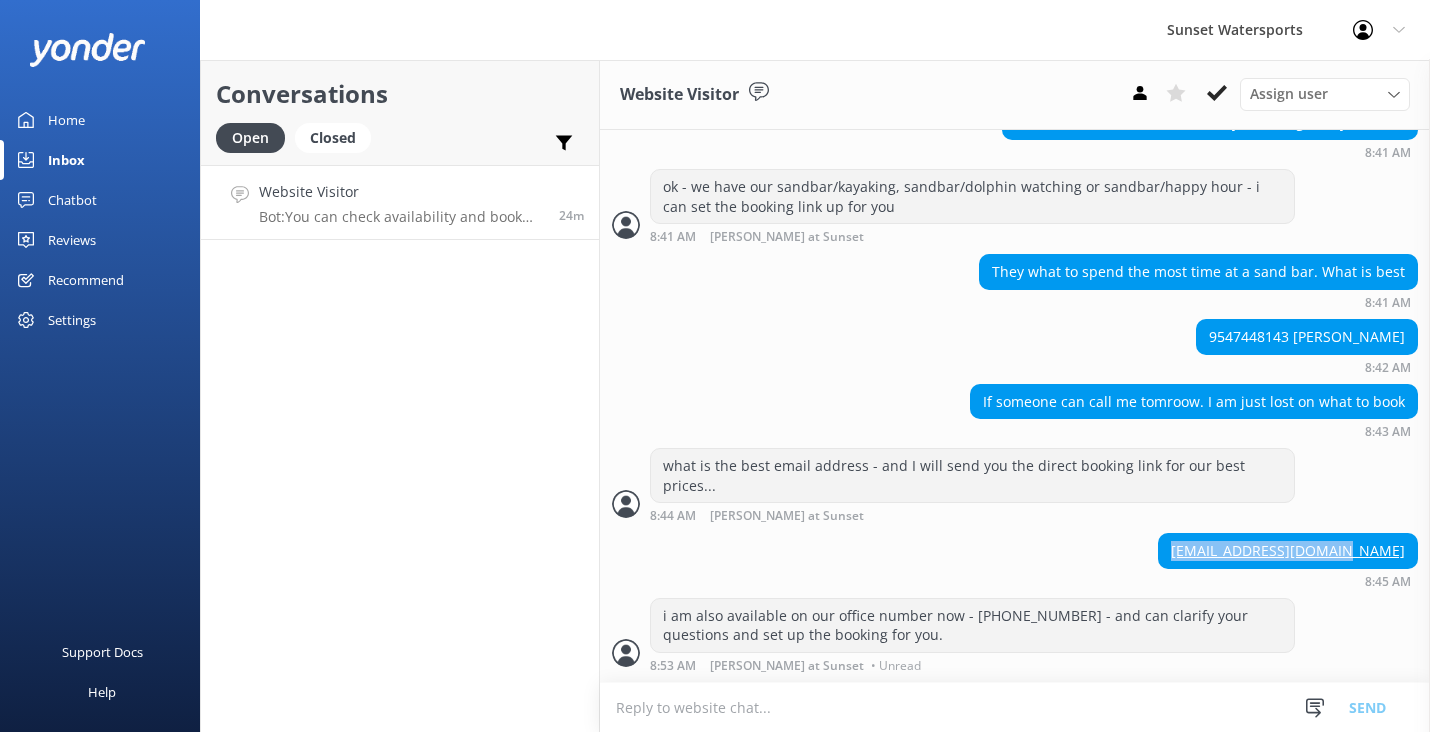 drag, startPoint x: 1395, startPoint y: 554, endPoint x: 1232, endPoint y: 552, distance: 163.01227 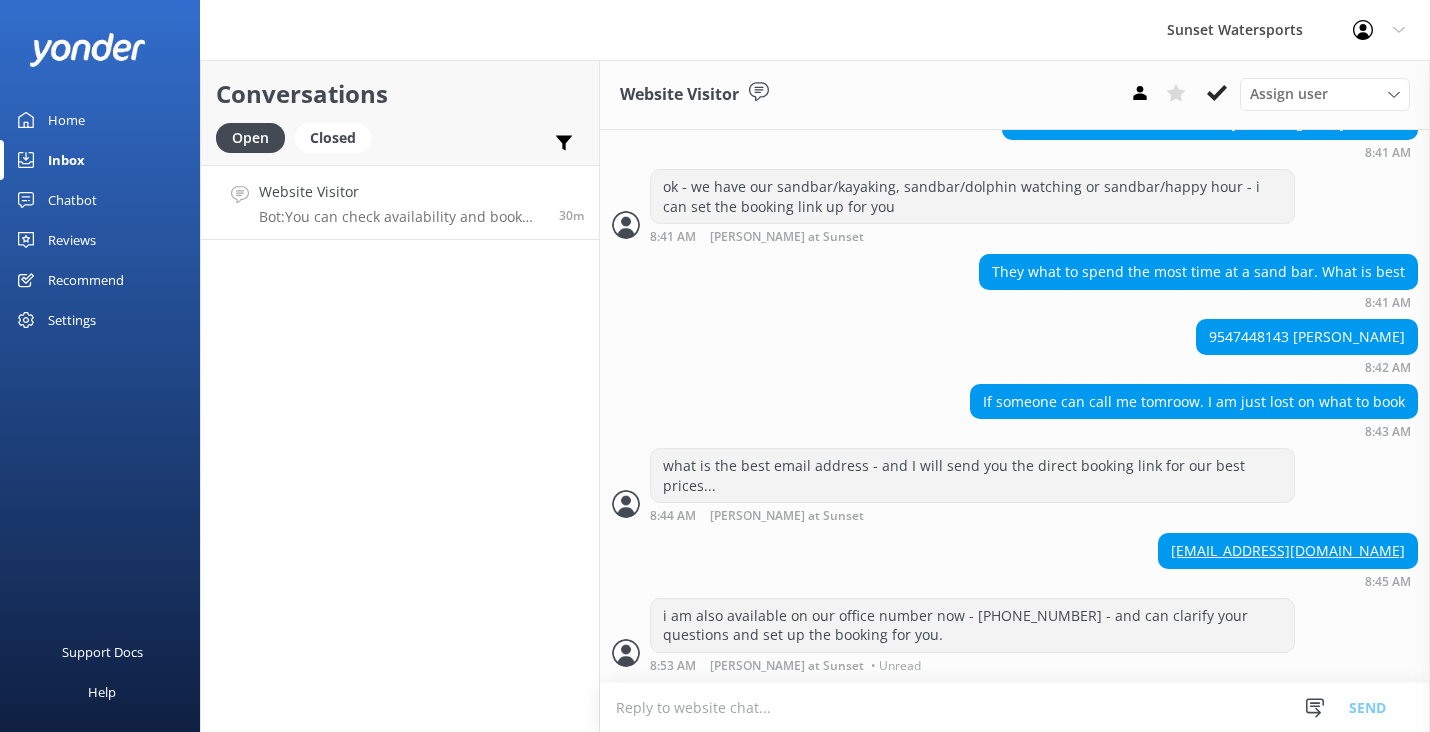 click at bounding box center [1015, 707] 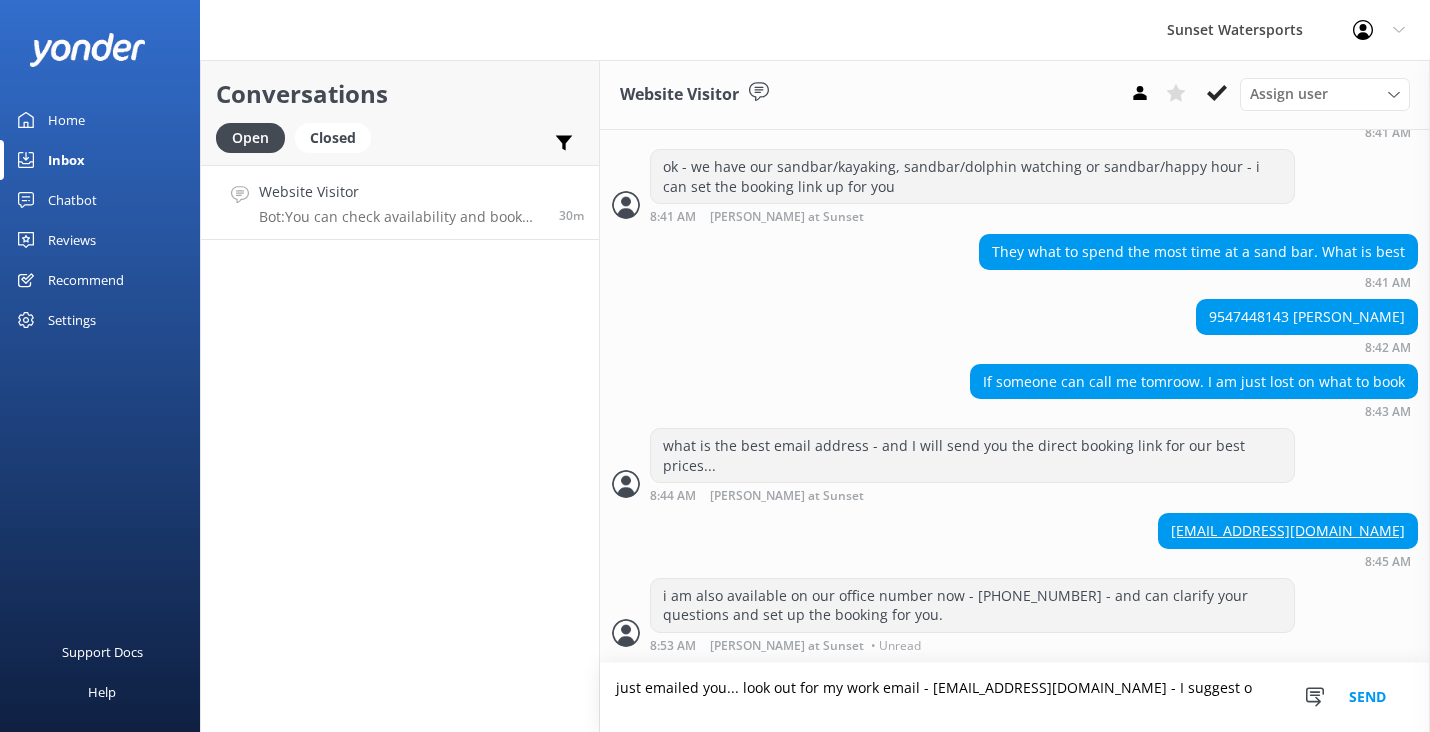 scroll, scrollTop: 1666, scrollLeft: 0, axis: vertical 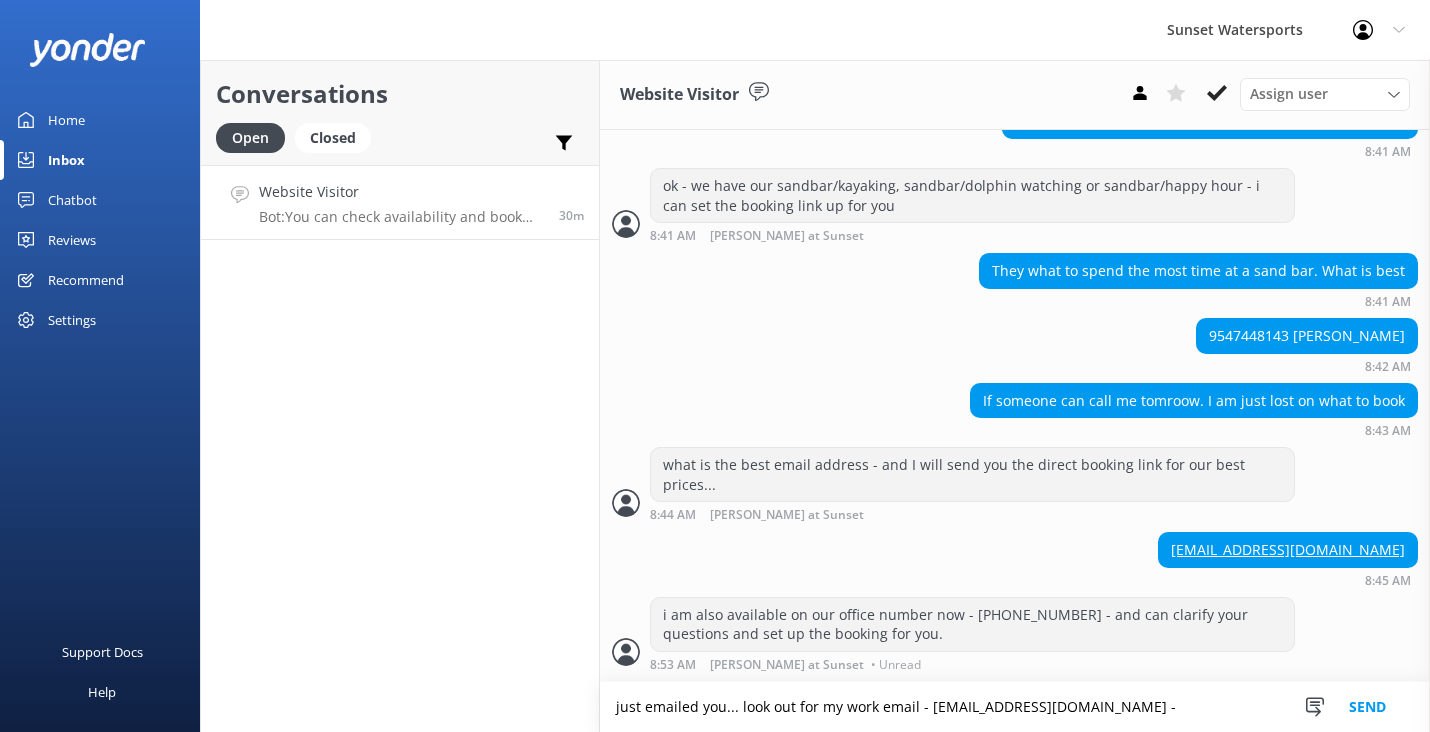 type on "just emailed you... look out for my work email - [EMAIL_ADDRESS][DOMAIN_NAME] -" 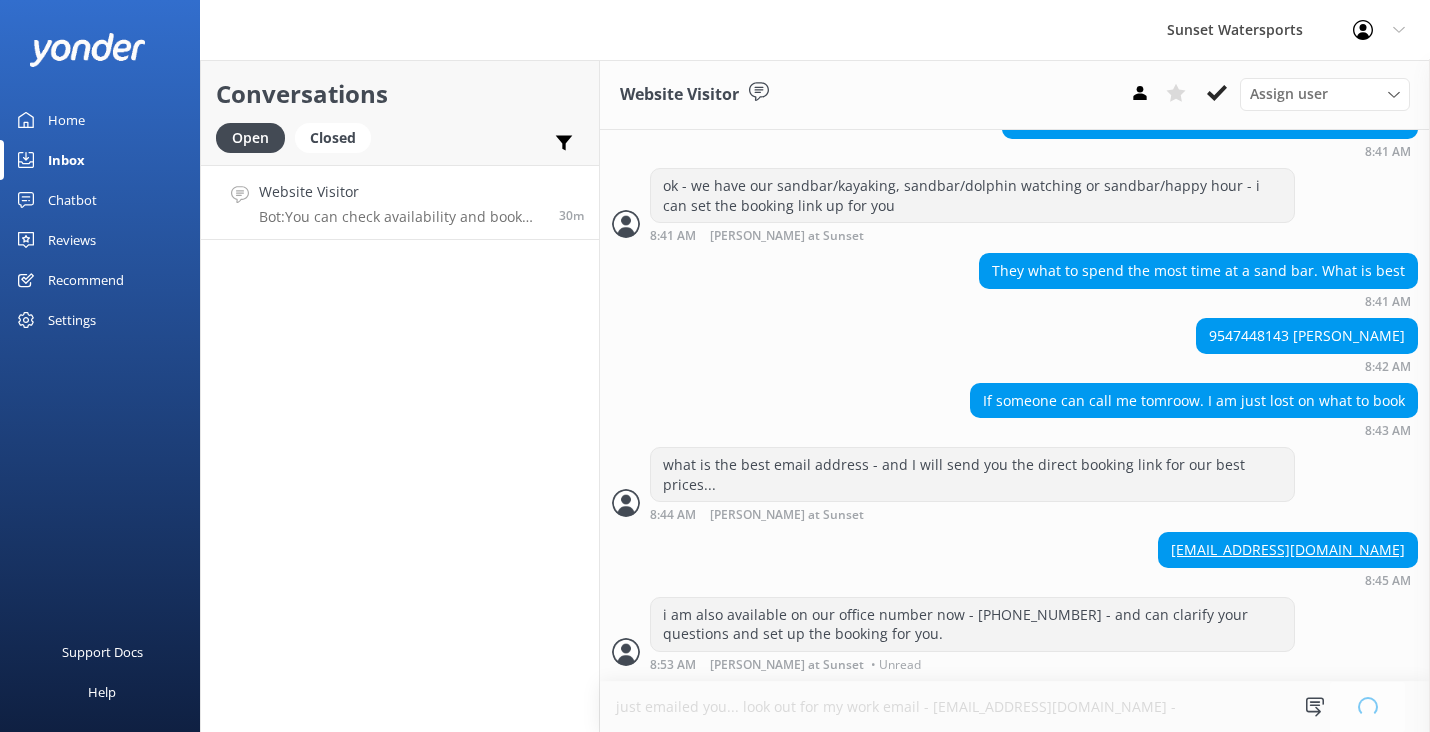 type 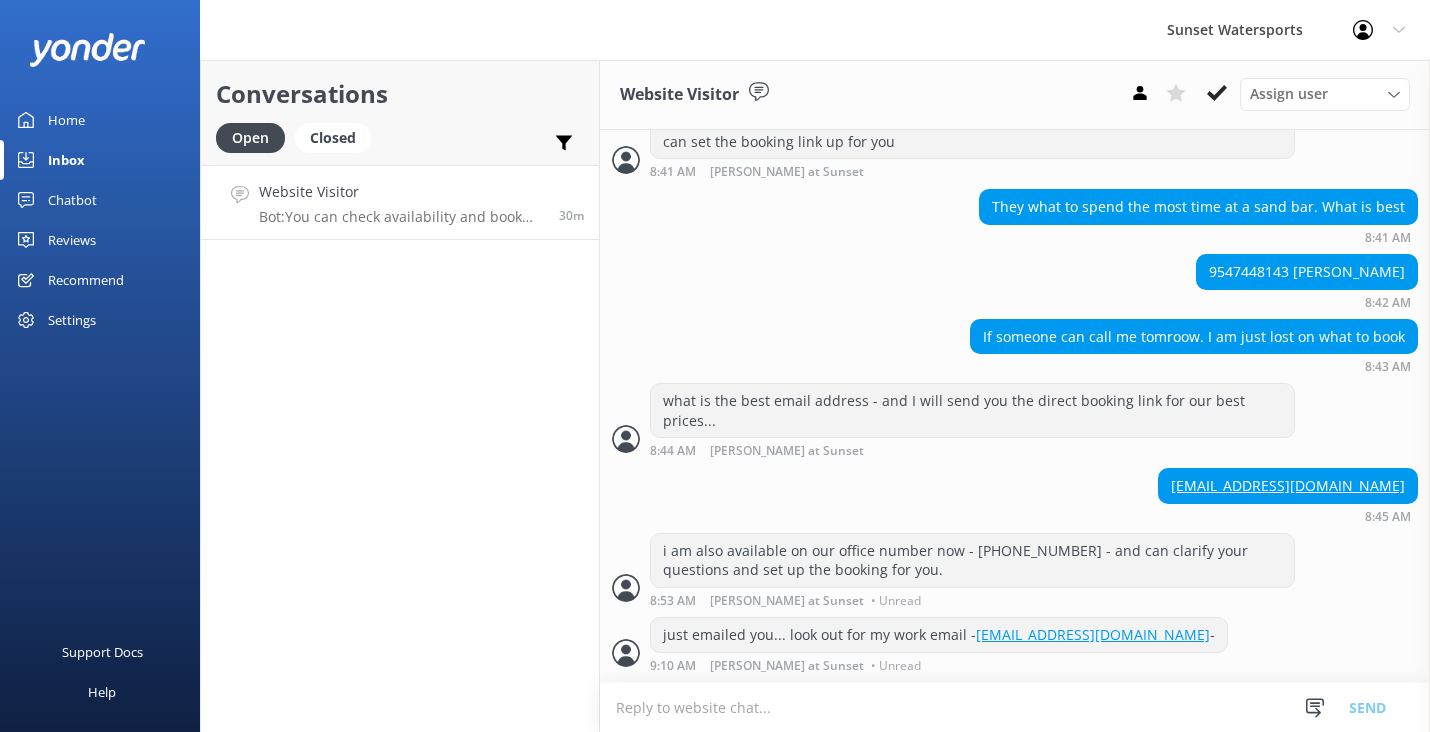 scroll, scrollTop: 1729, scrollLeft: 0, axis: vertical 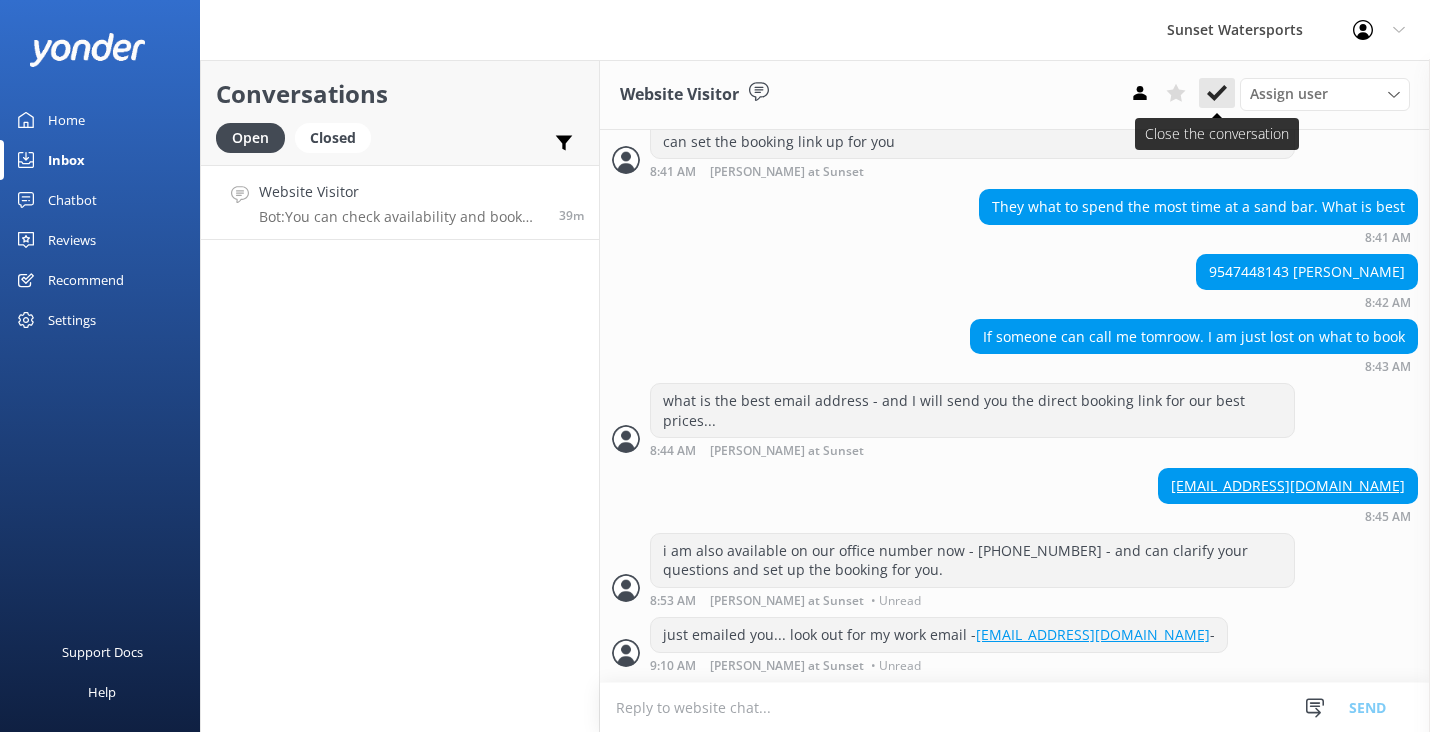 click 